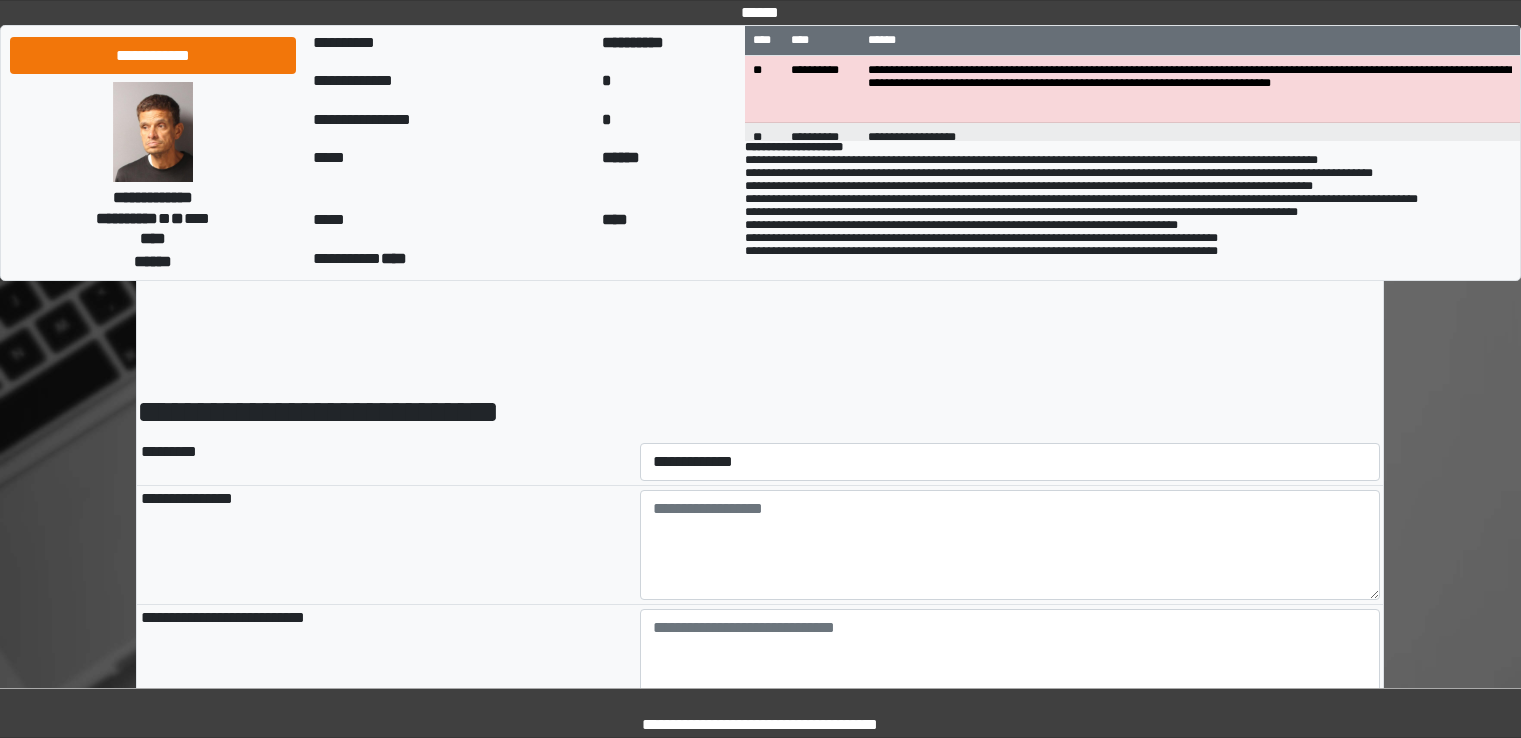 scroll, scrollTop: 0, scrollLeft: 0, axis: both 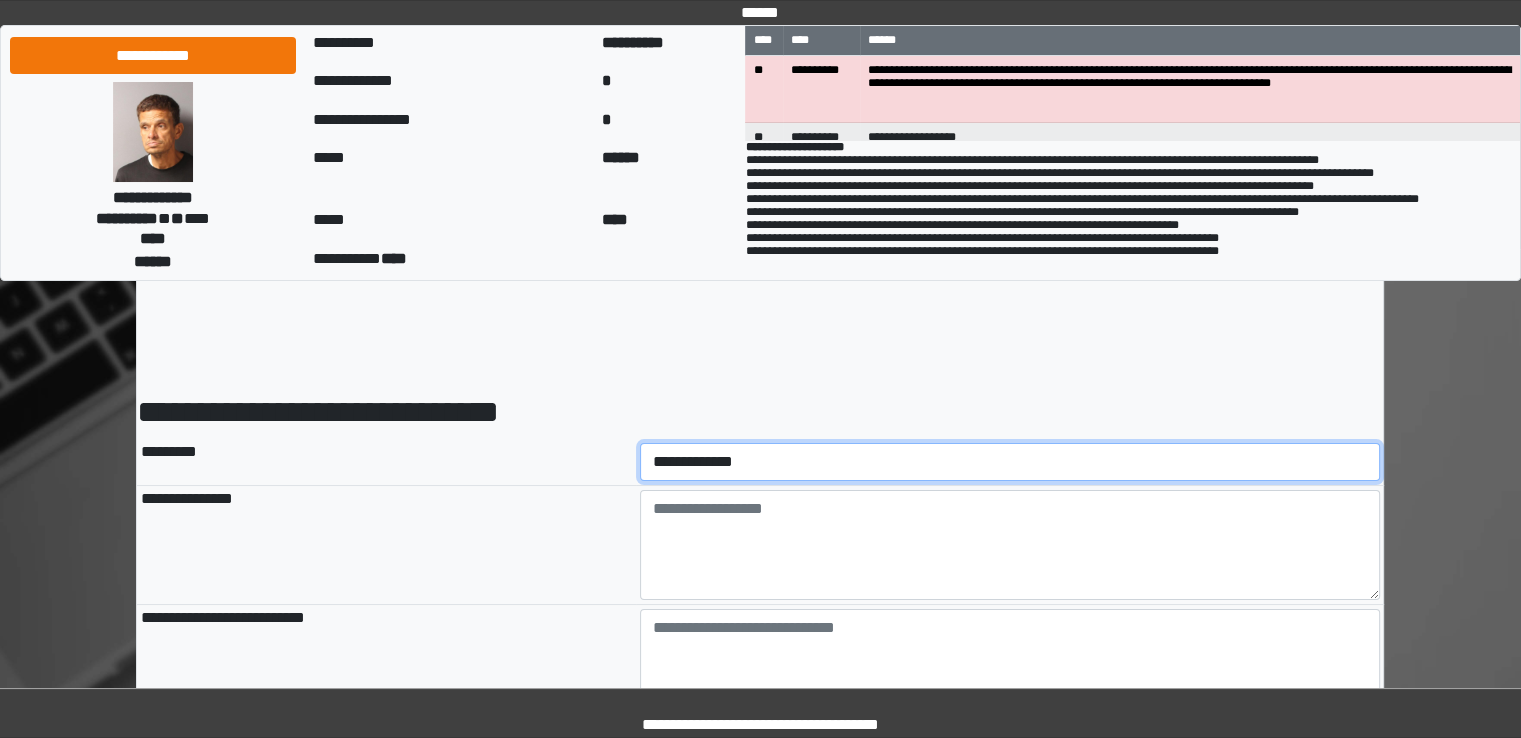 click on "**********" at bounding box center (1010, 462) 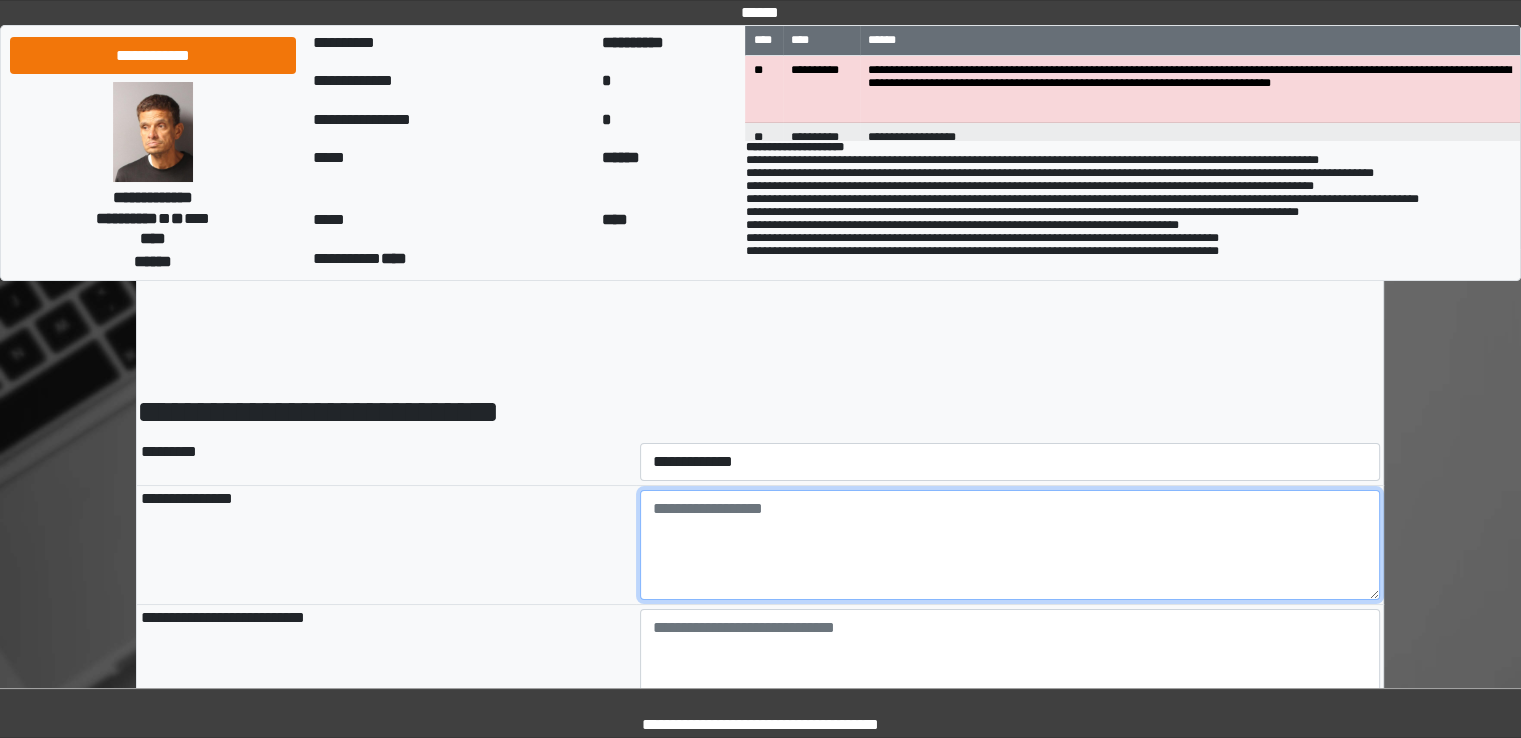 click at bounding box center (1010, 545) 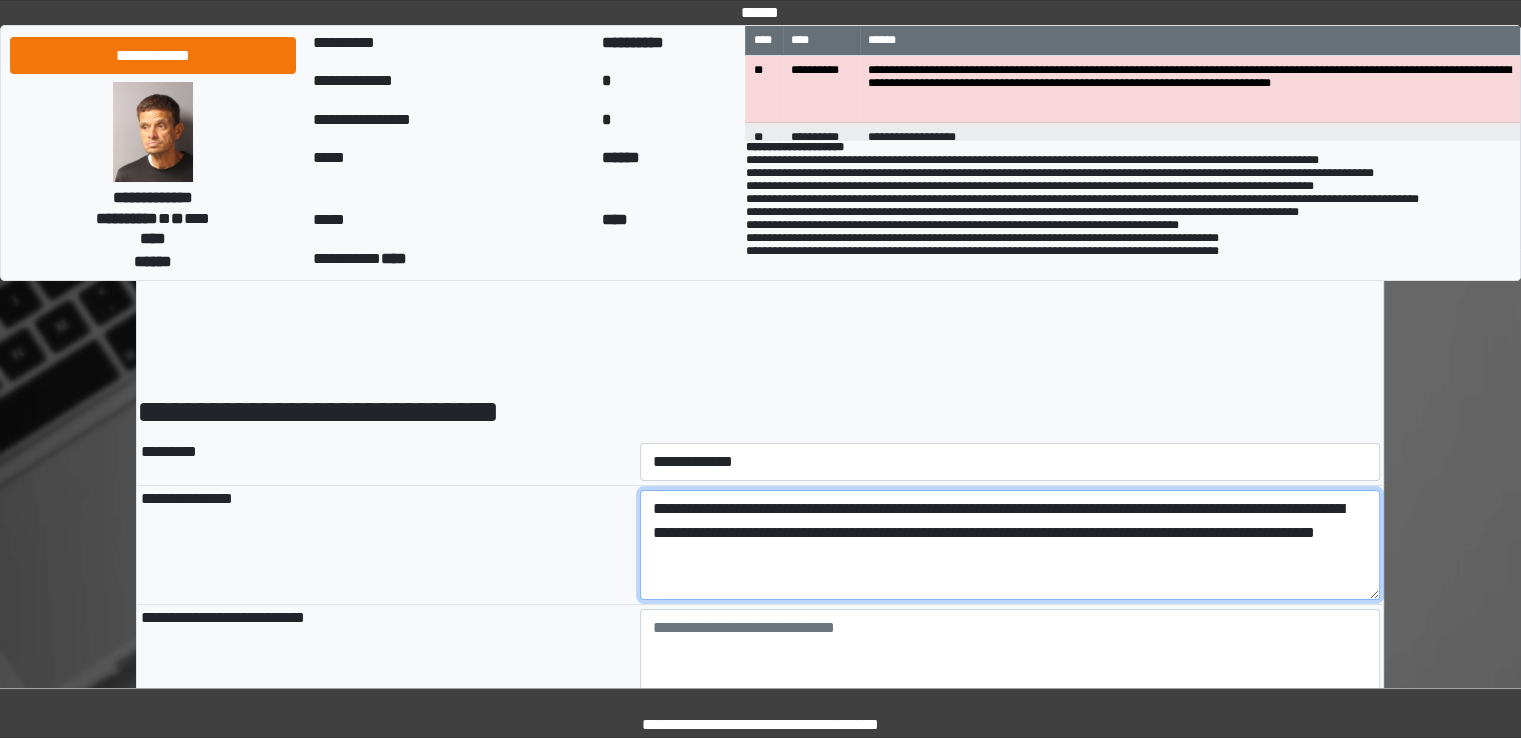 type on "**********" 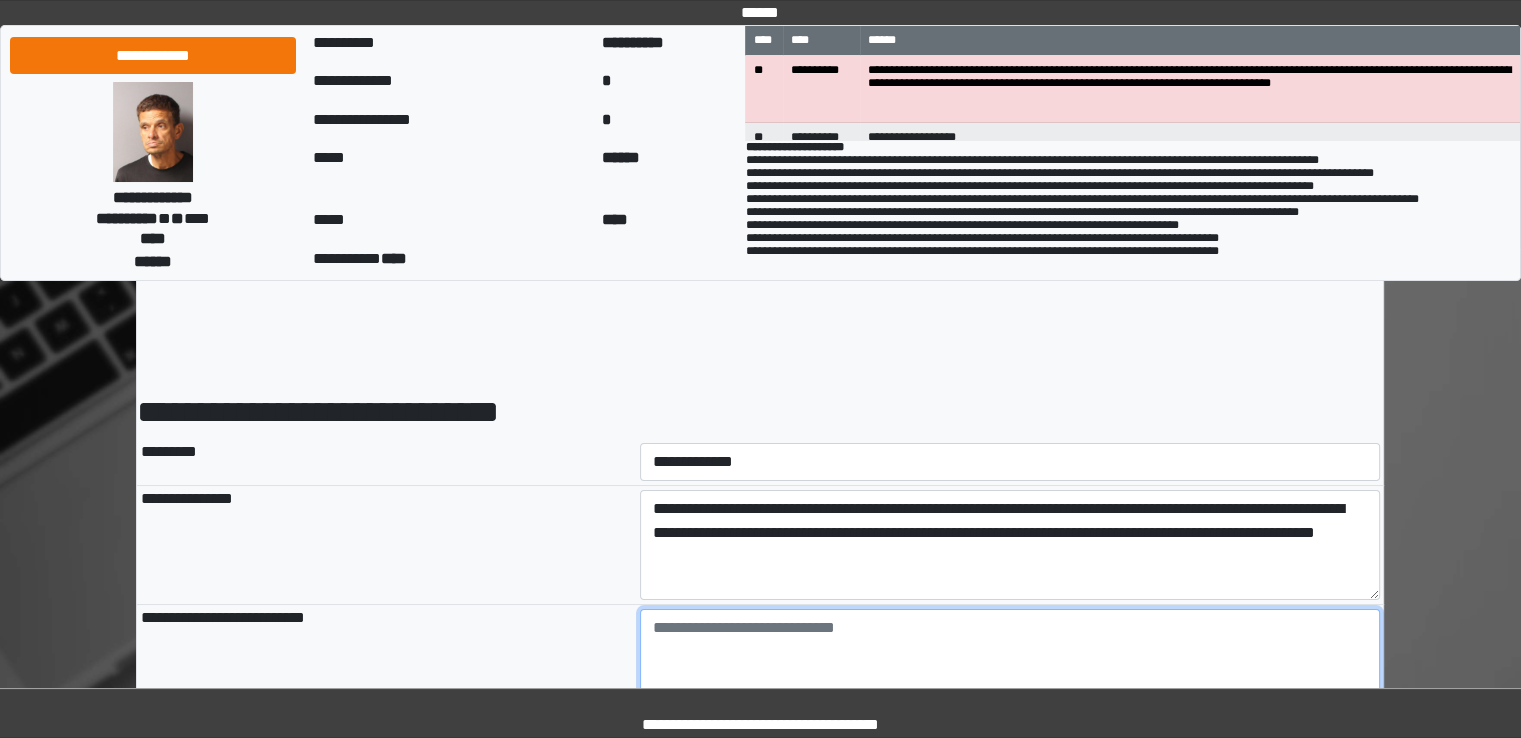 type on "**********" 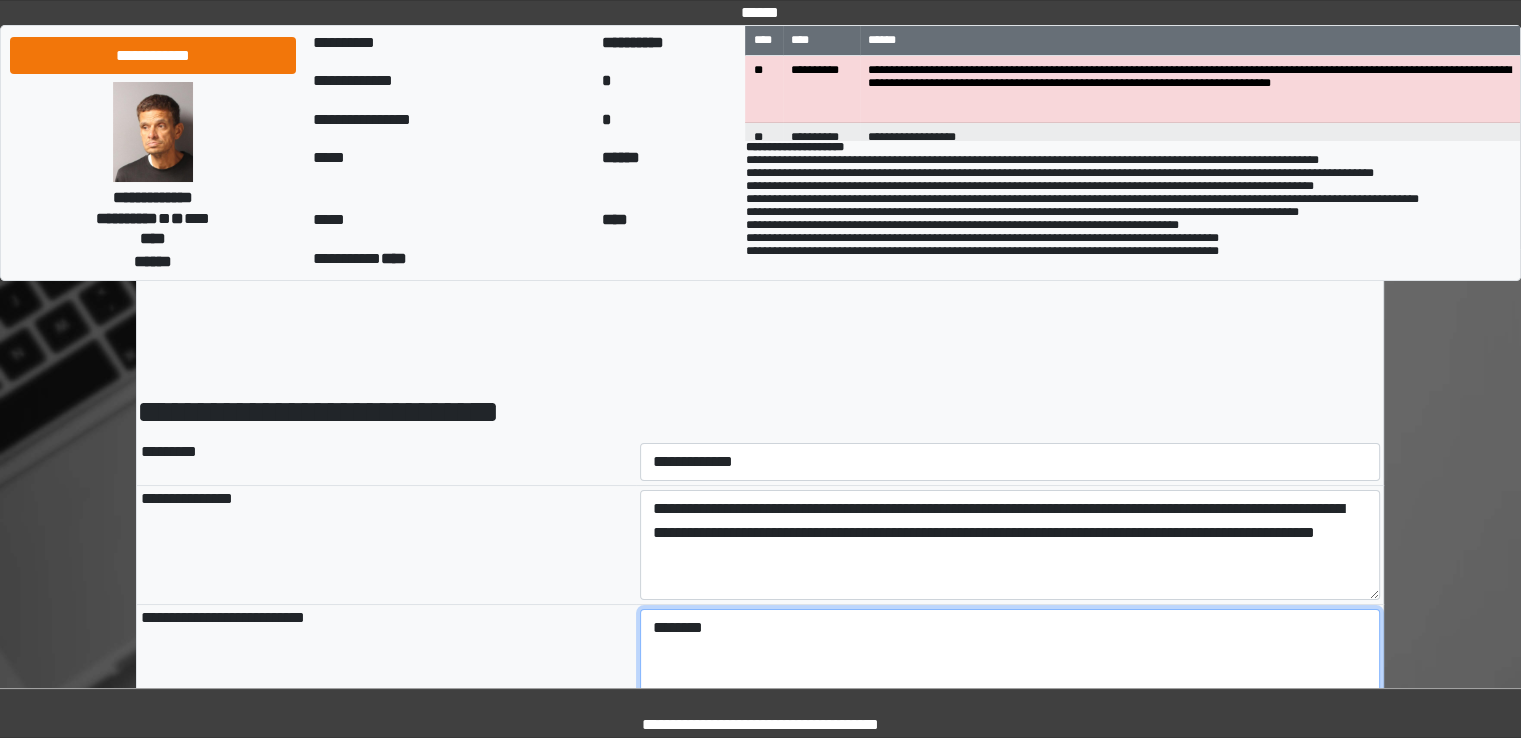 type on "*******" 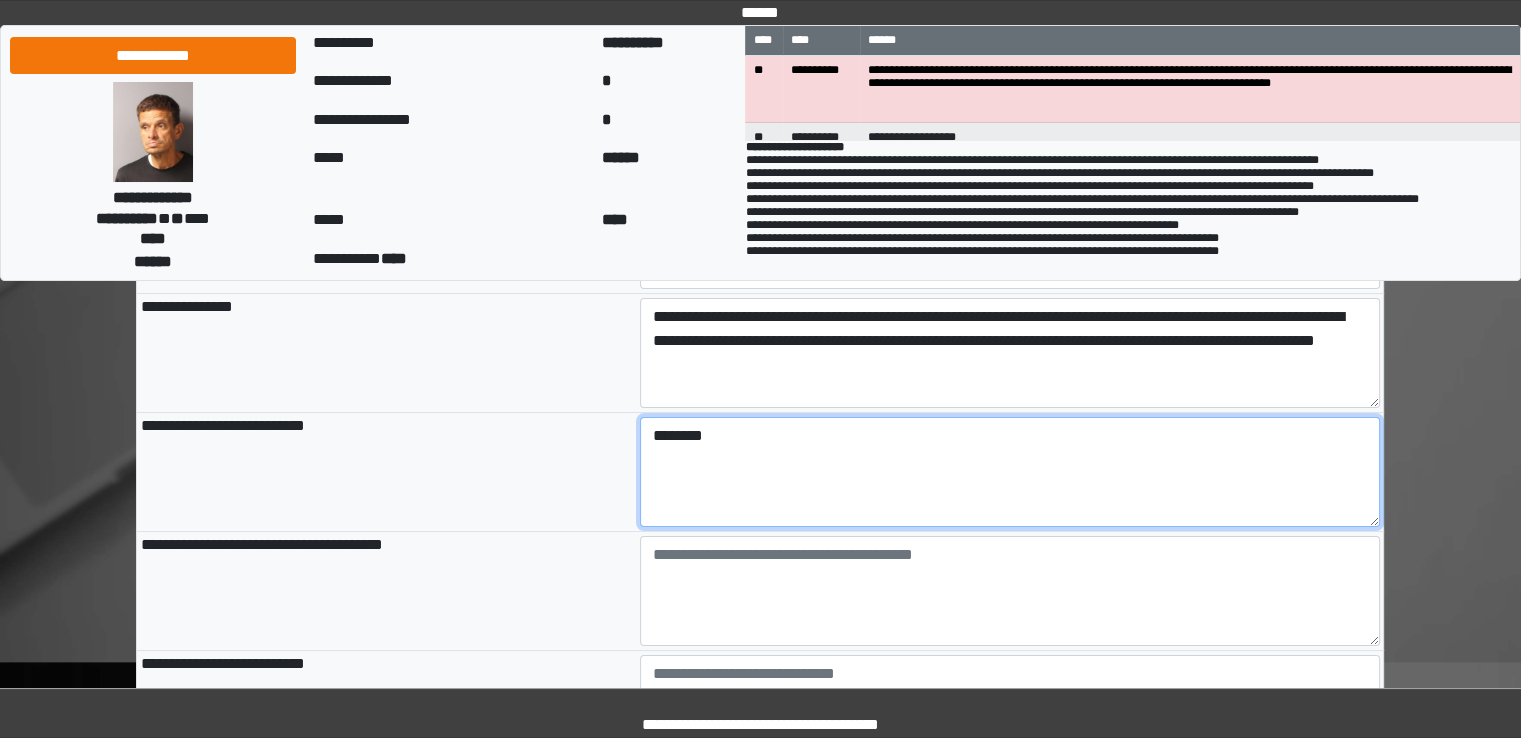 scroll, scrollTop: 200, scrollLeft: 0, axis: vertical 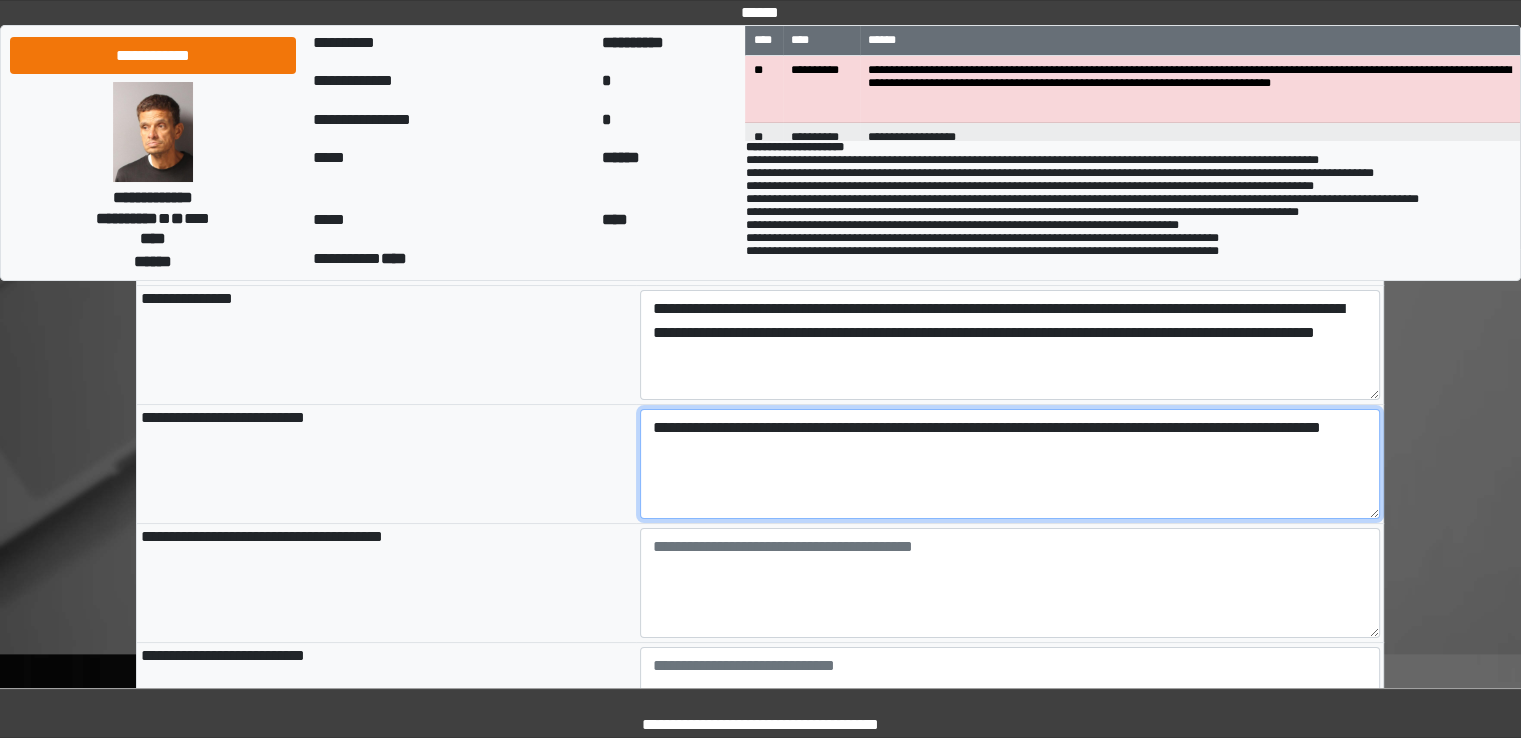 type on "**********" 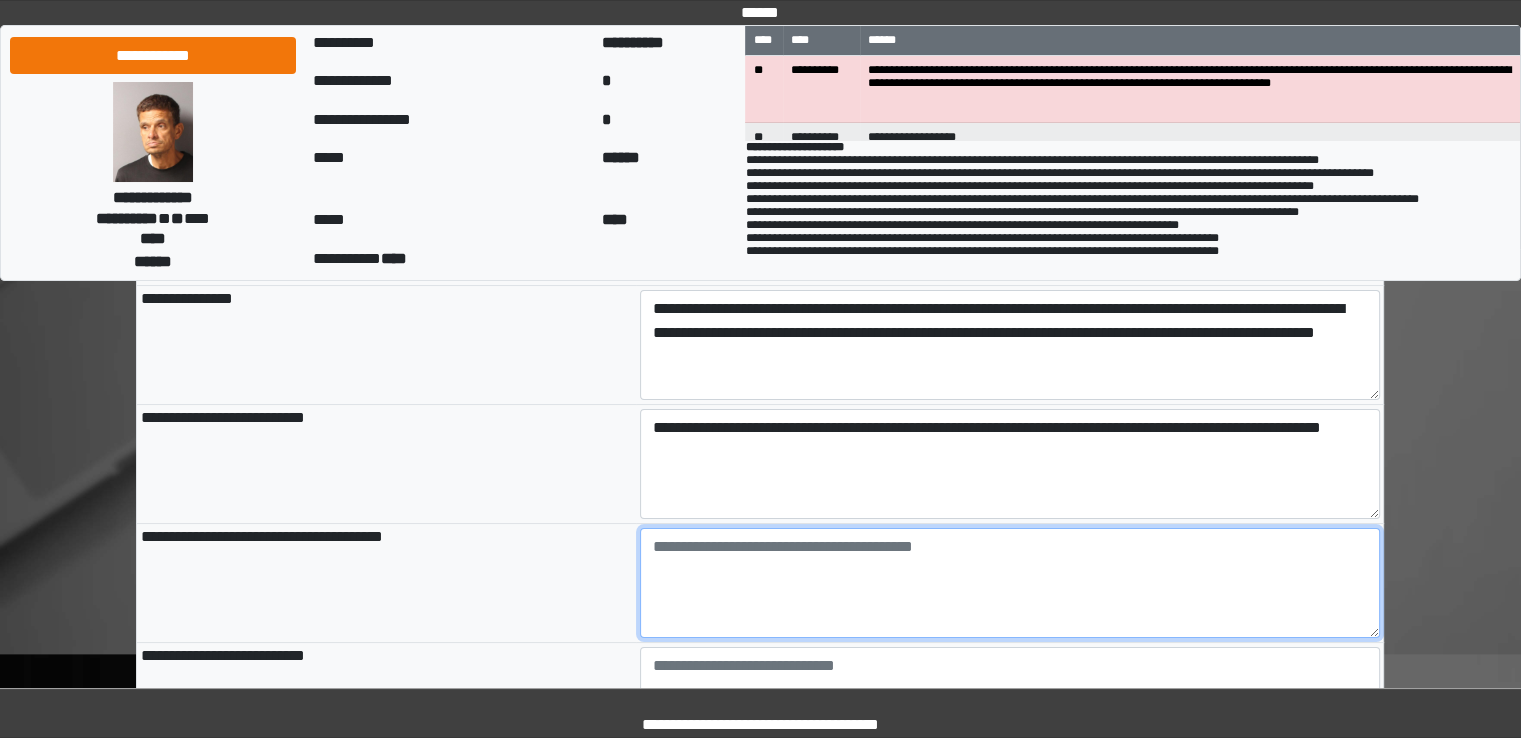 type on "**********" 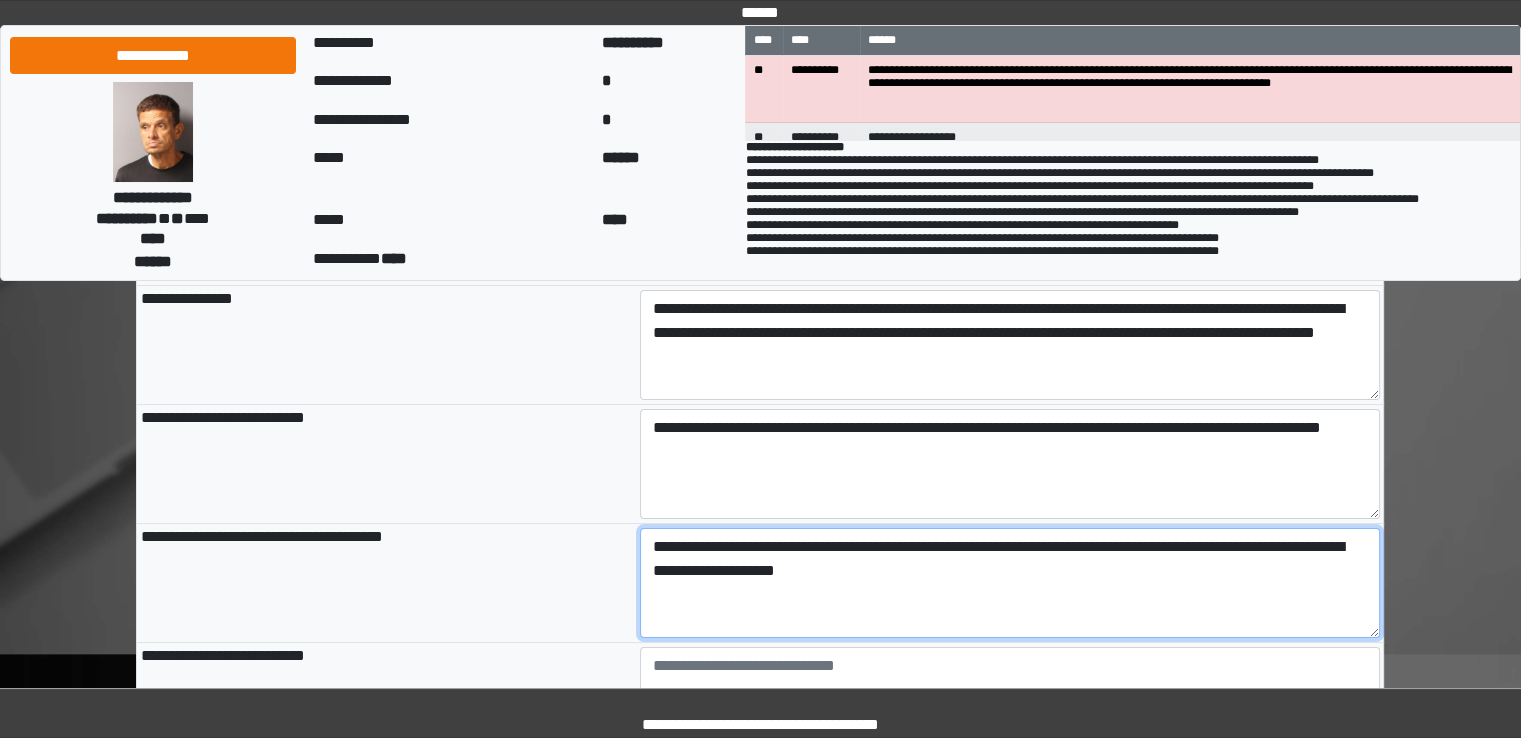 type on "**********" 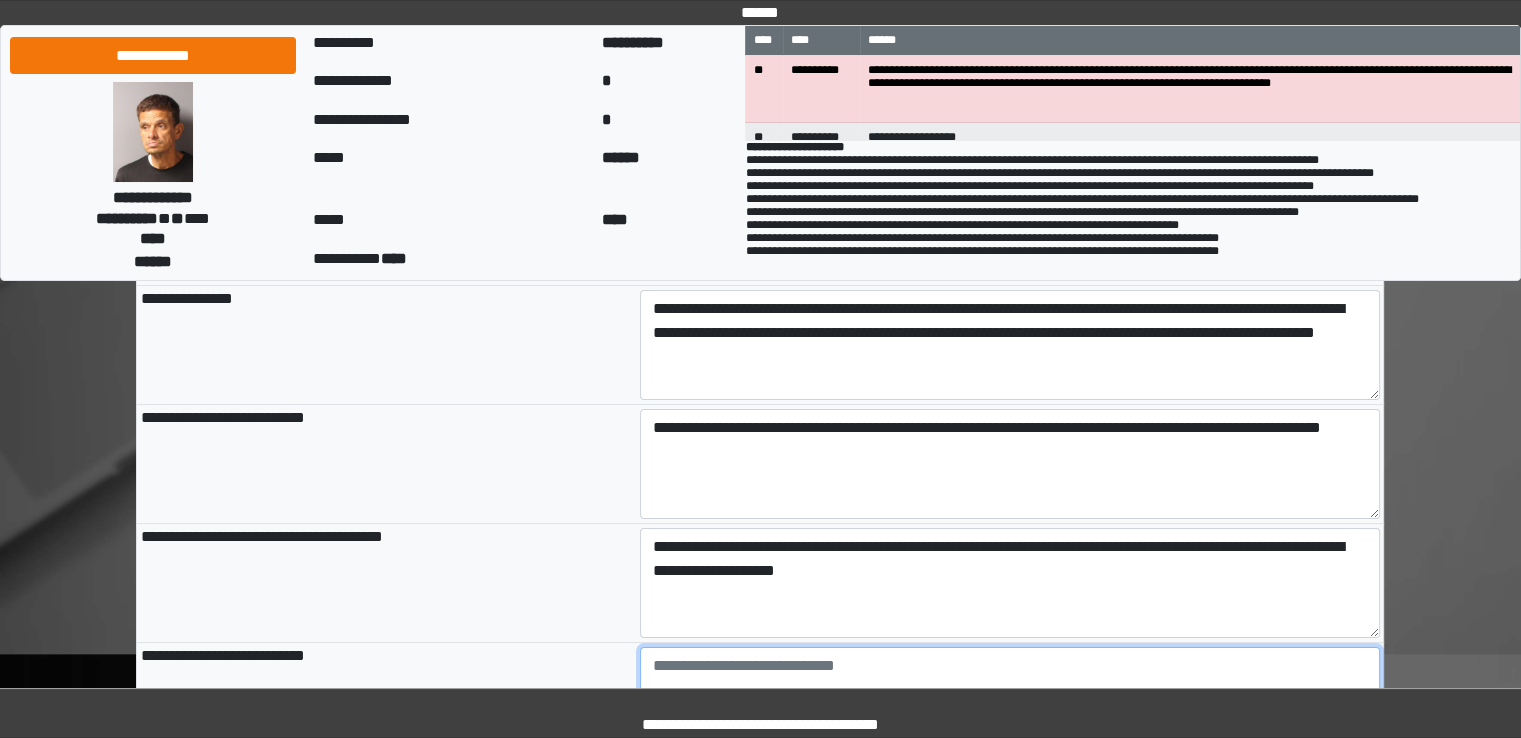 type on "**********" 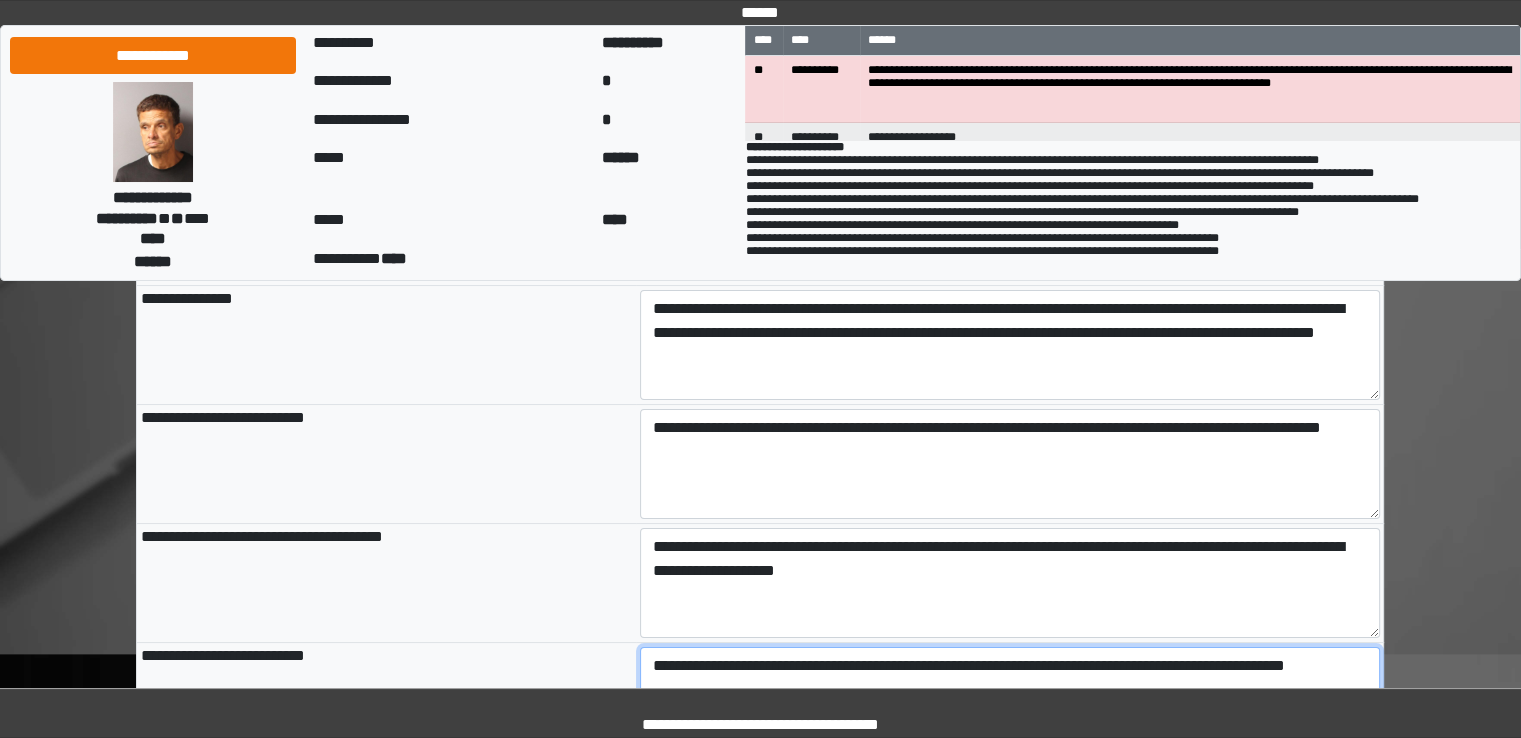 type on "**********" 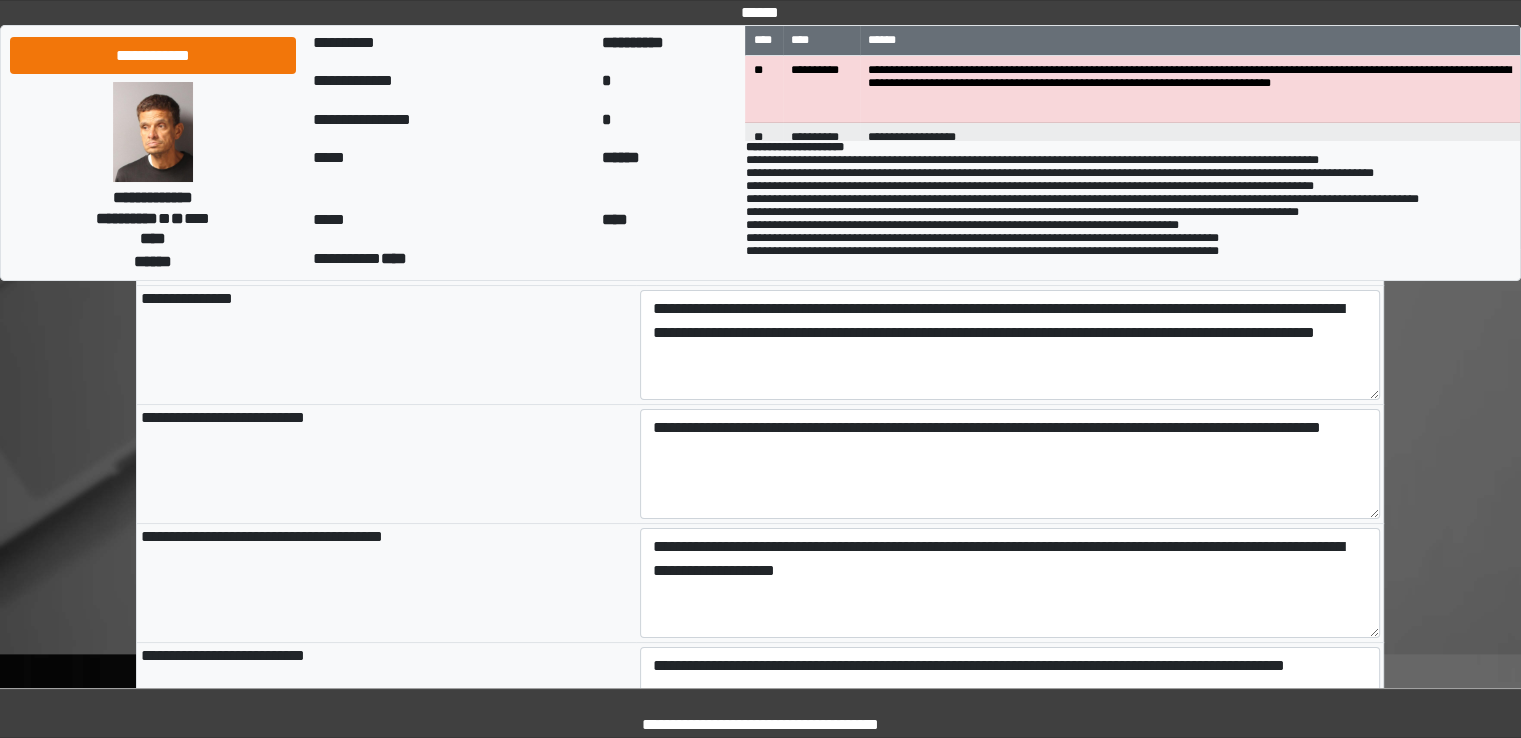 type on "**********" 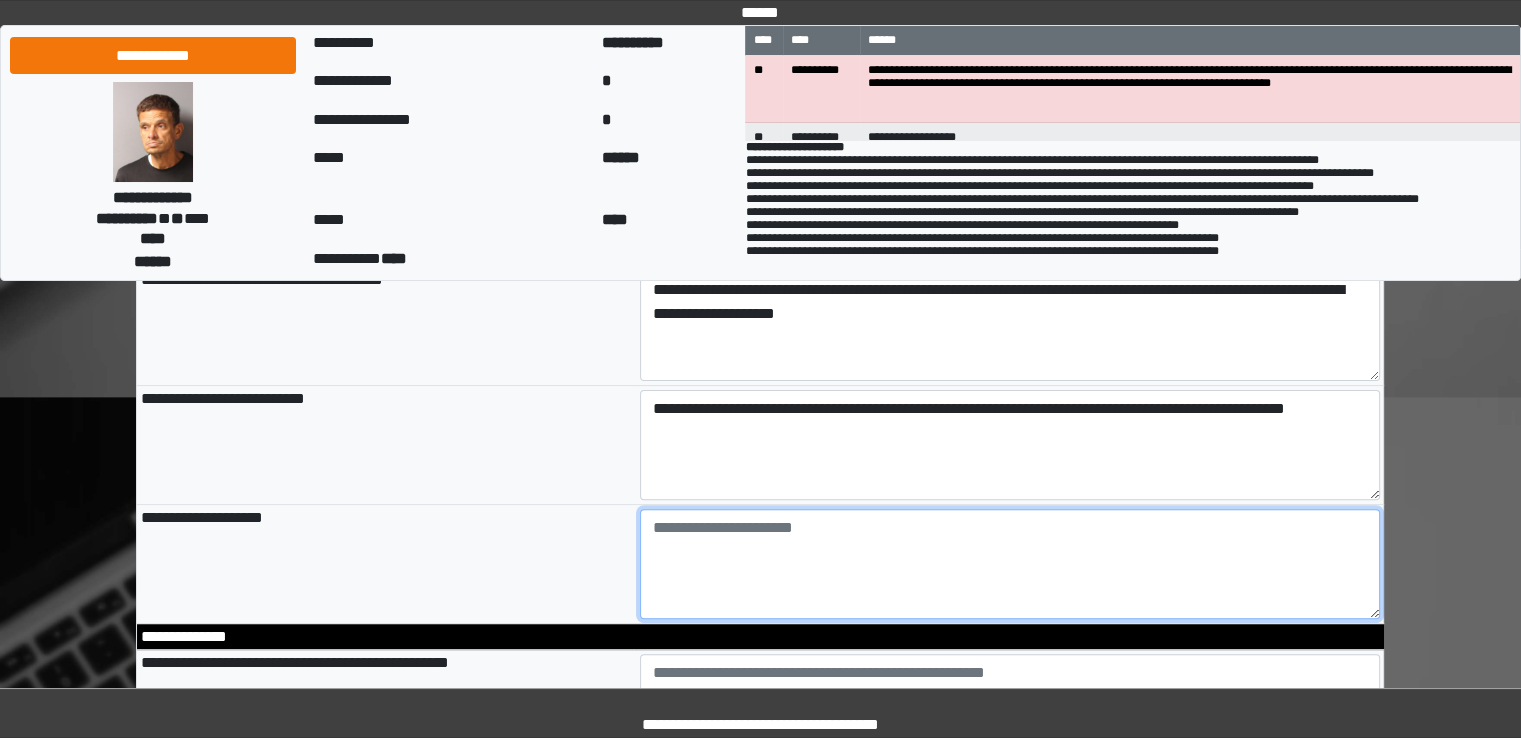 scroll, scrollTop: 613, scrollLeft: 0, axis: vertical 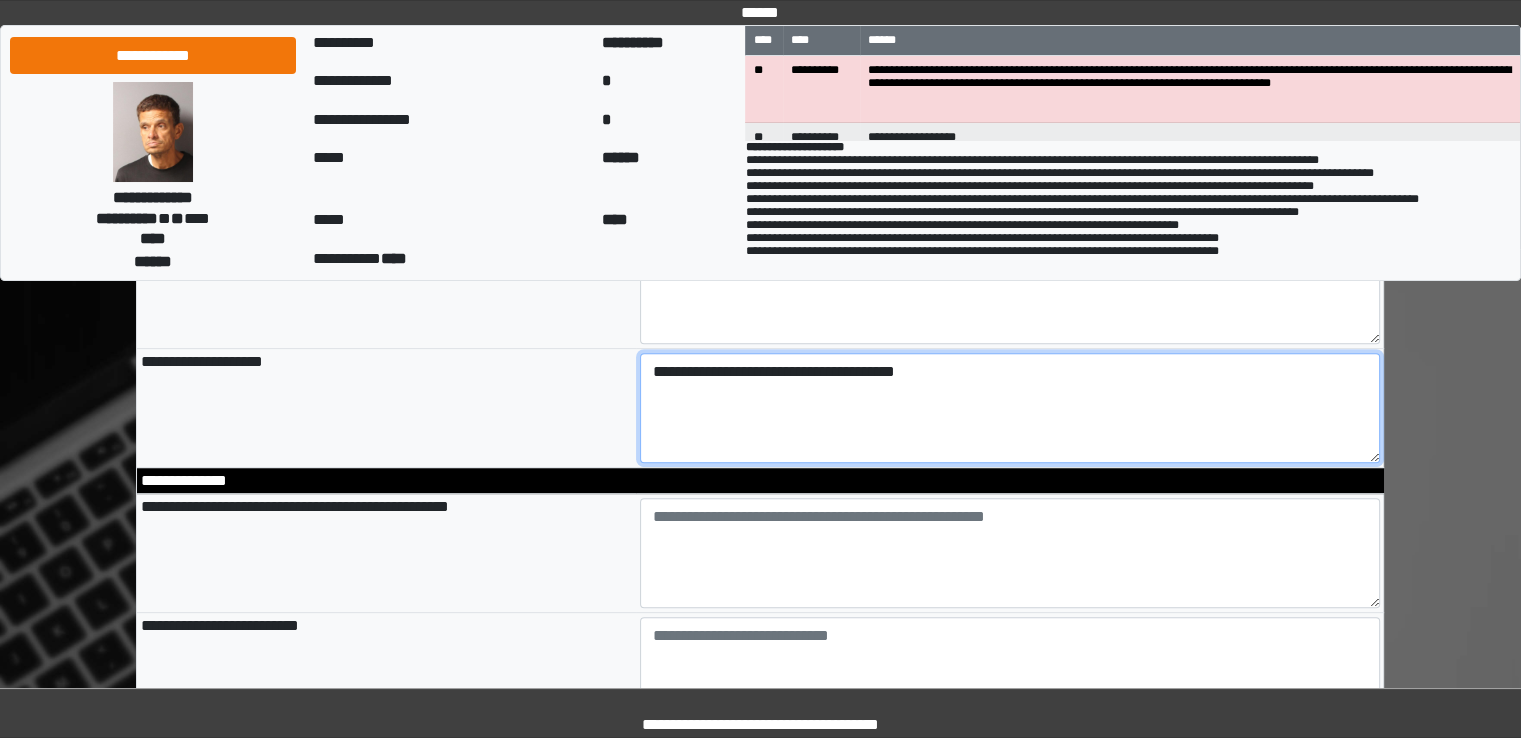 type on "**********" 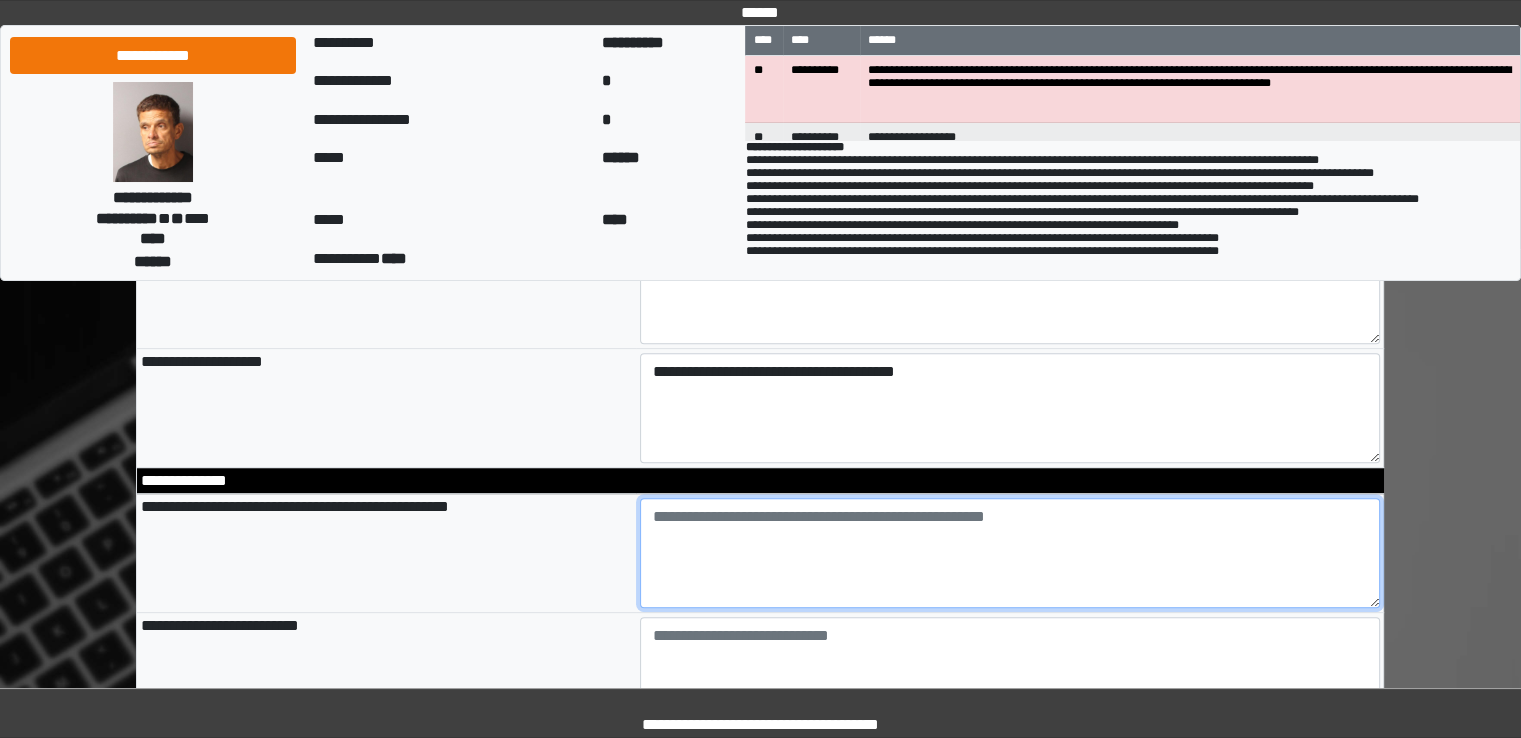 type on "**********" 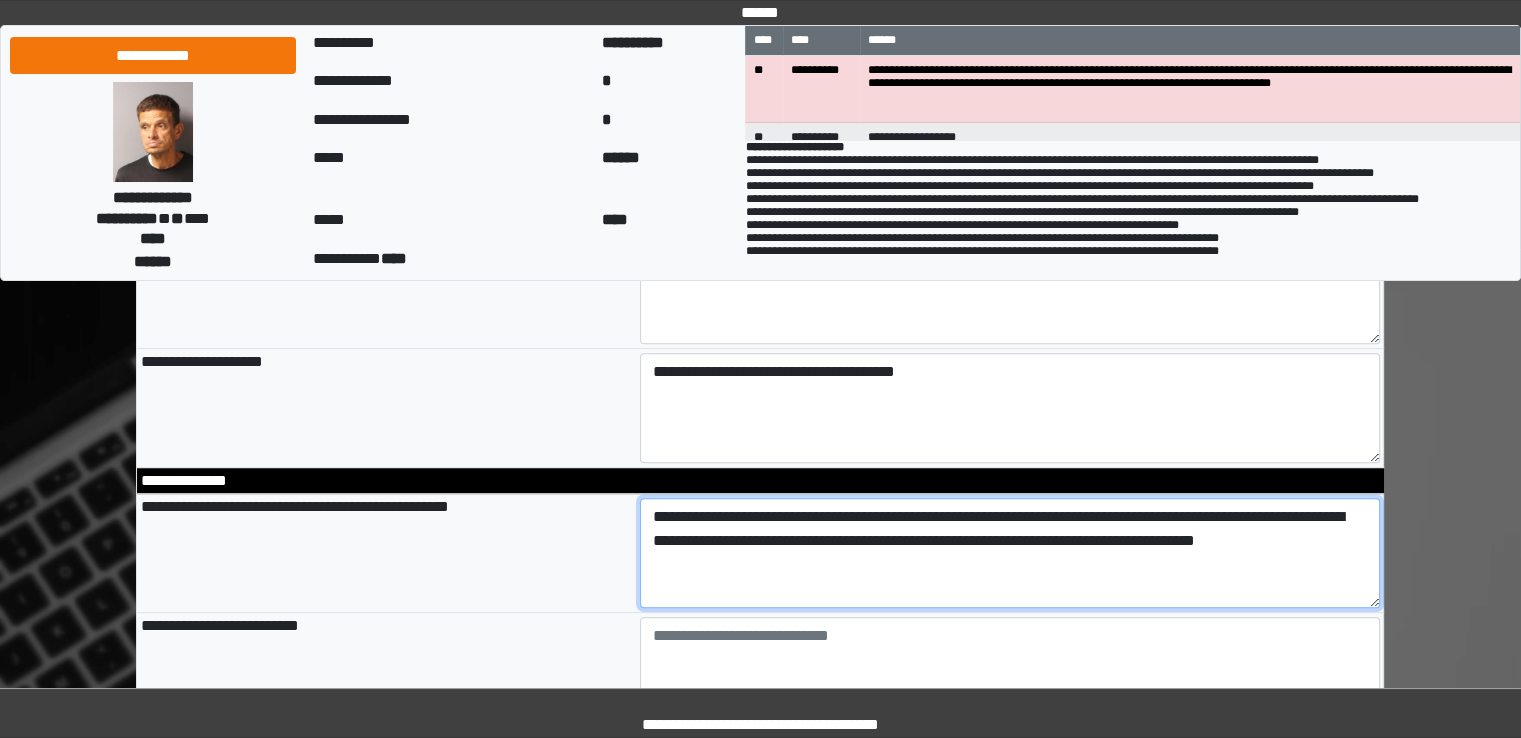 type on "**********" 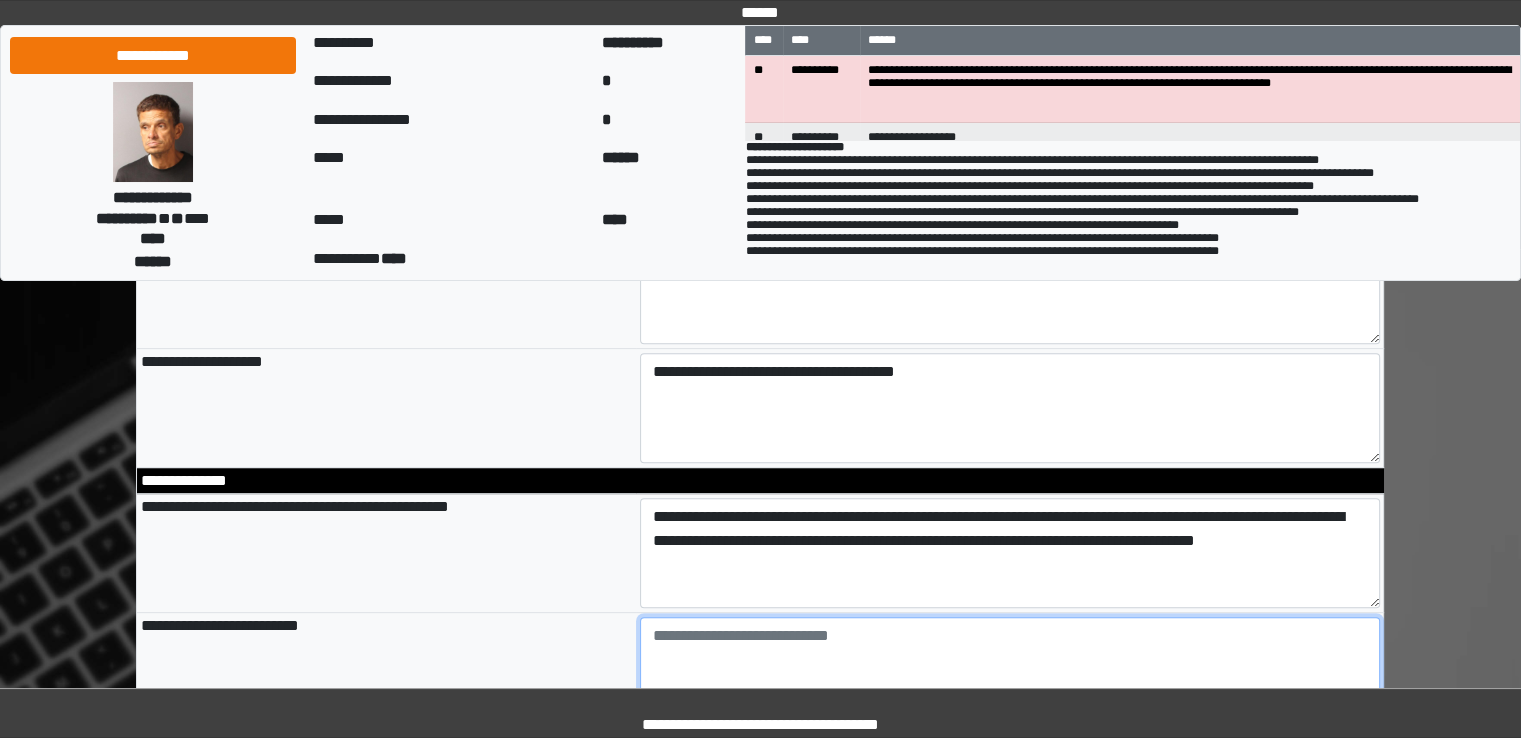 type on "**********" 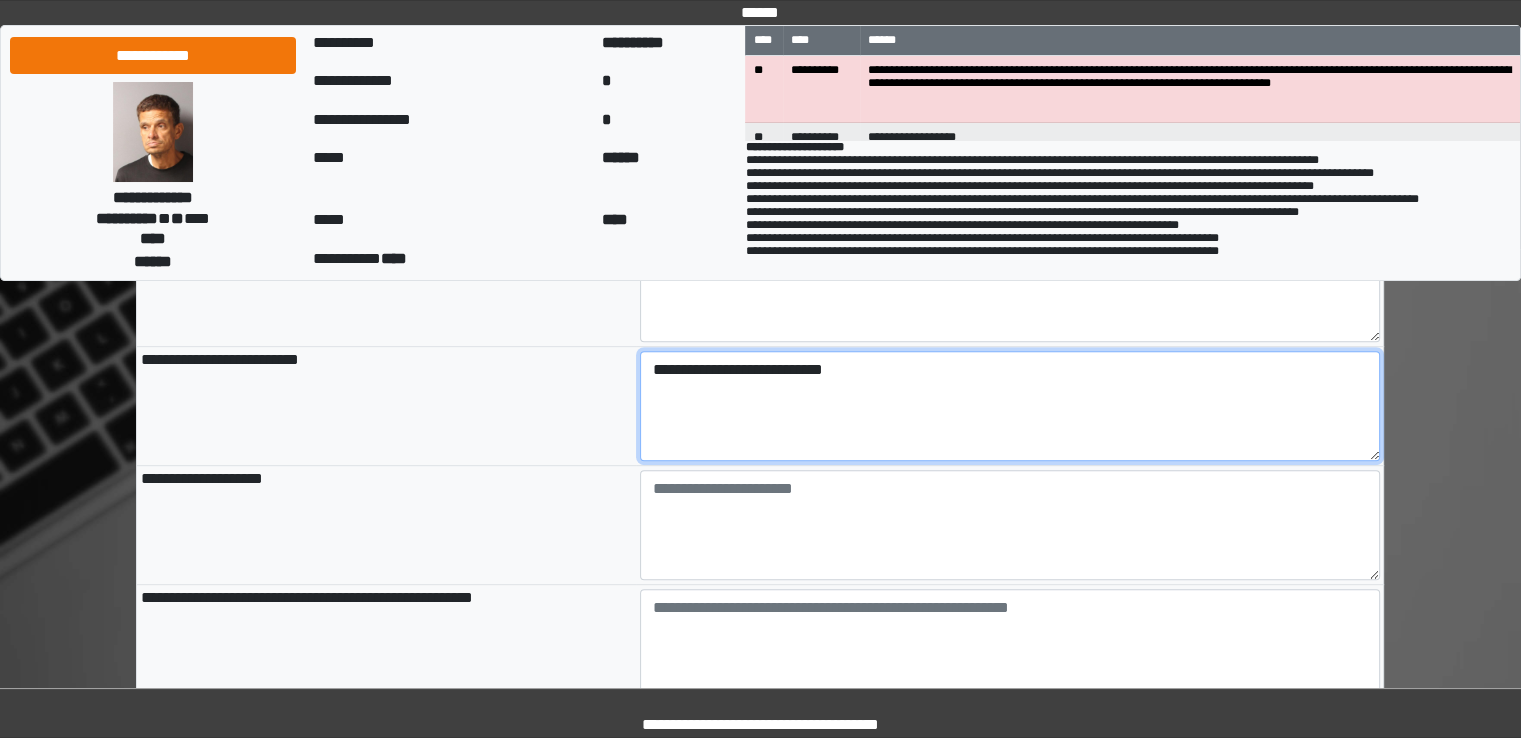 scroll, scrollTop: 913, scrollLeft: 0, axis: vertical 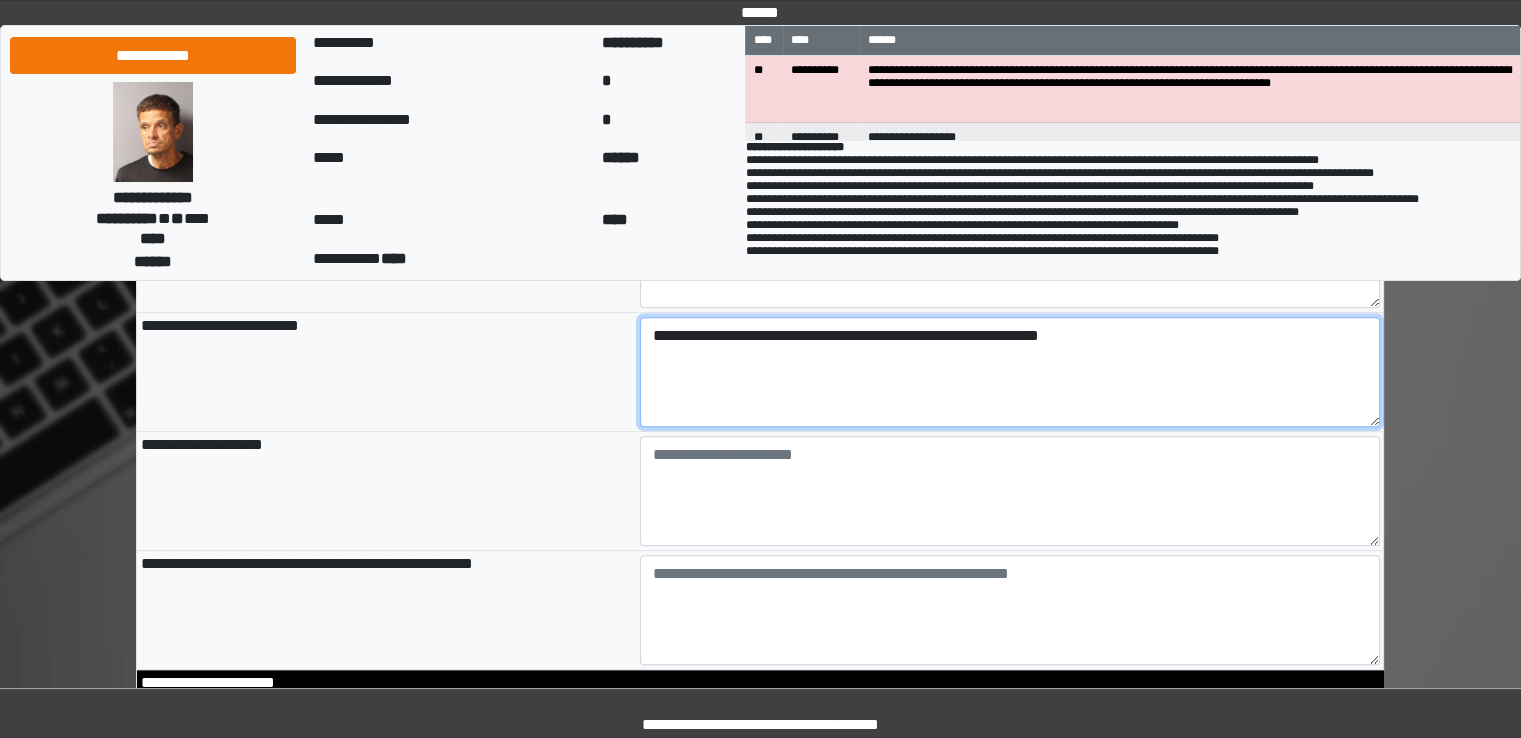 click on "**********" at bounding box center (1010, 372) 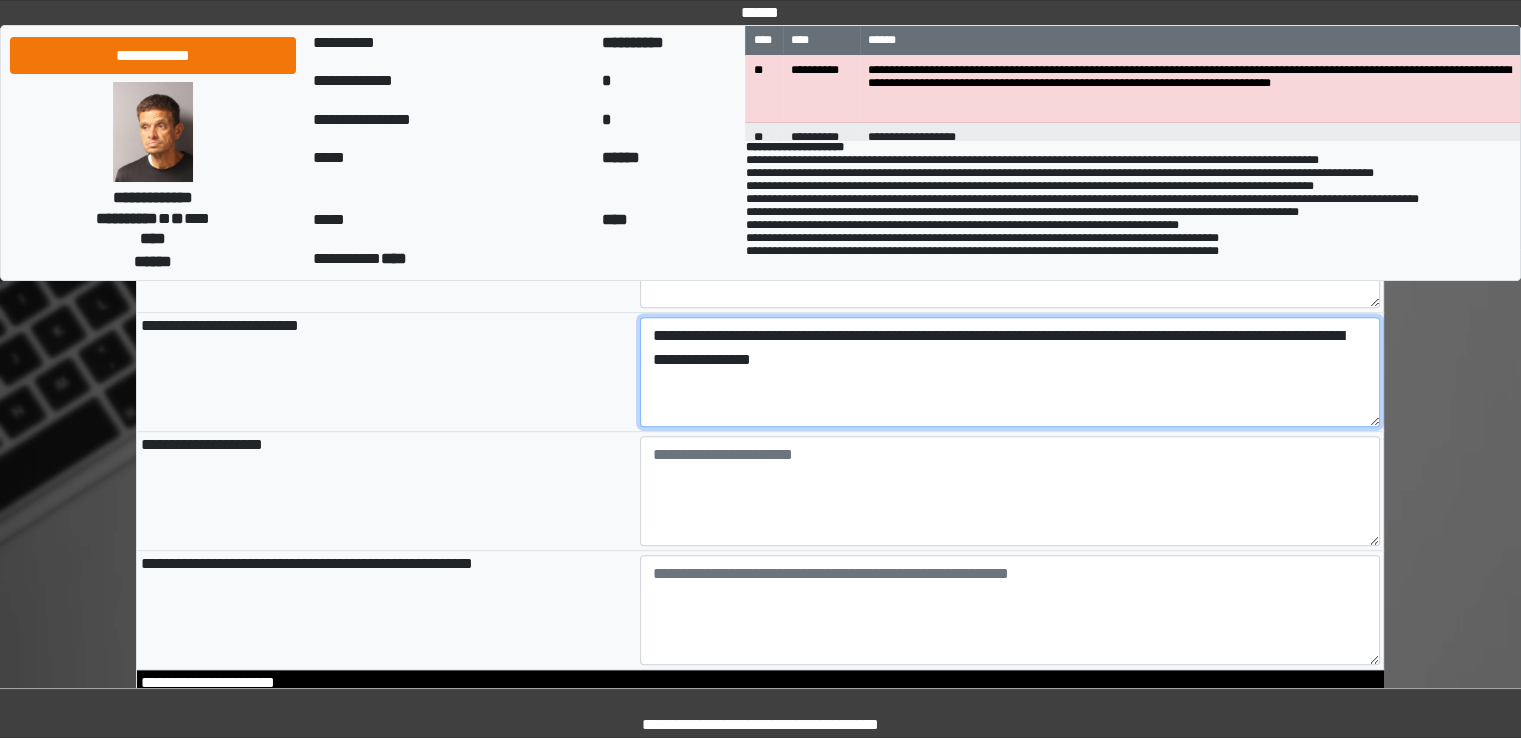 type on "**********" 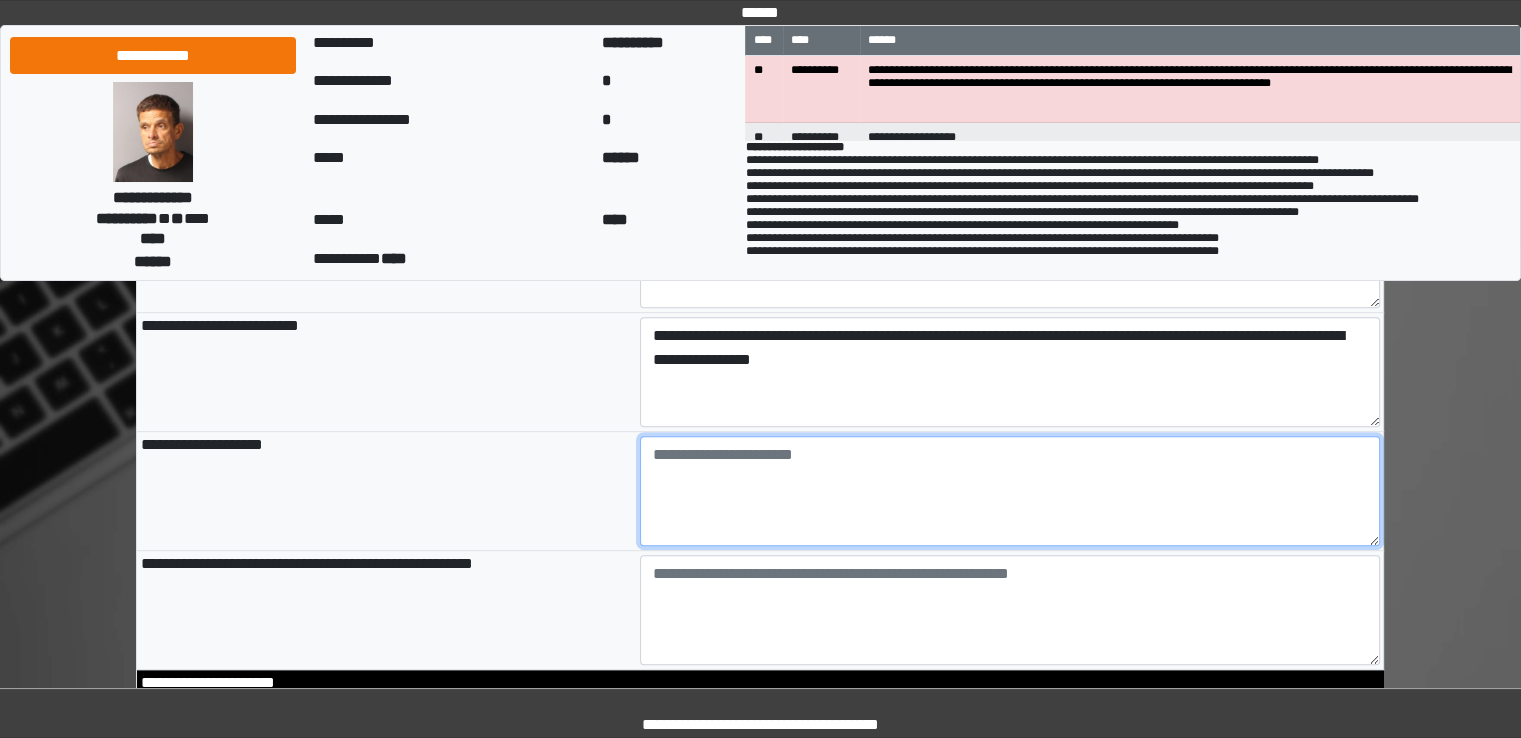 type on "**********" 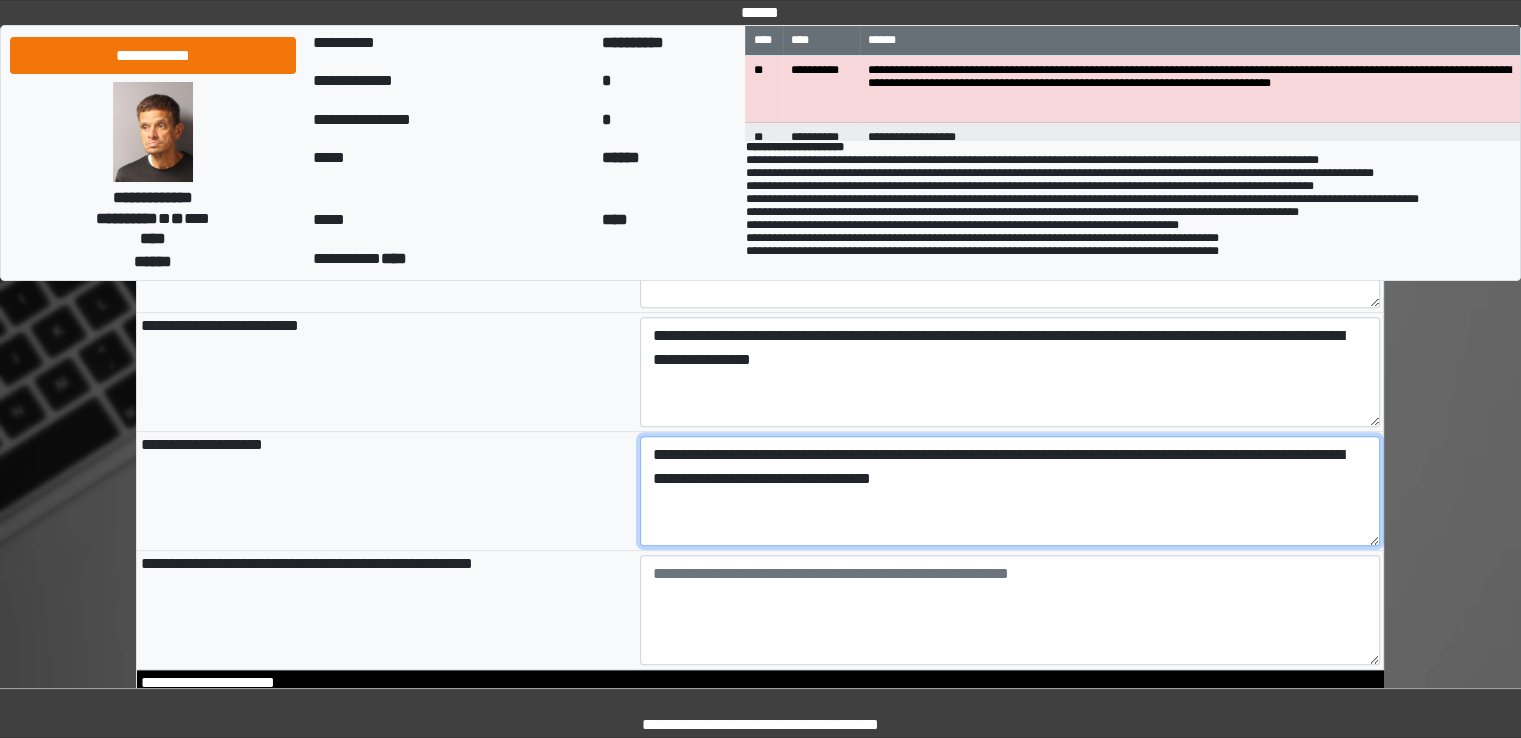 type on "**********" 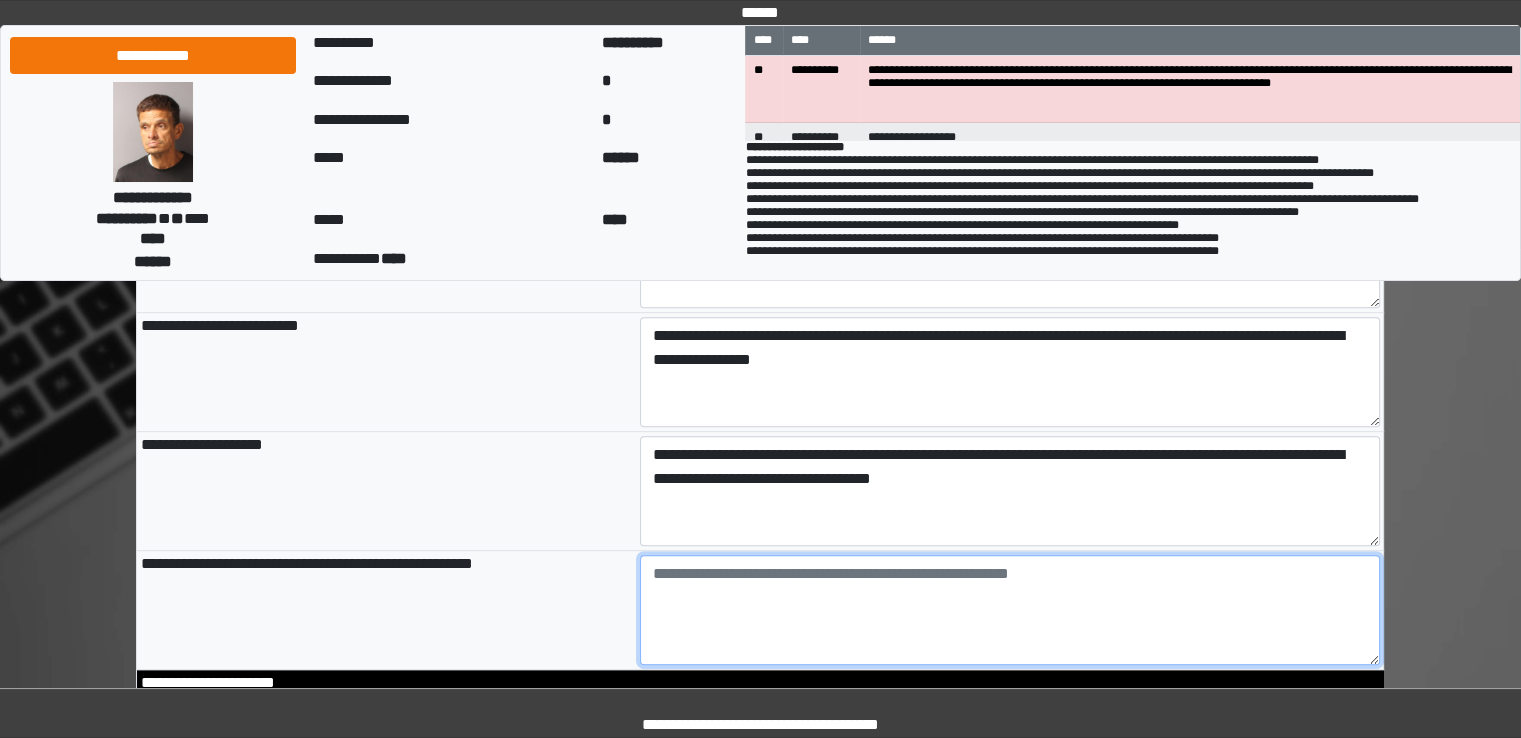 type on "**********" 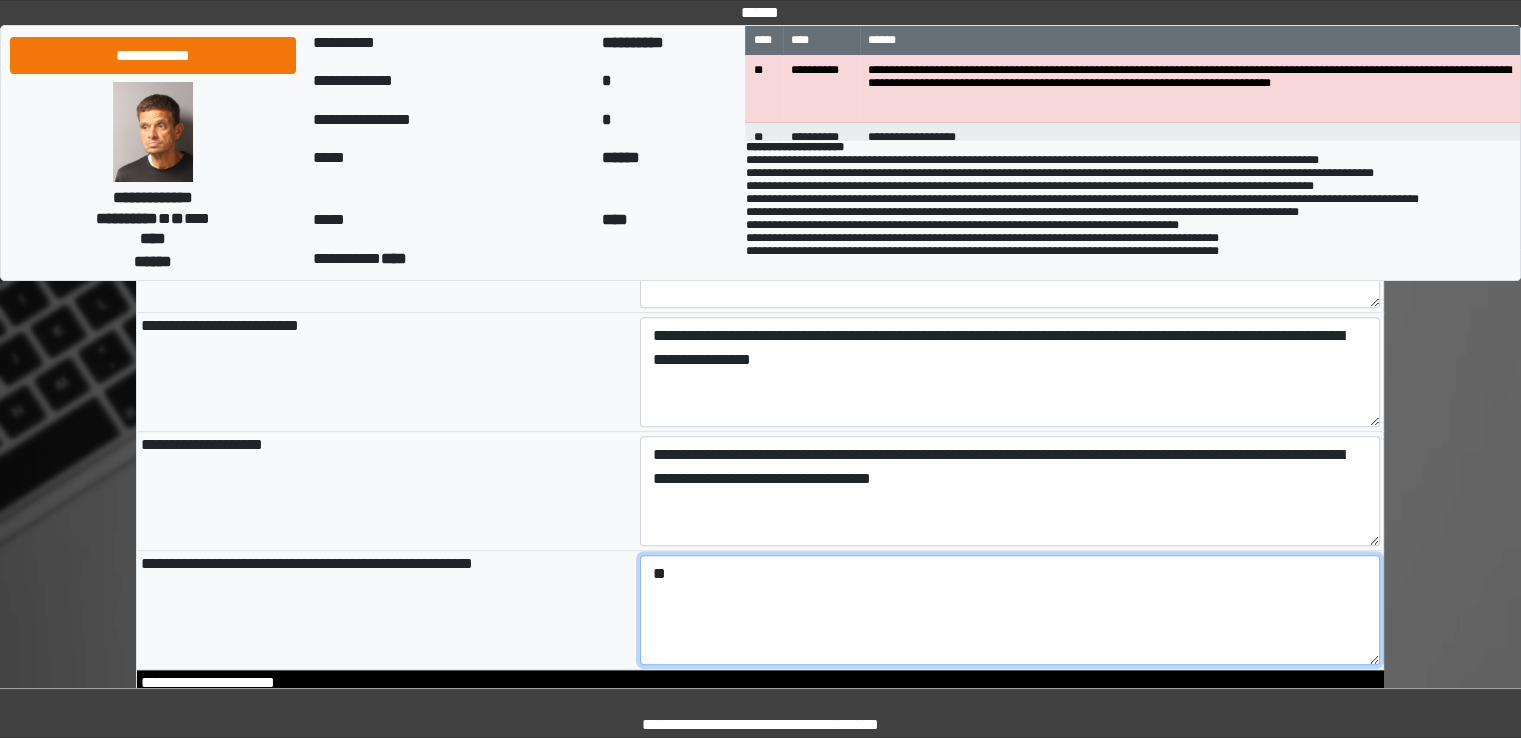 type on "*" 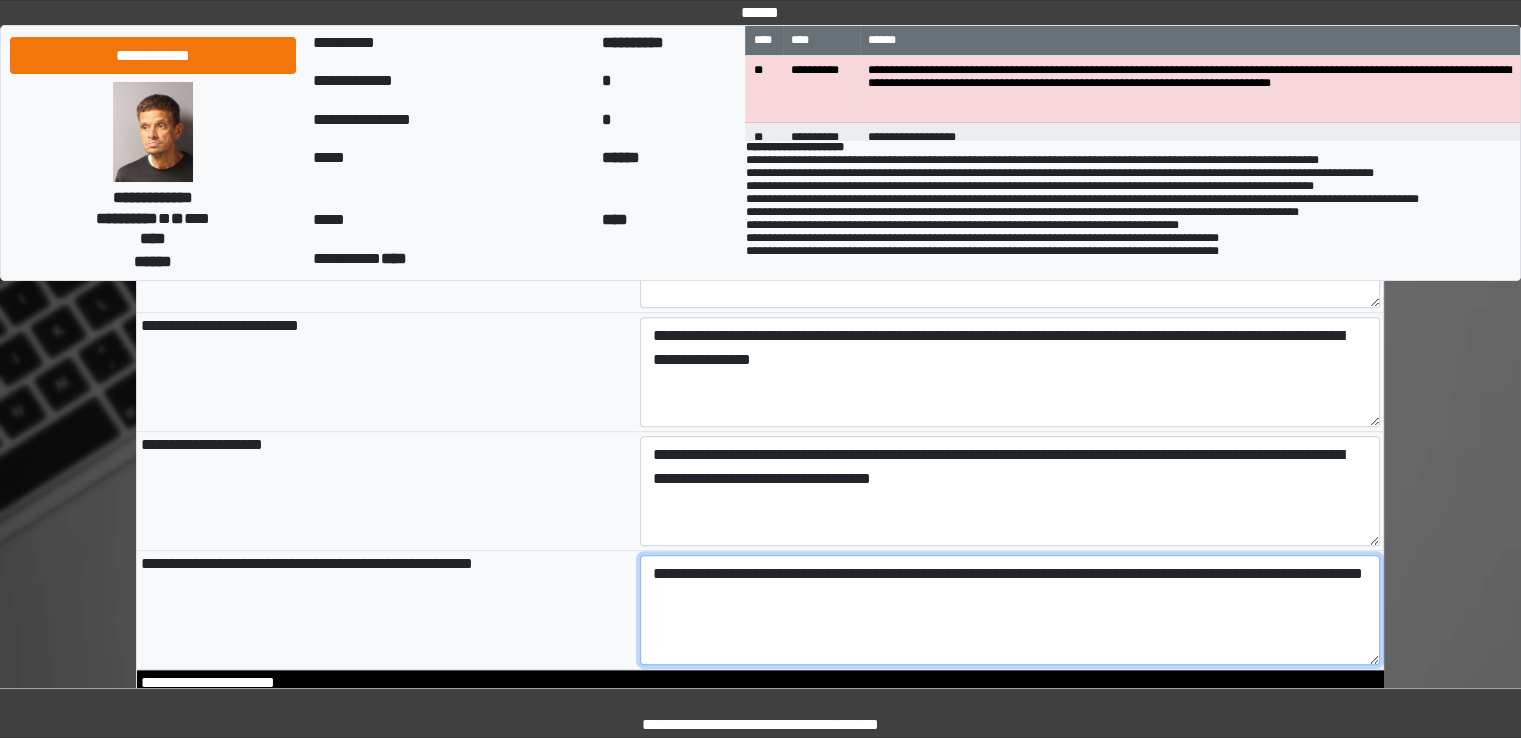 click on "**********" at bounding box center [1010, 610] 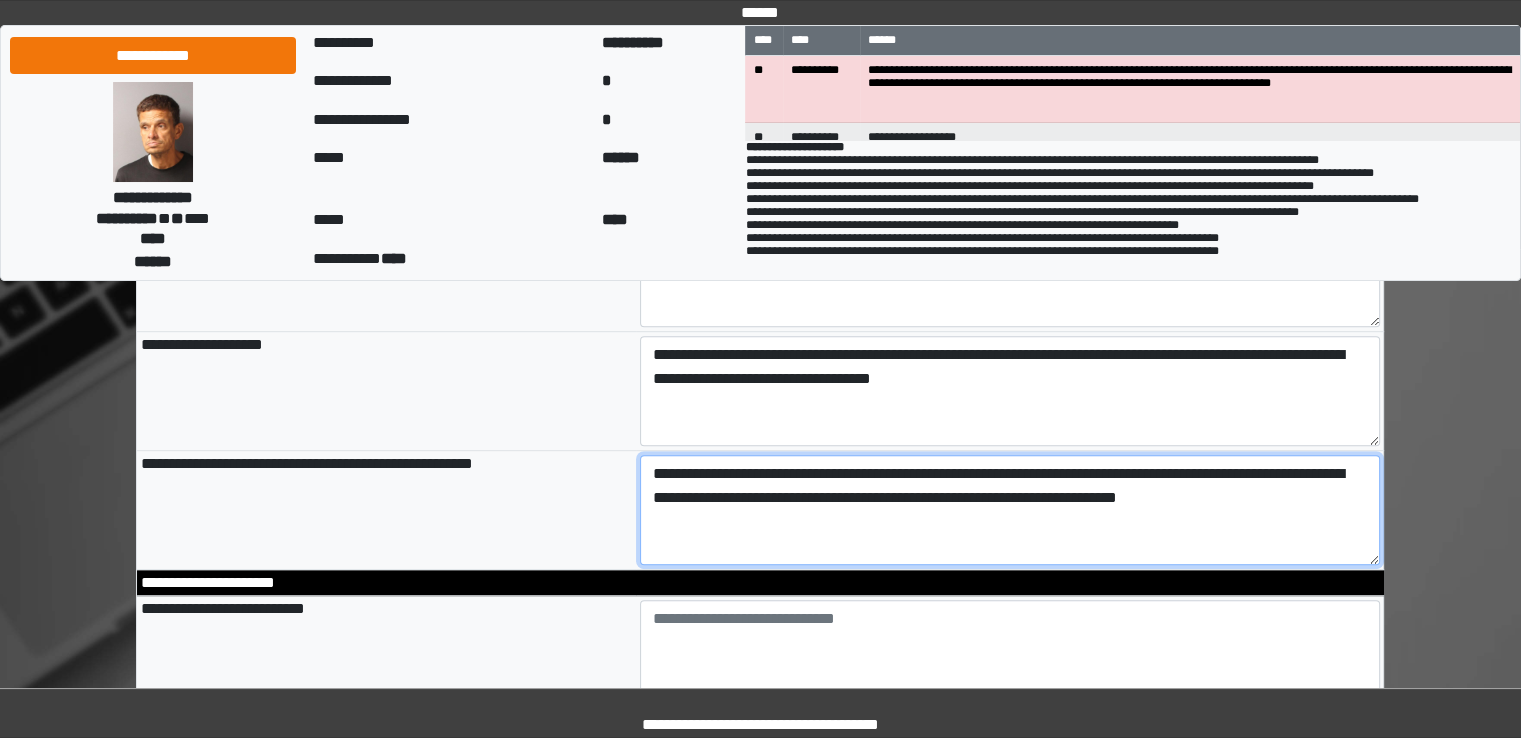 click on "**********" at bounding box center (1010, 510) 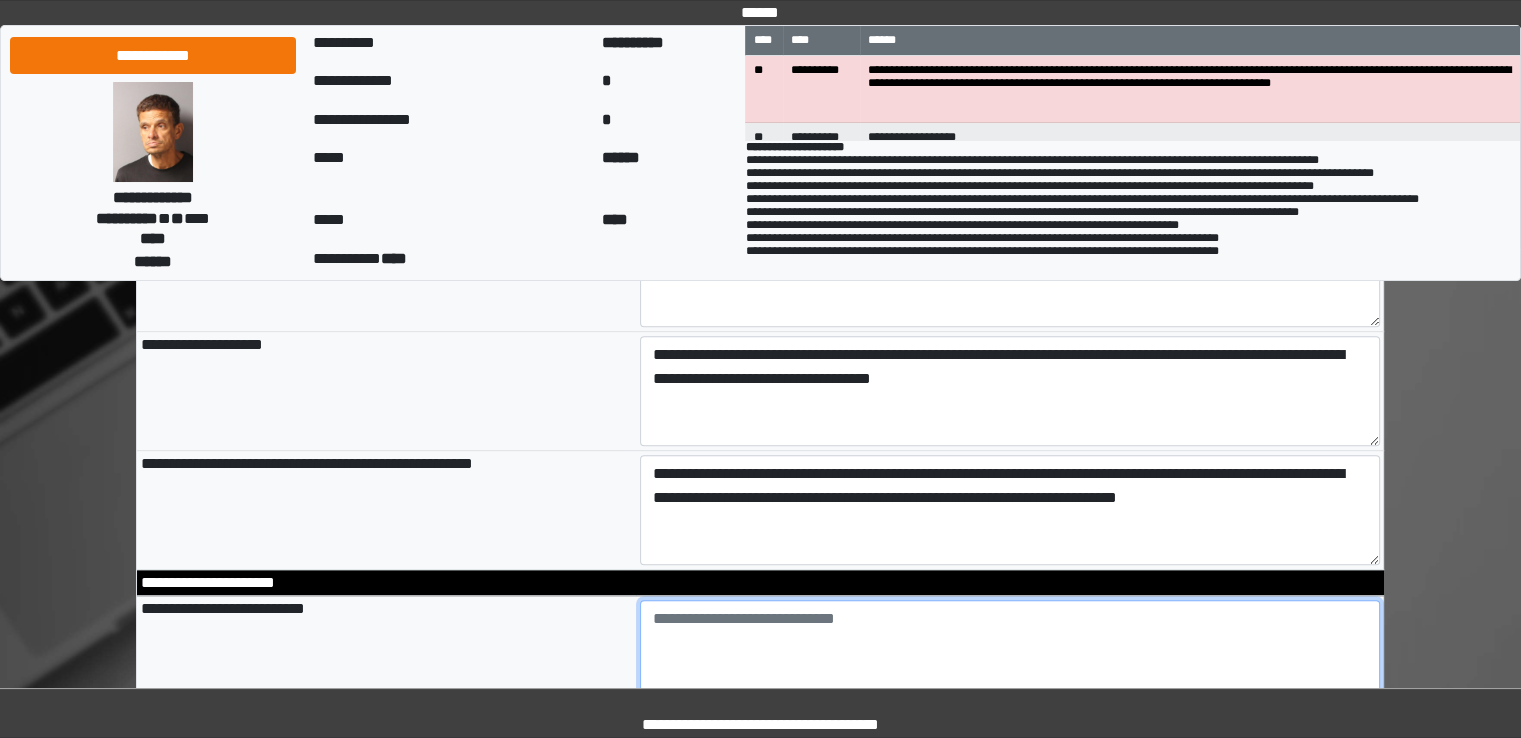 type on "**********" 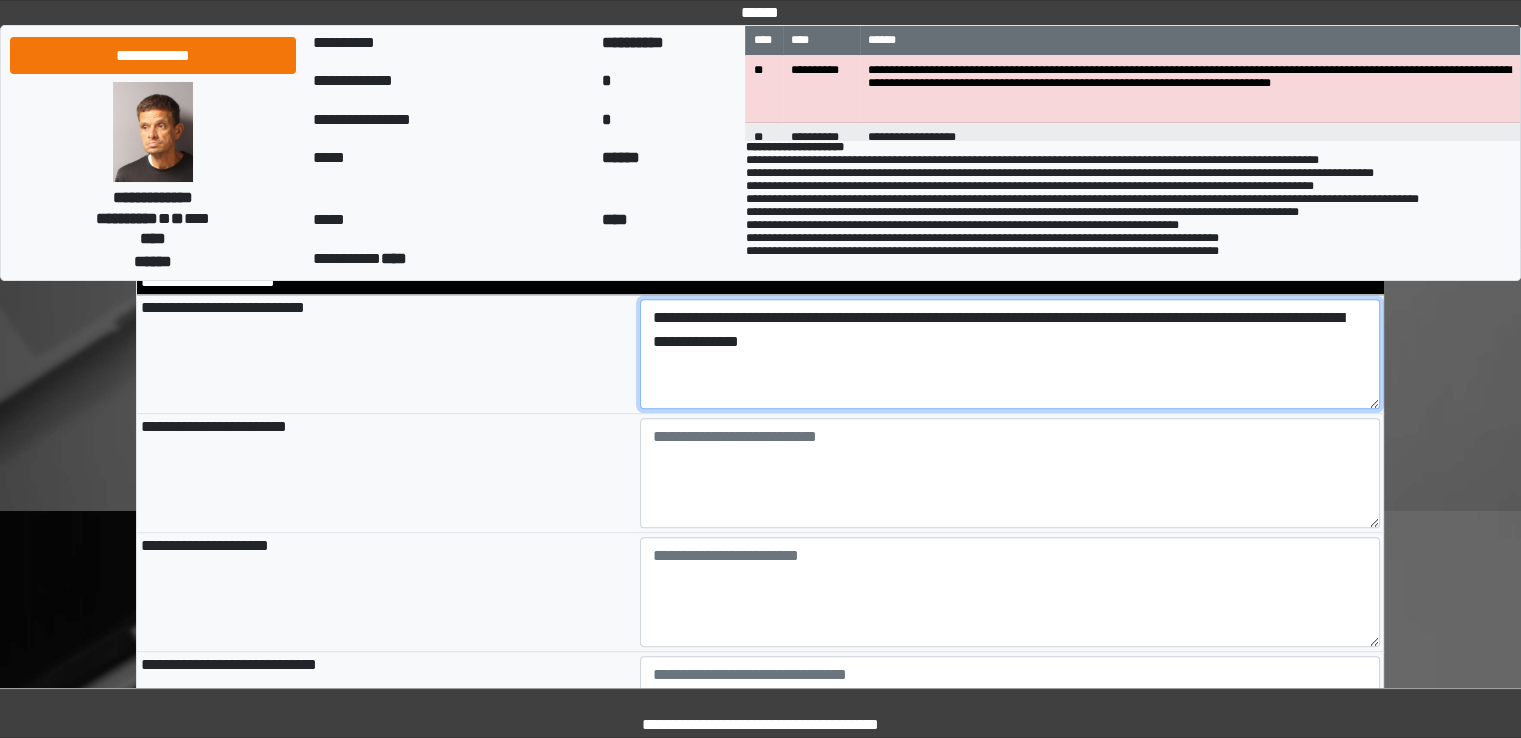 scroll, scrollTop: 1313, scrollLeft: 0, axis: vertical 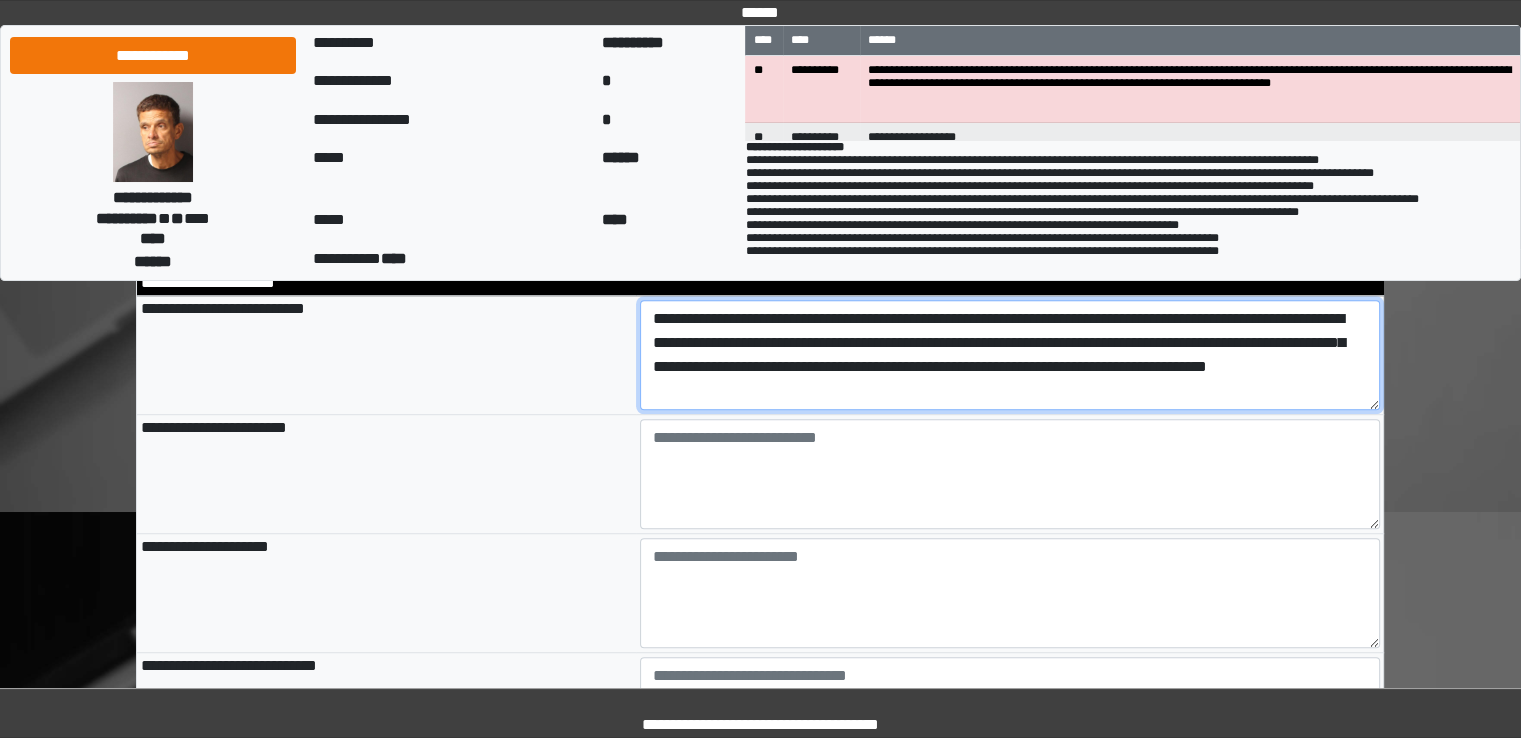 type on "**********" 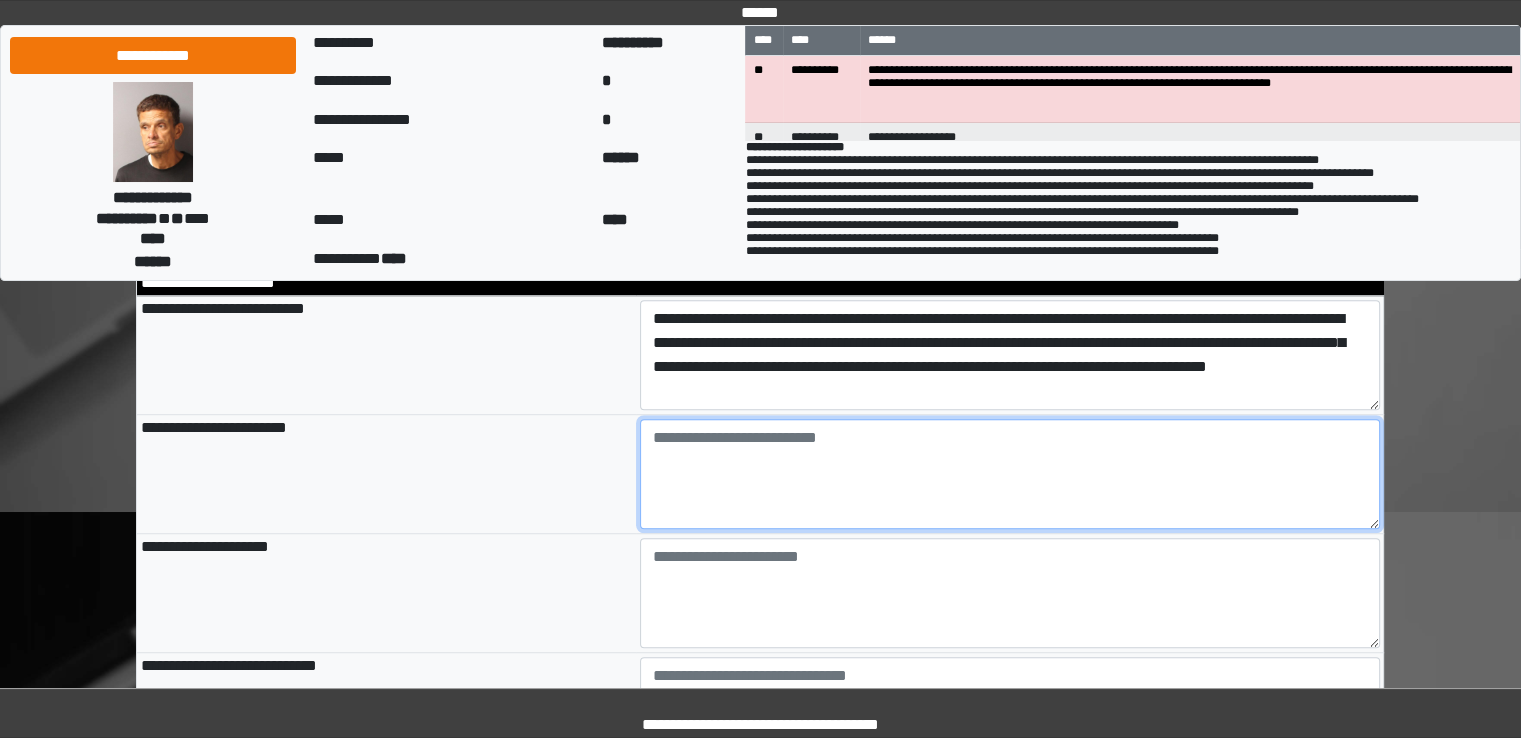 type on "**********" 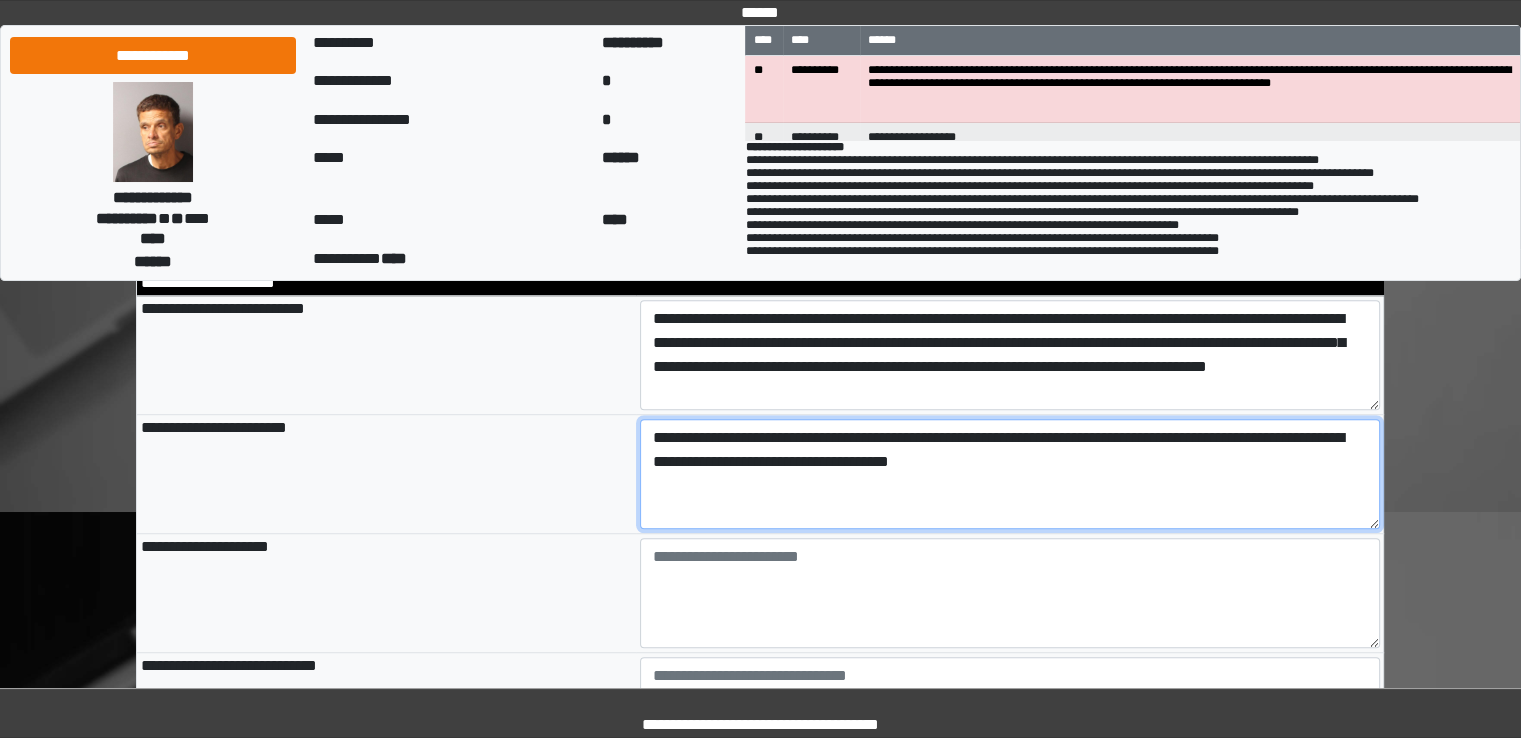 type on "**********" 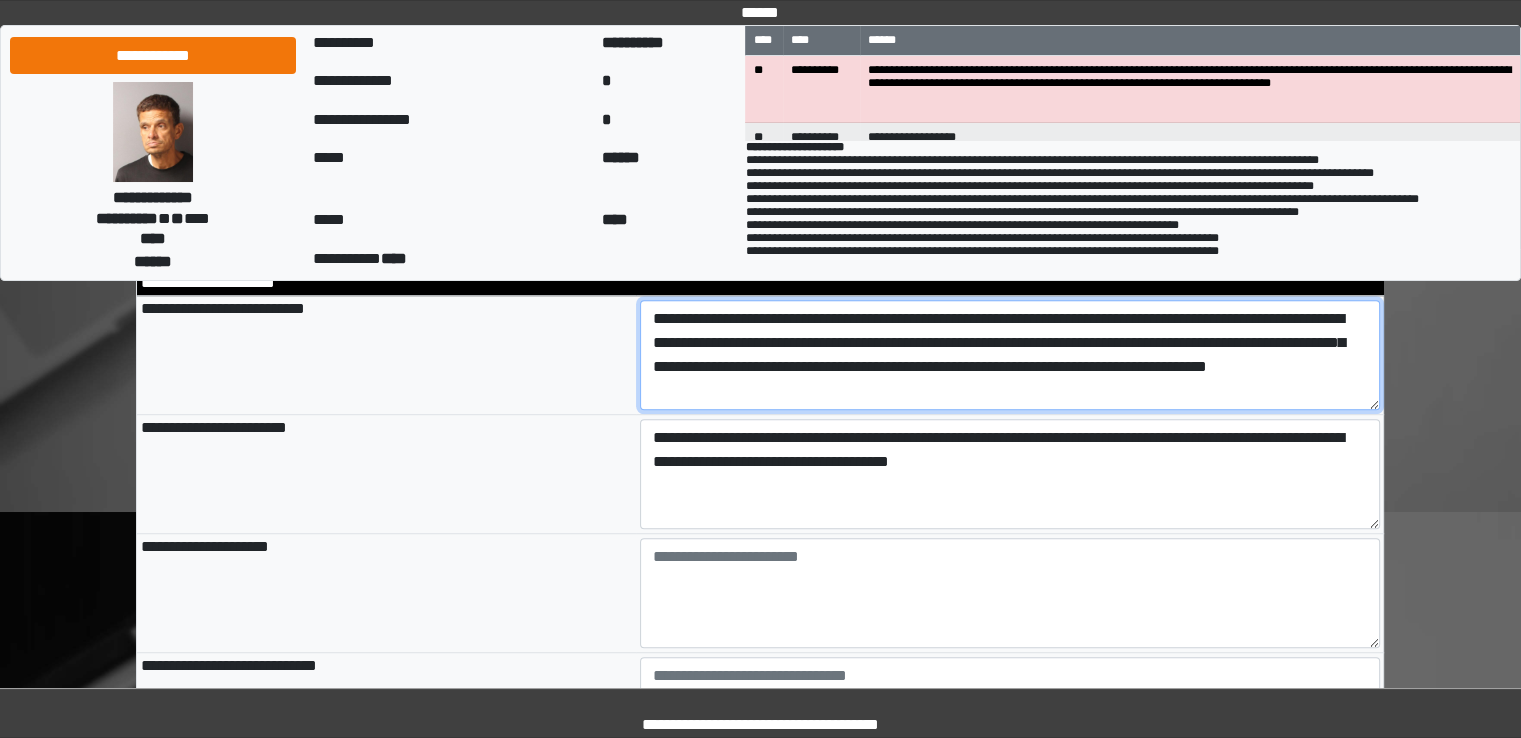 type on "**********" 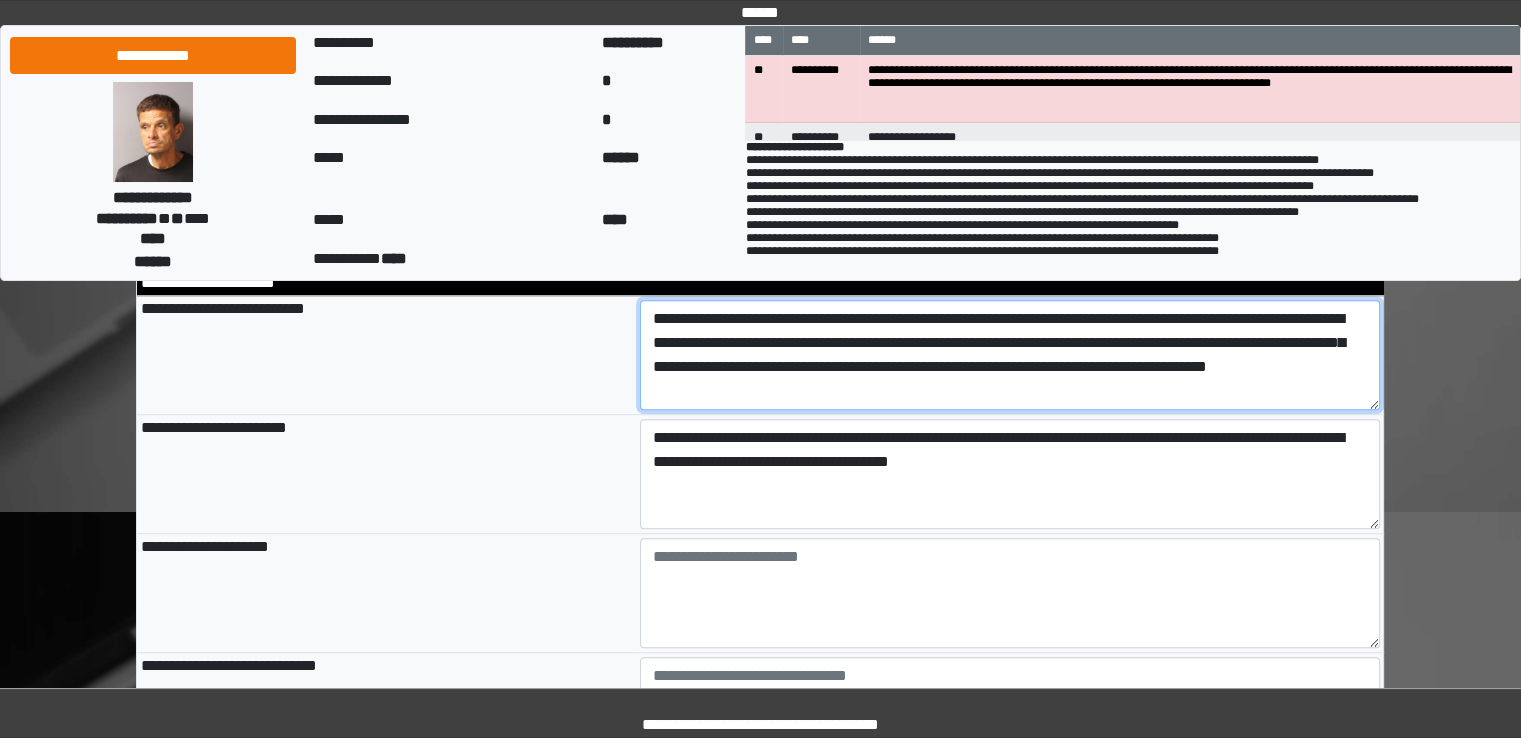 type on "**********" 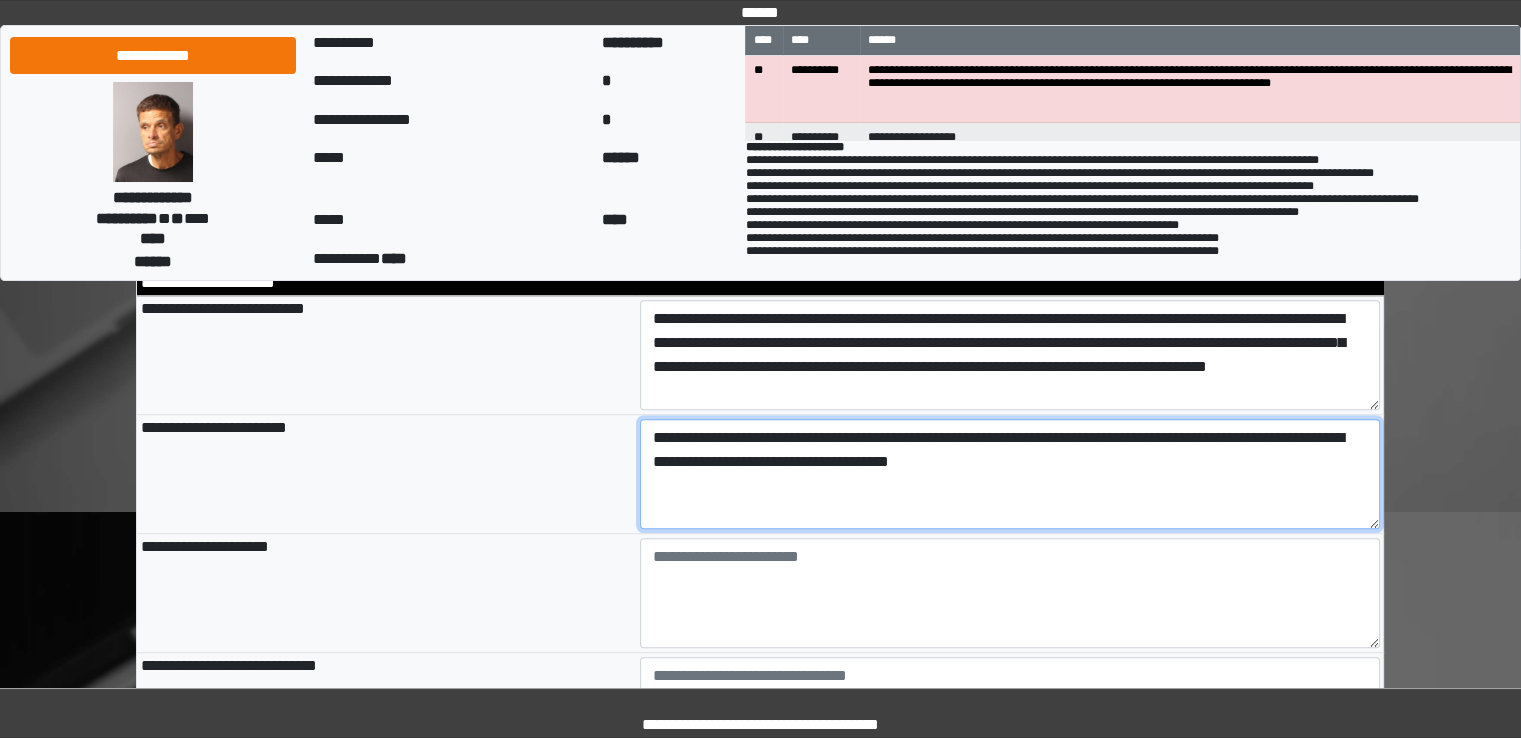 type on "**********" 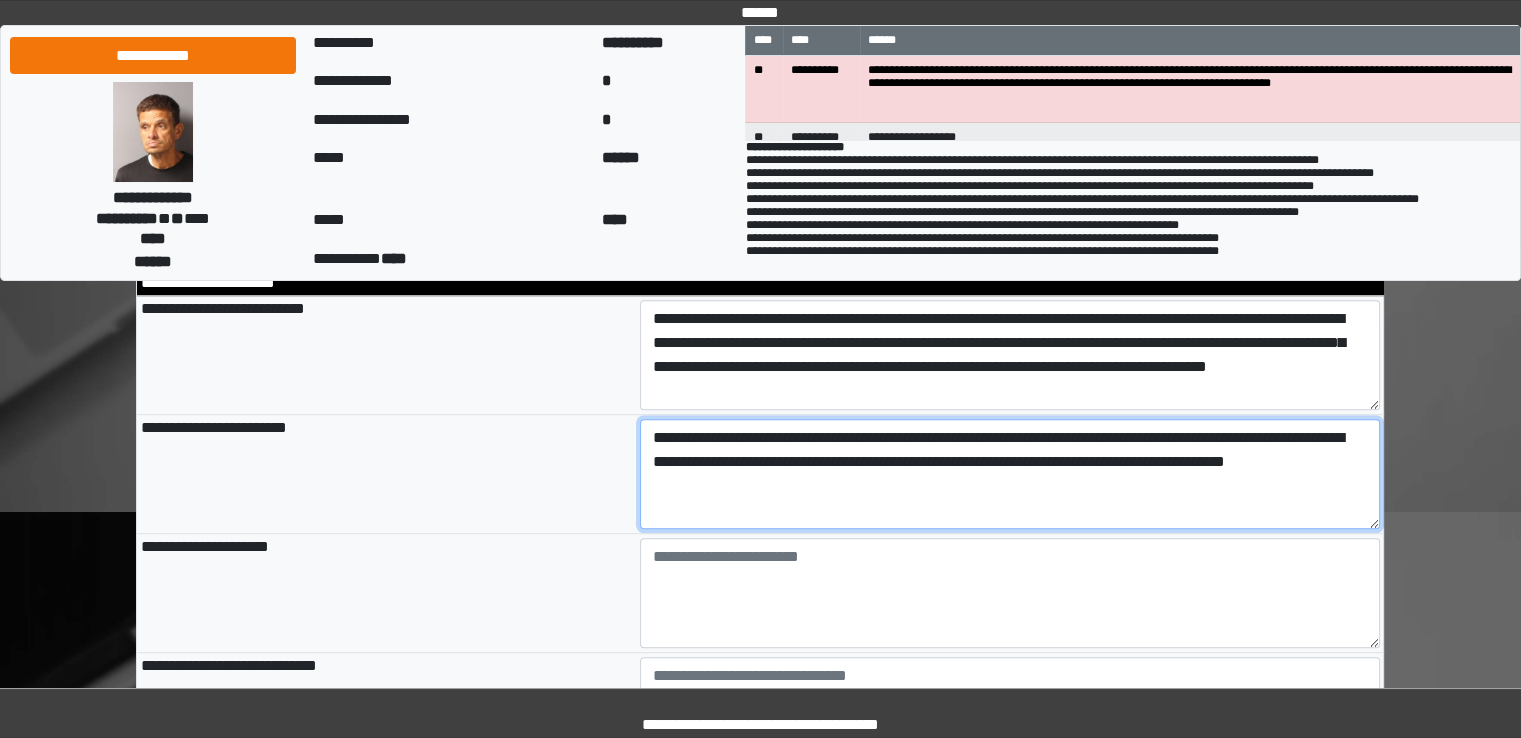 type on "**********" 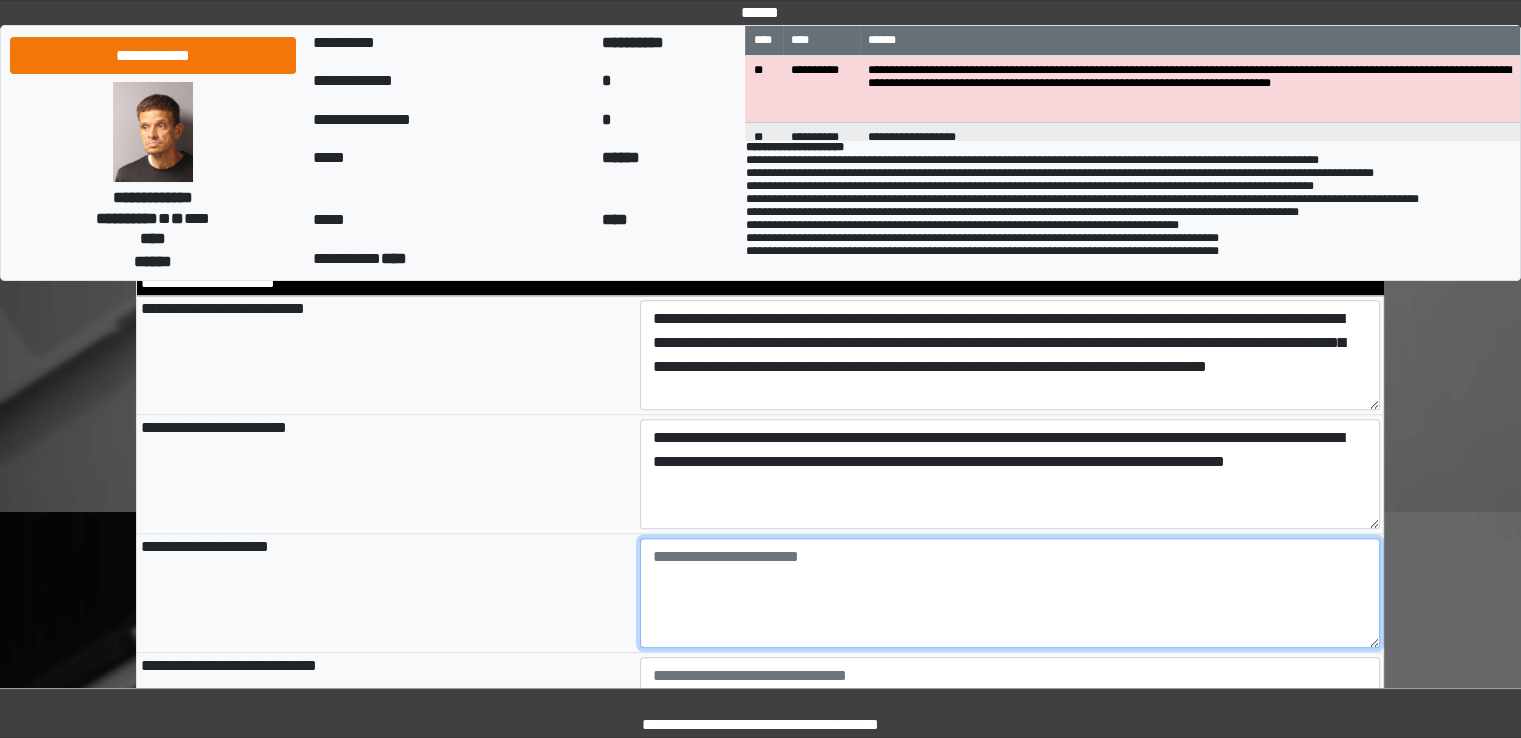 type on "**********" 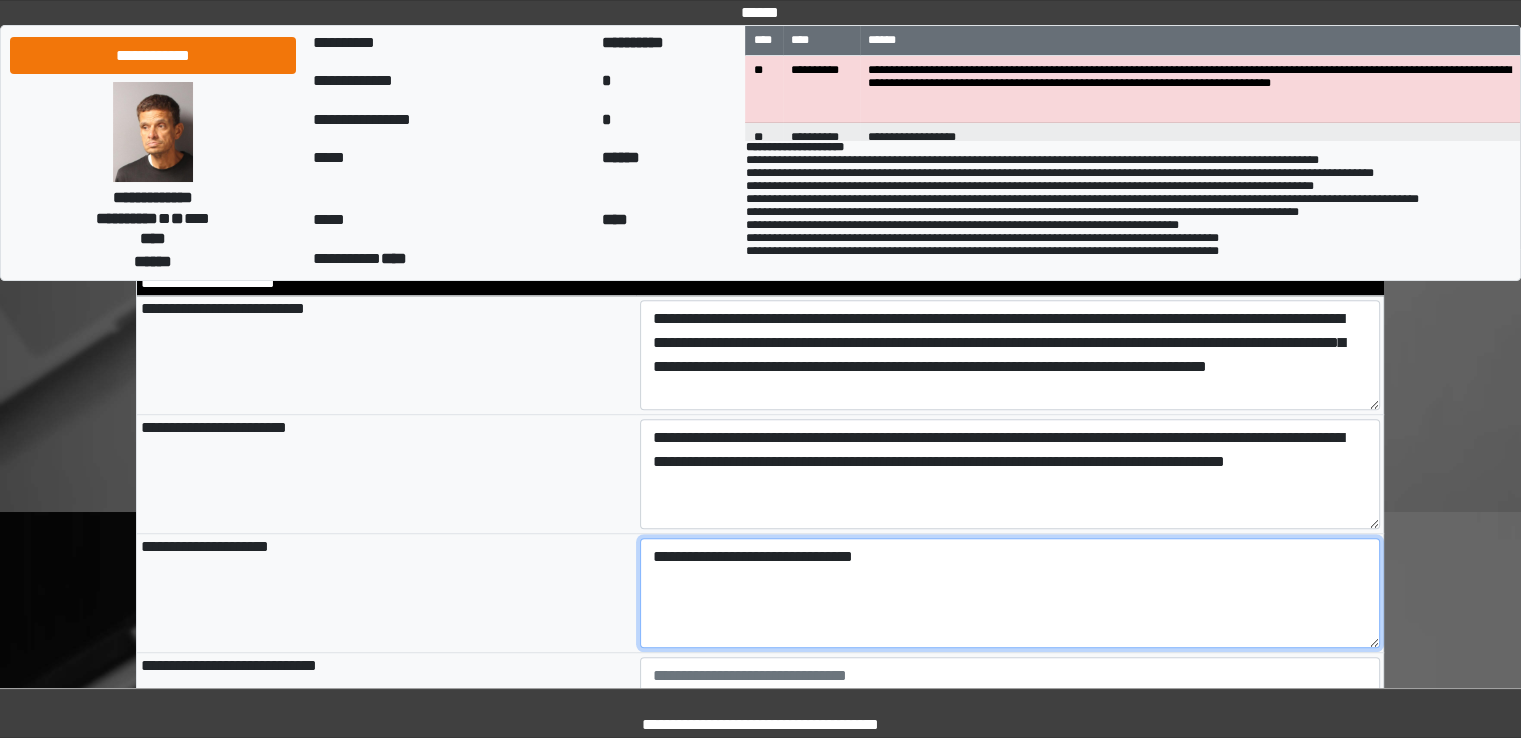 type on "**********" 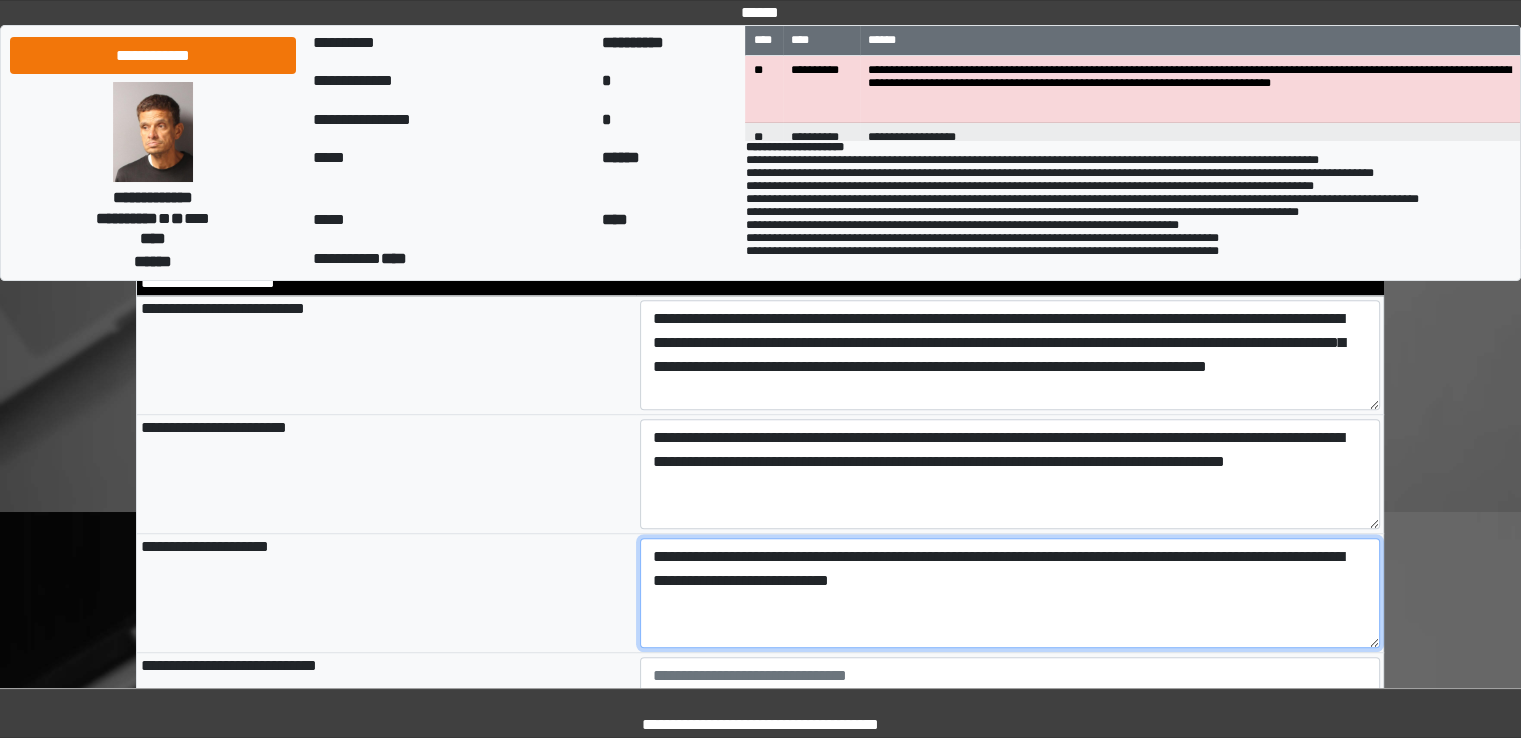 type on "**********" 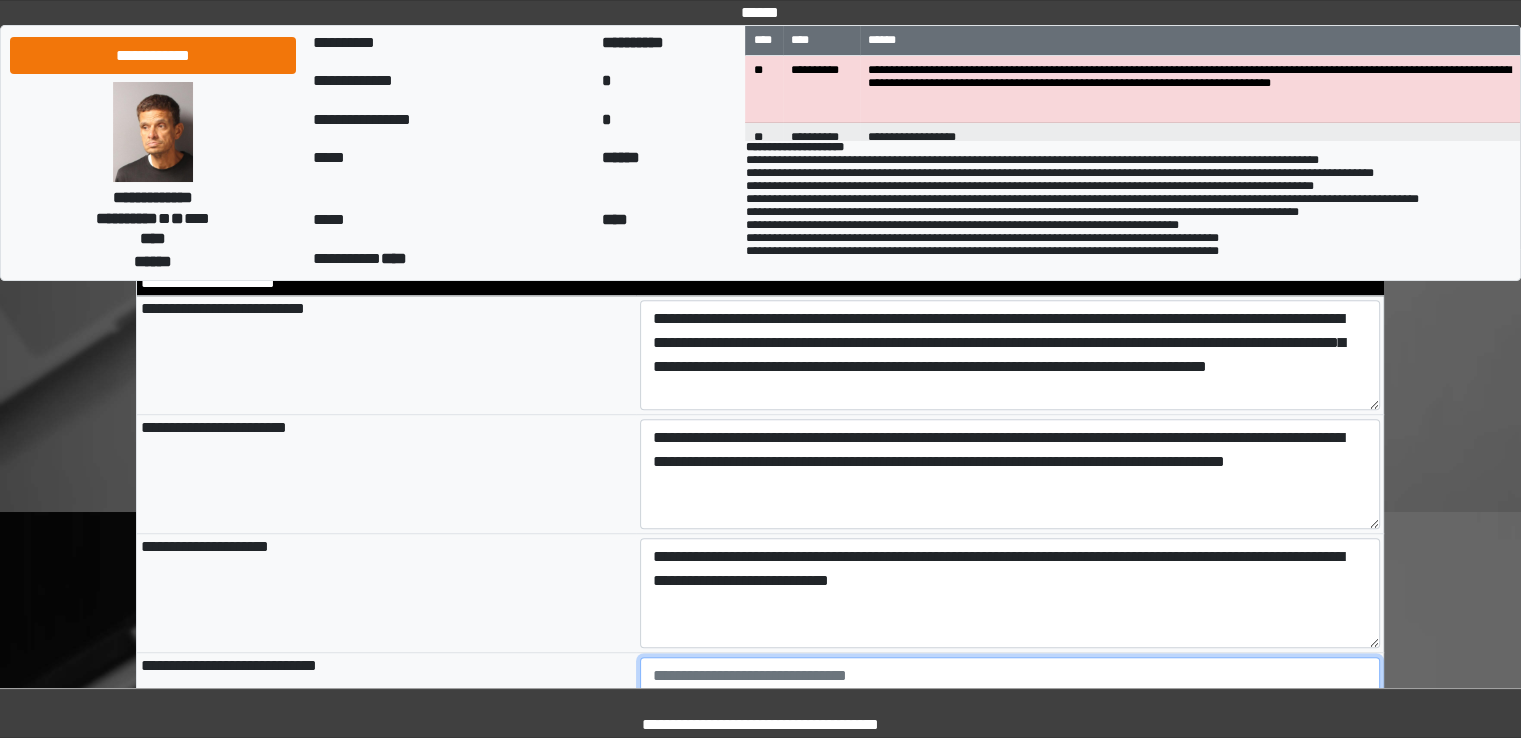 type on "**********" 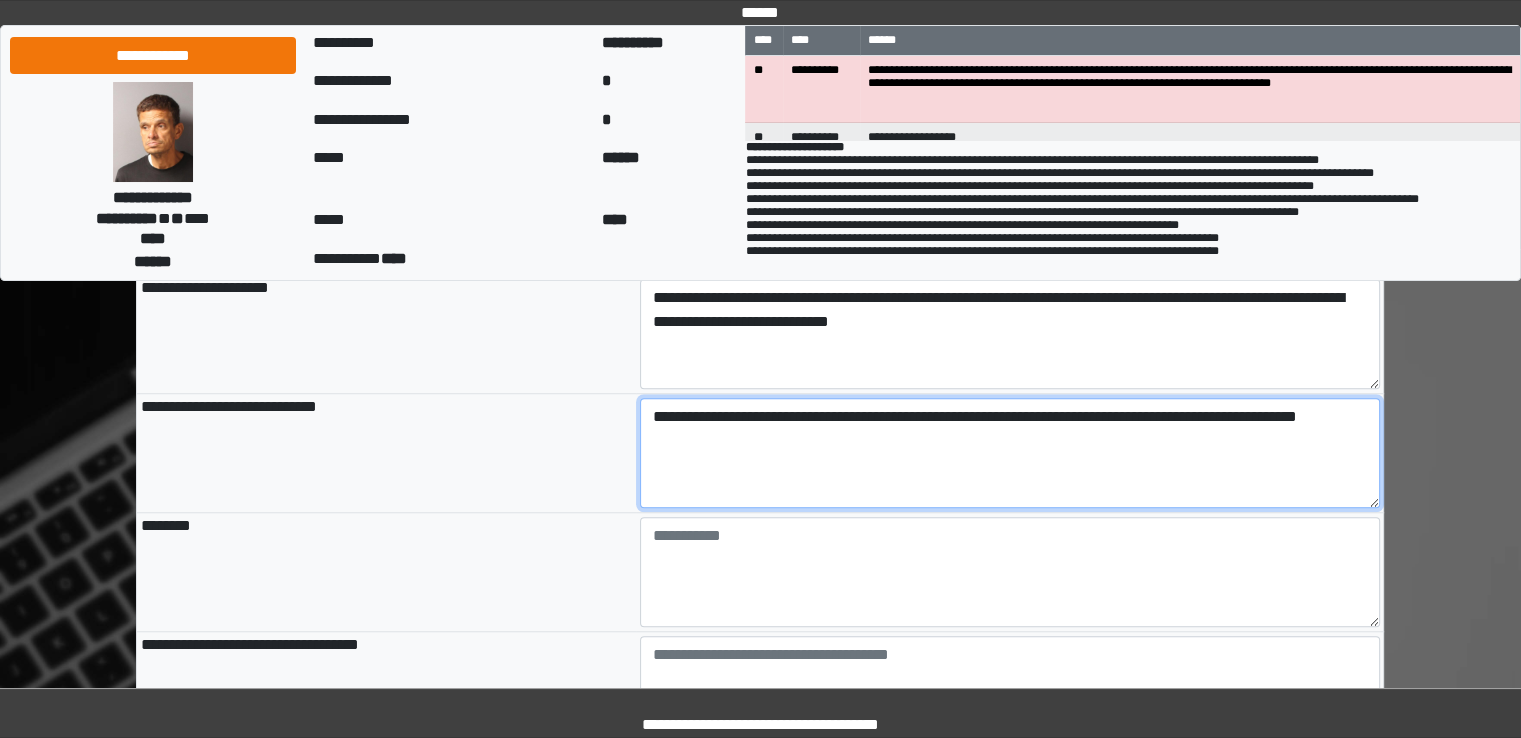 scroll, scrollTop: 1613, scrollLeft: 0, axis: vertical 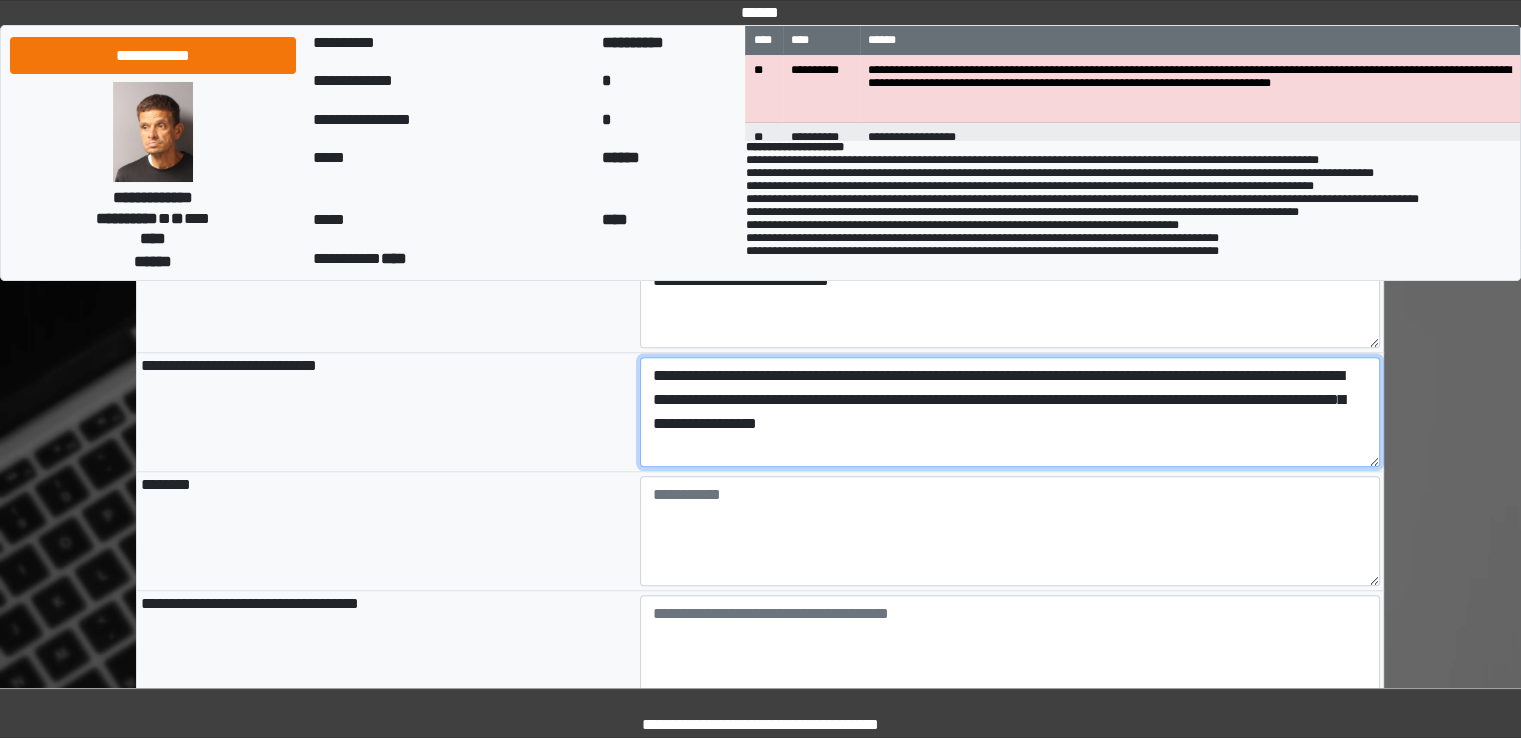 type on "**********" 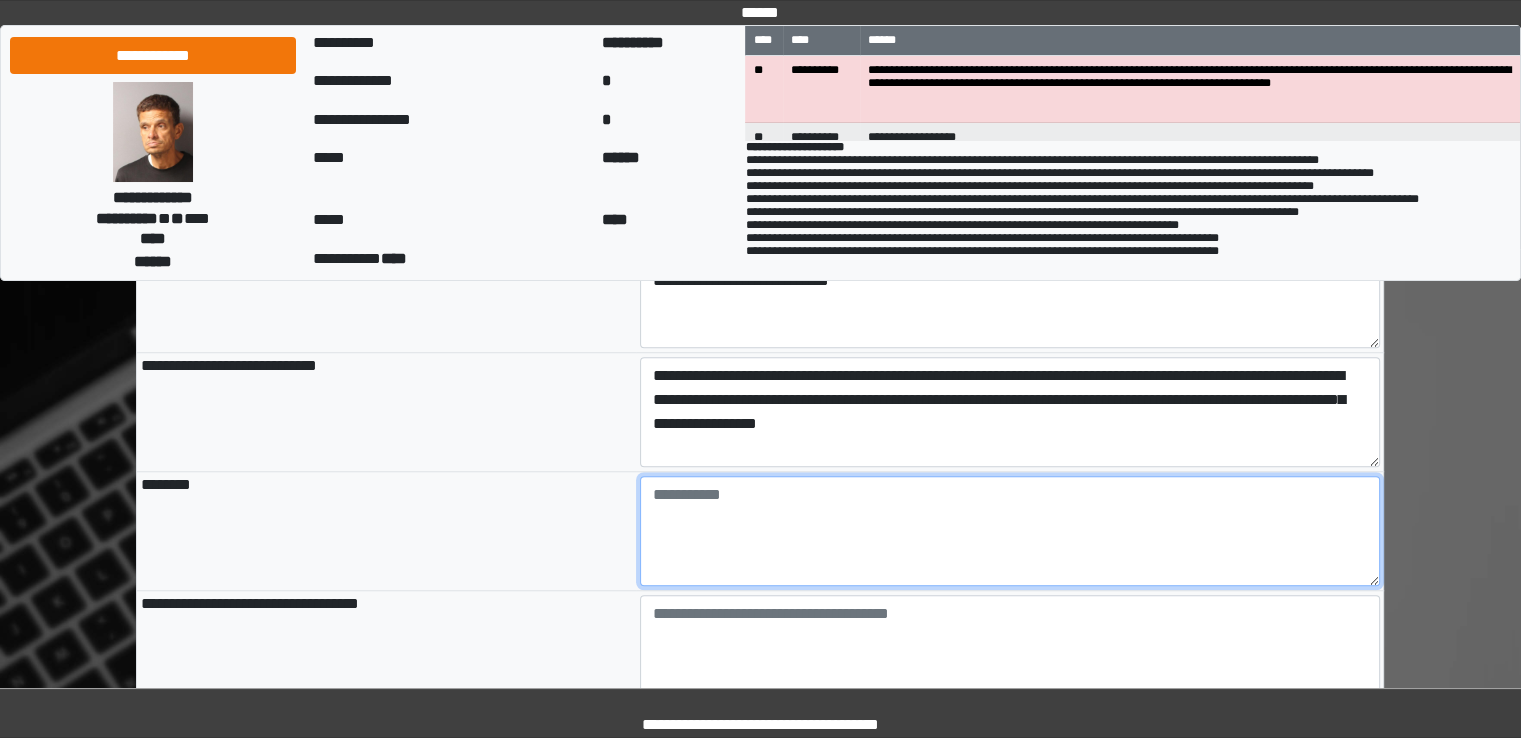 type on "**********" 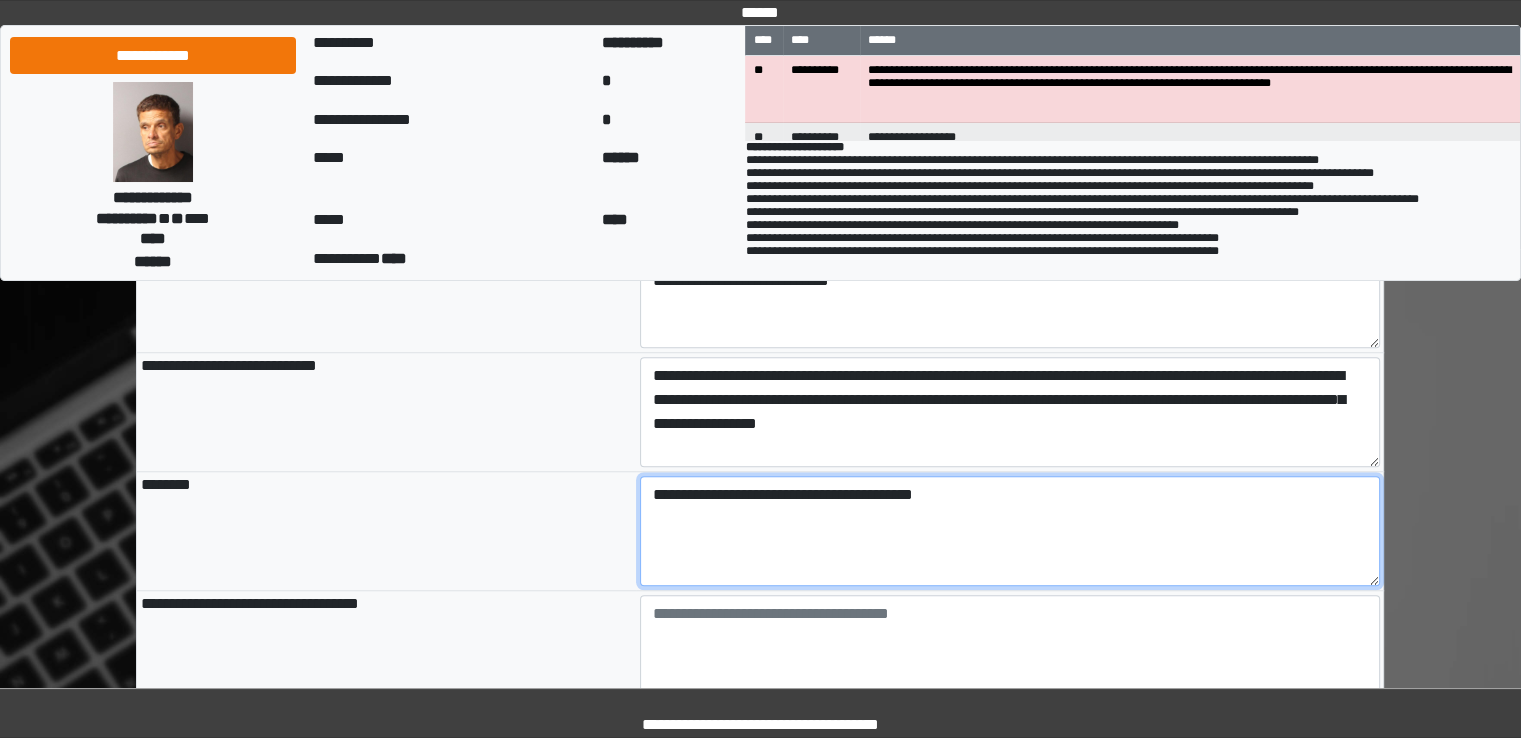 type on "**********" 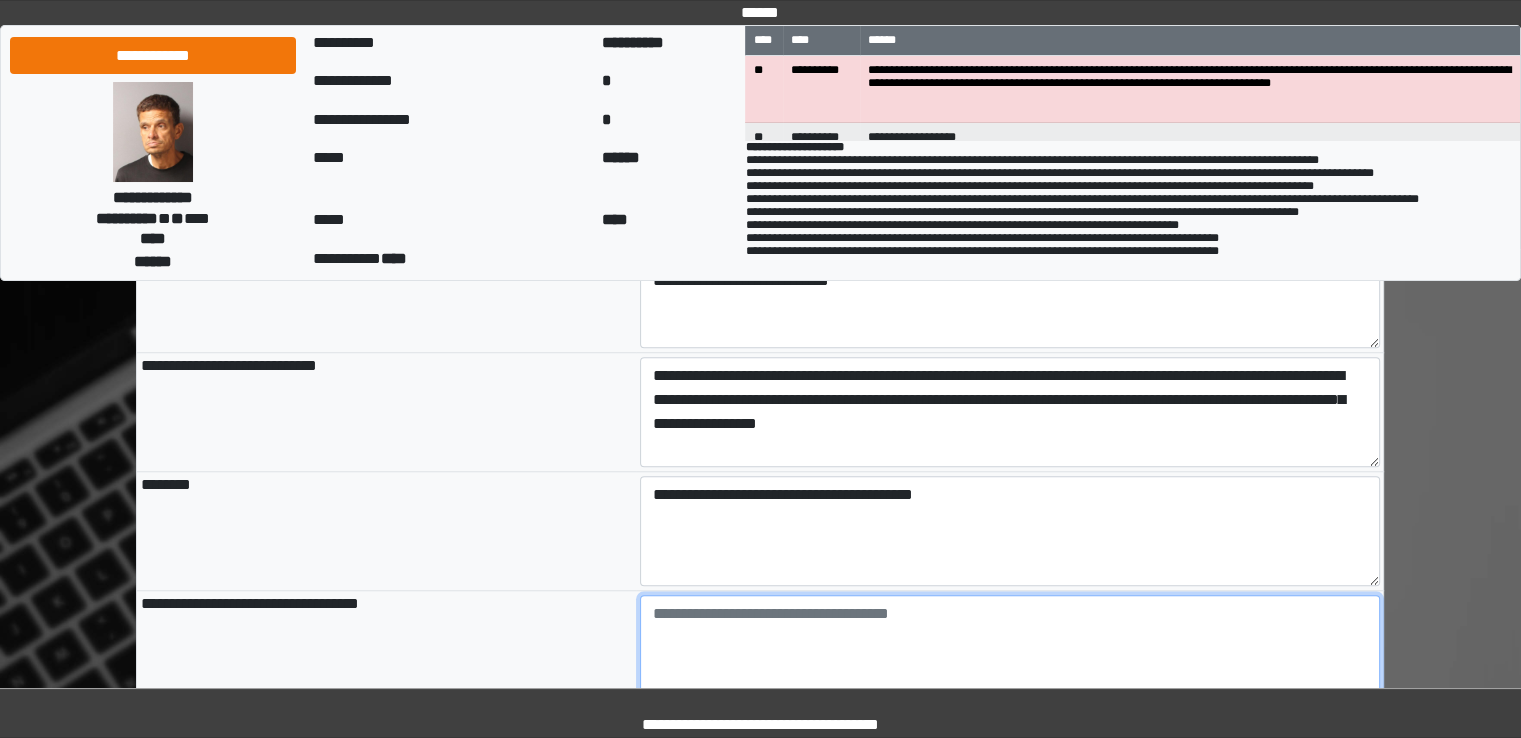 type on "**********" 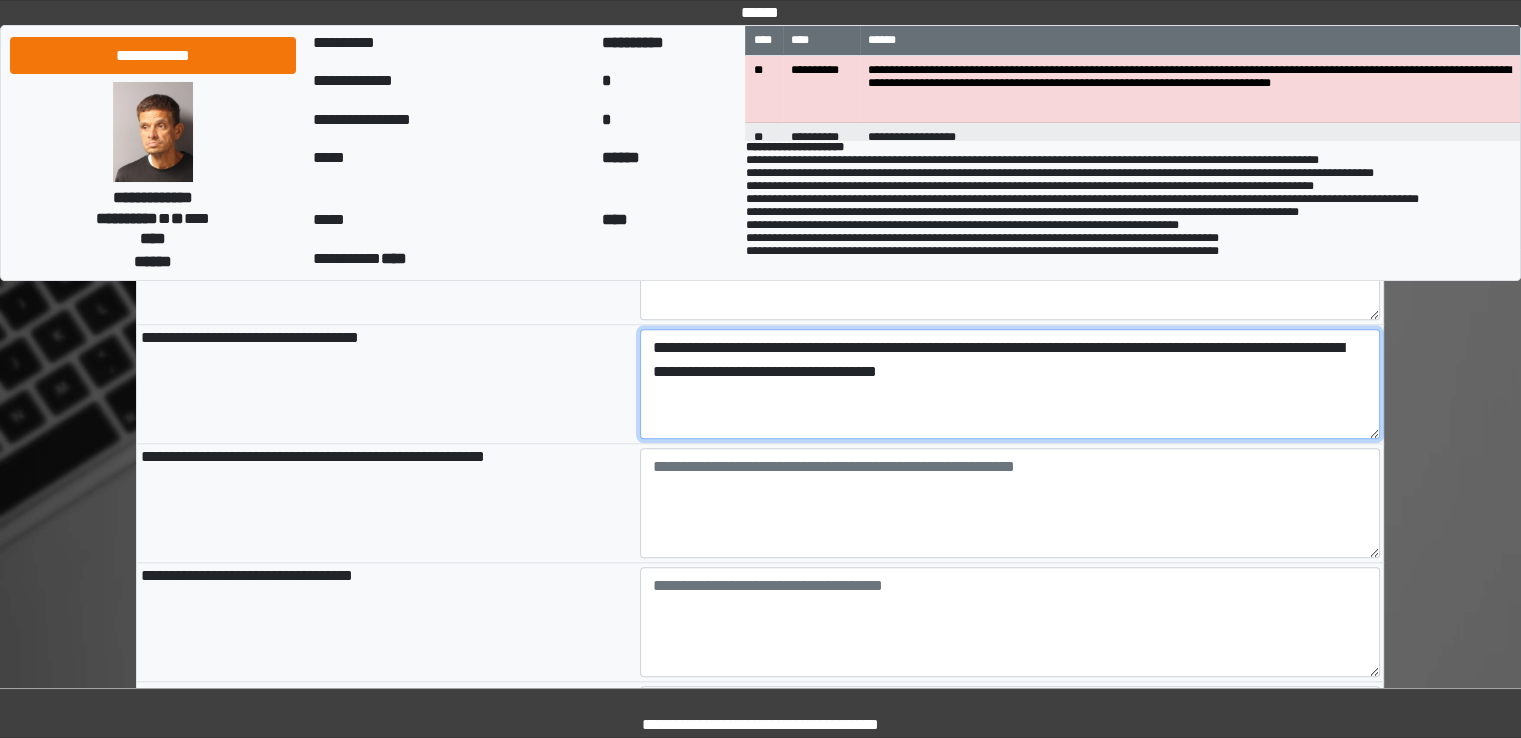 scroll, scrollTop: 1913, scrollLeft: 0, axis: vertical 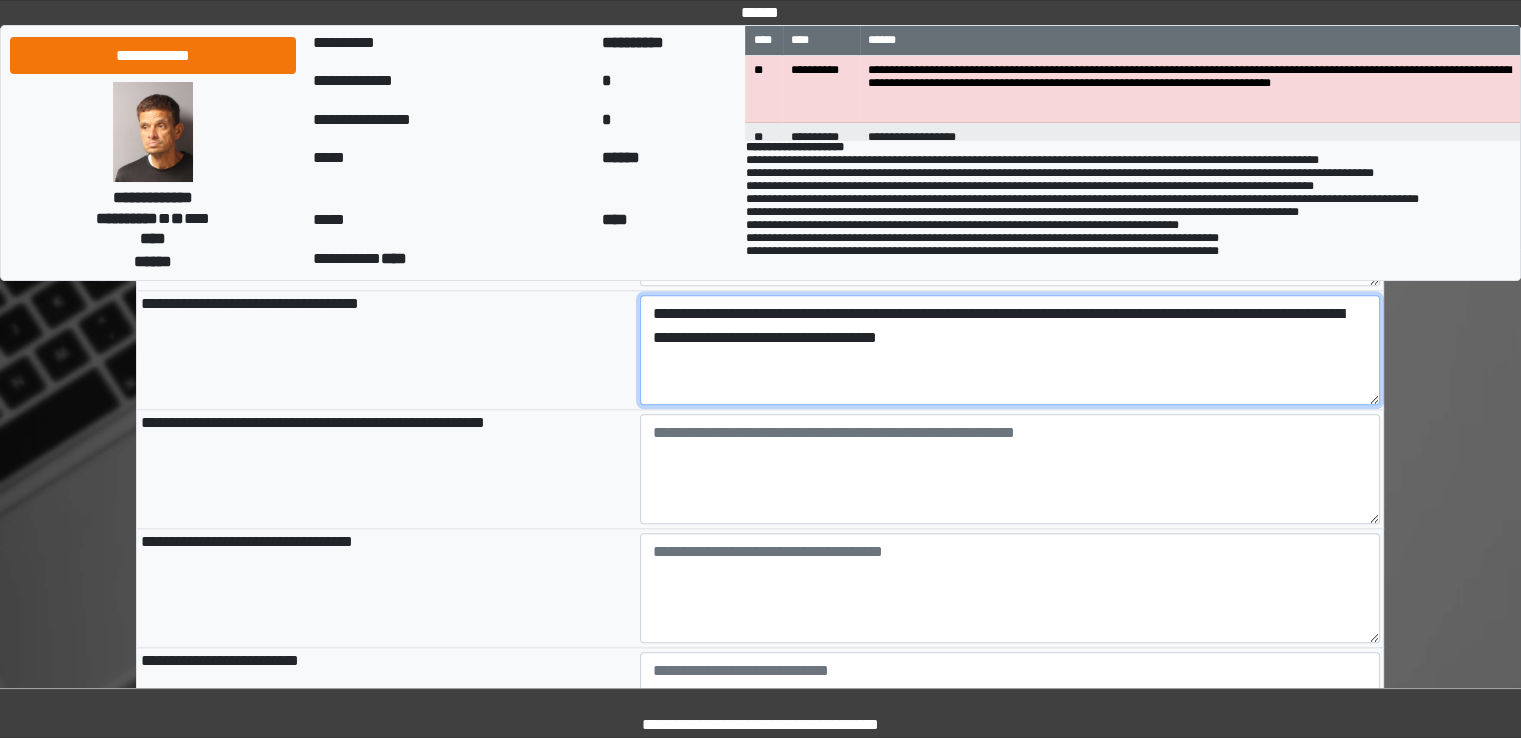 type on "**********" 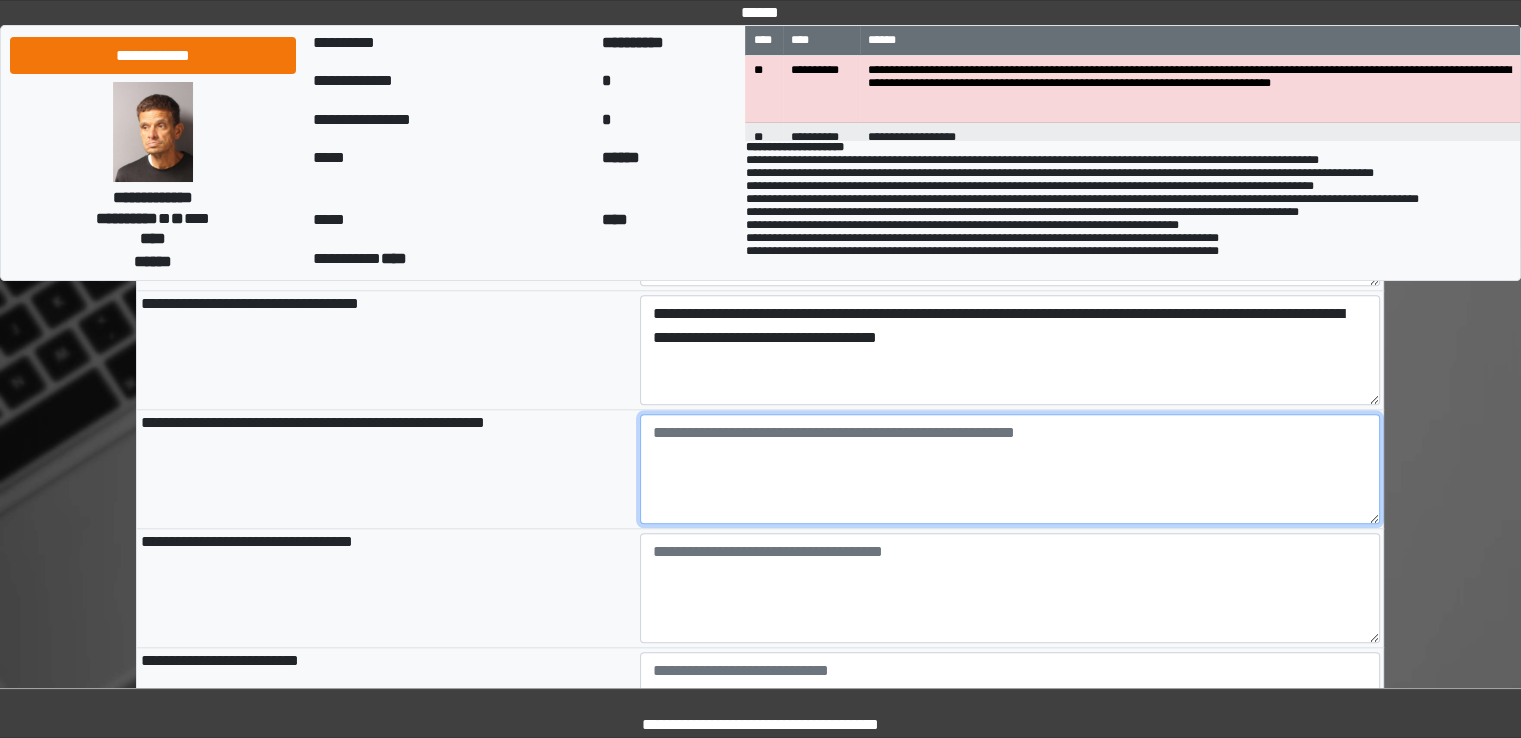 type on "**********" 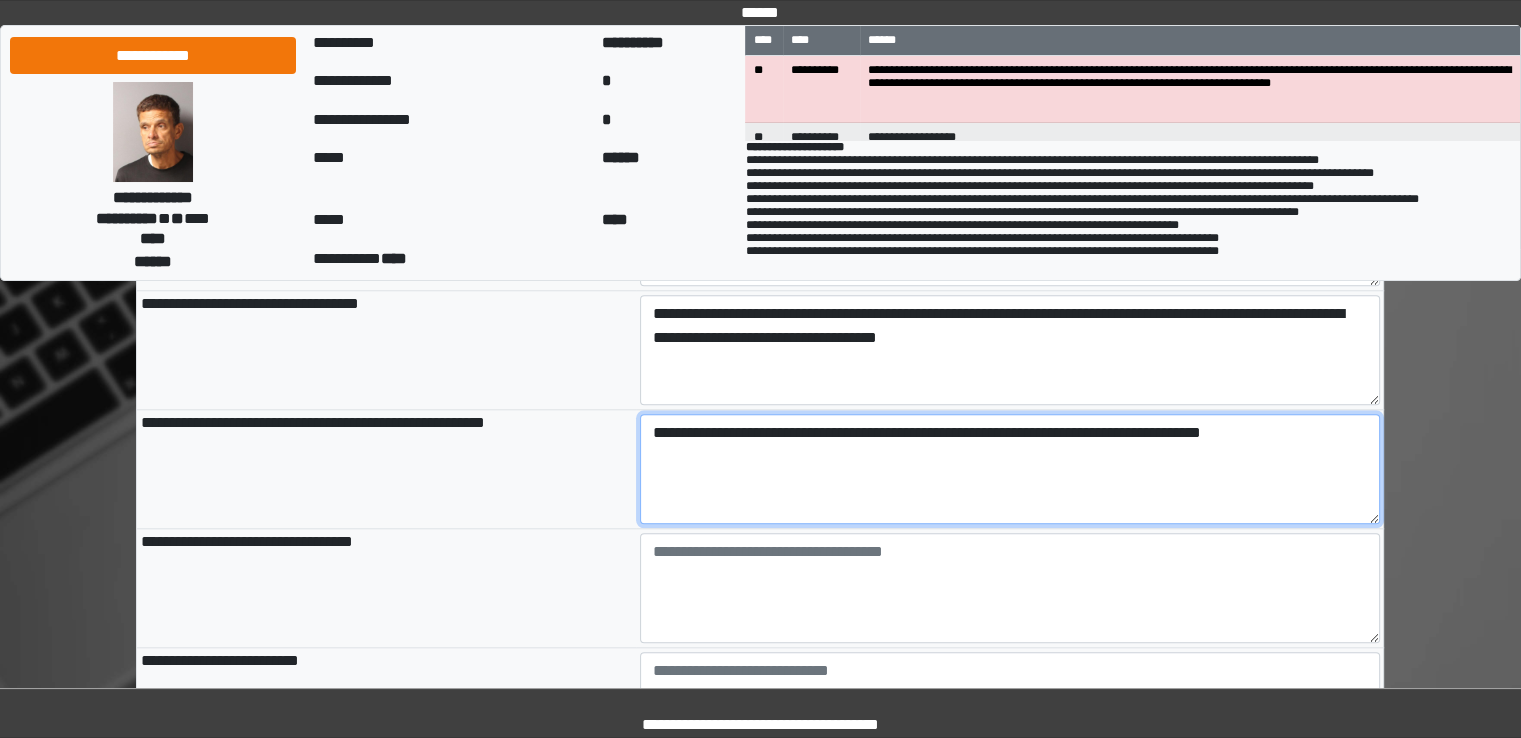 type on "**********" 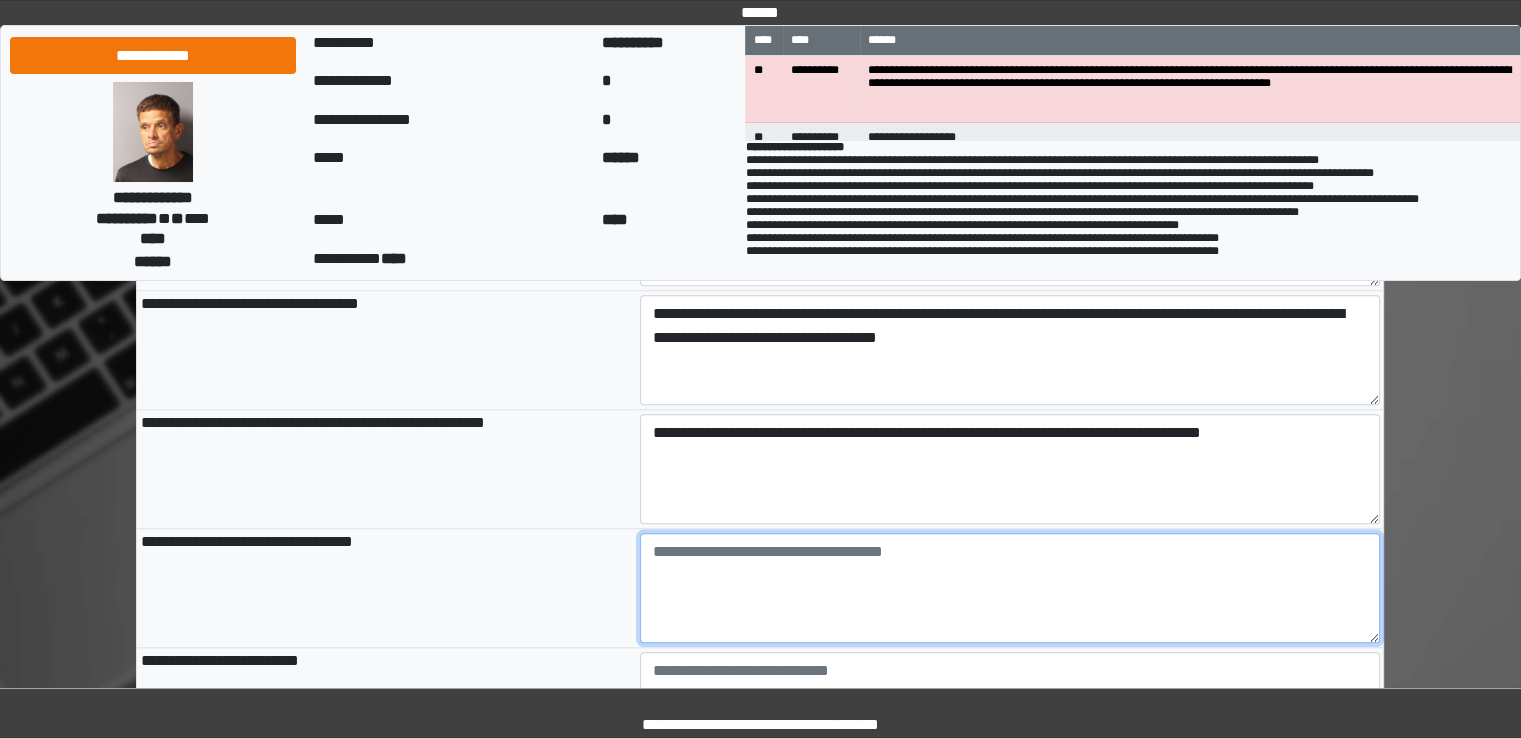 type on "**********" 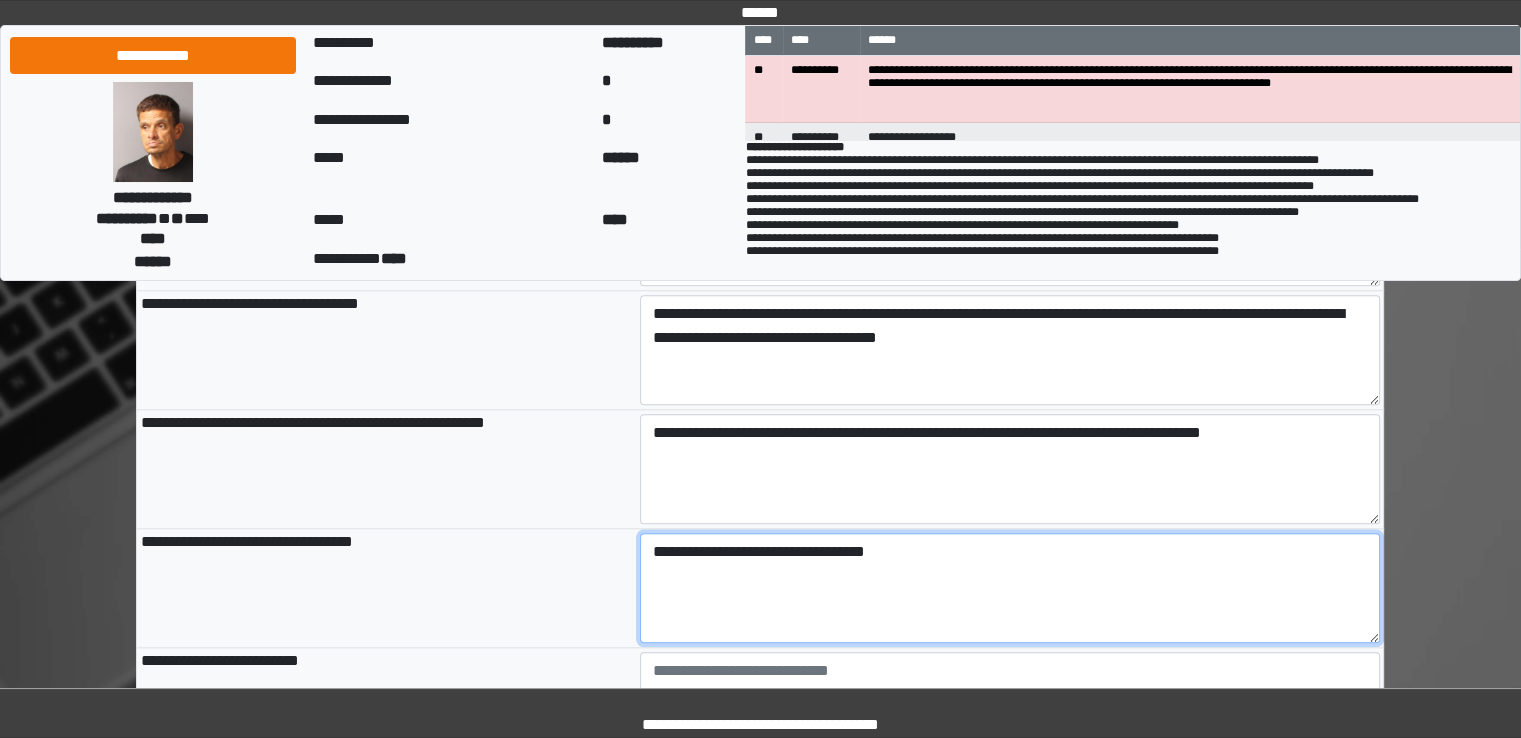 type on "**********" 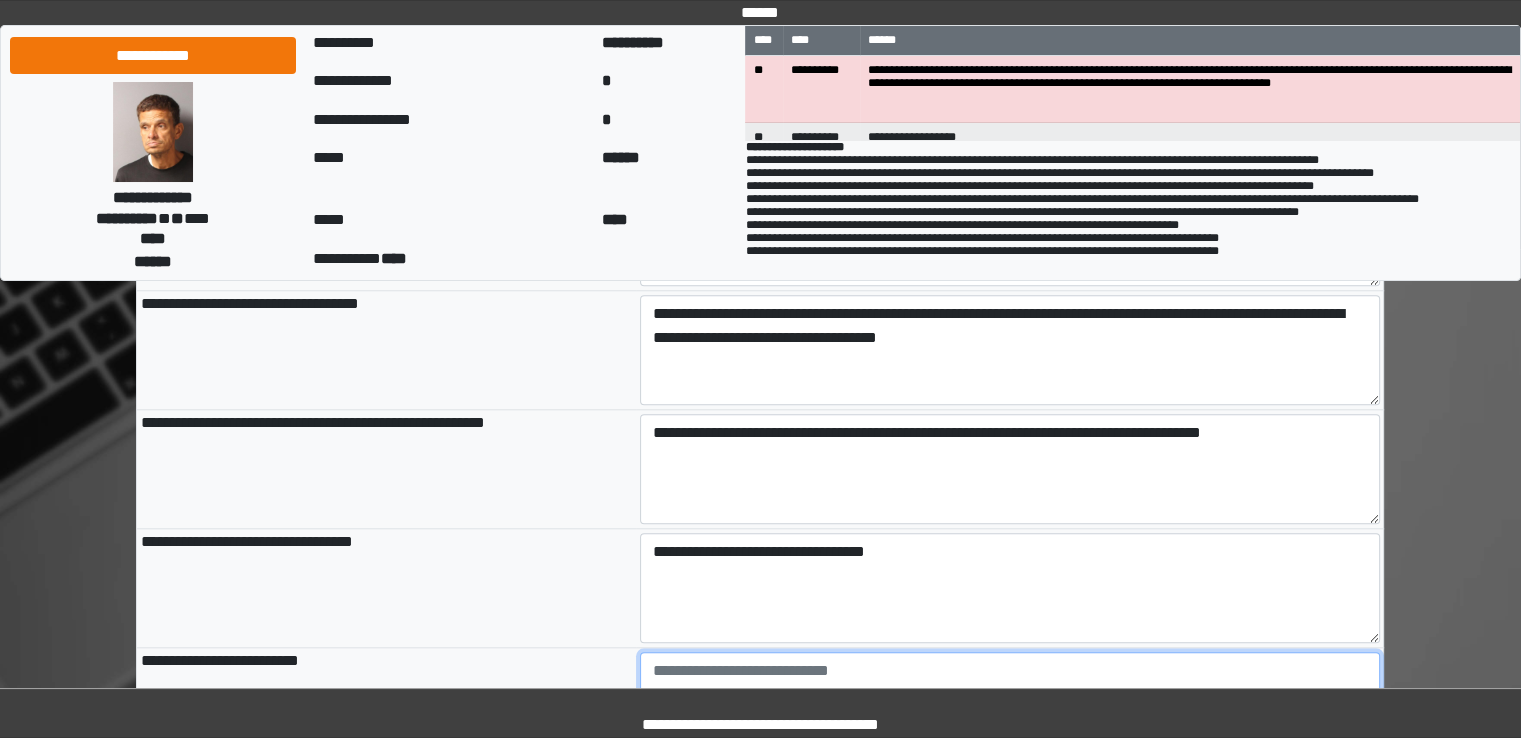 type on "**********" 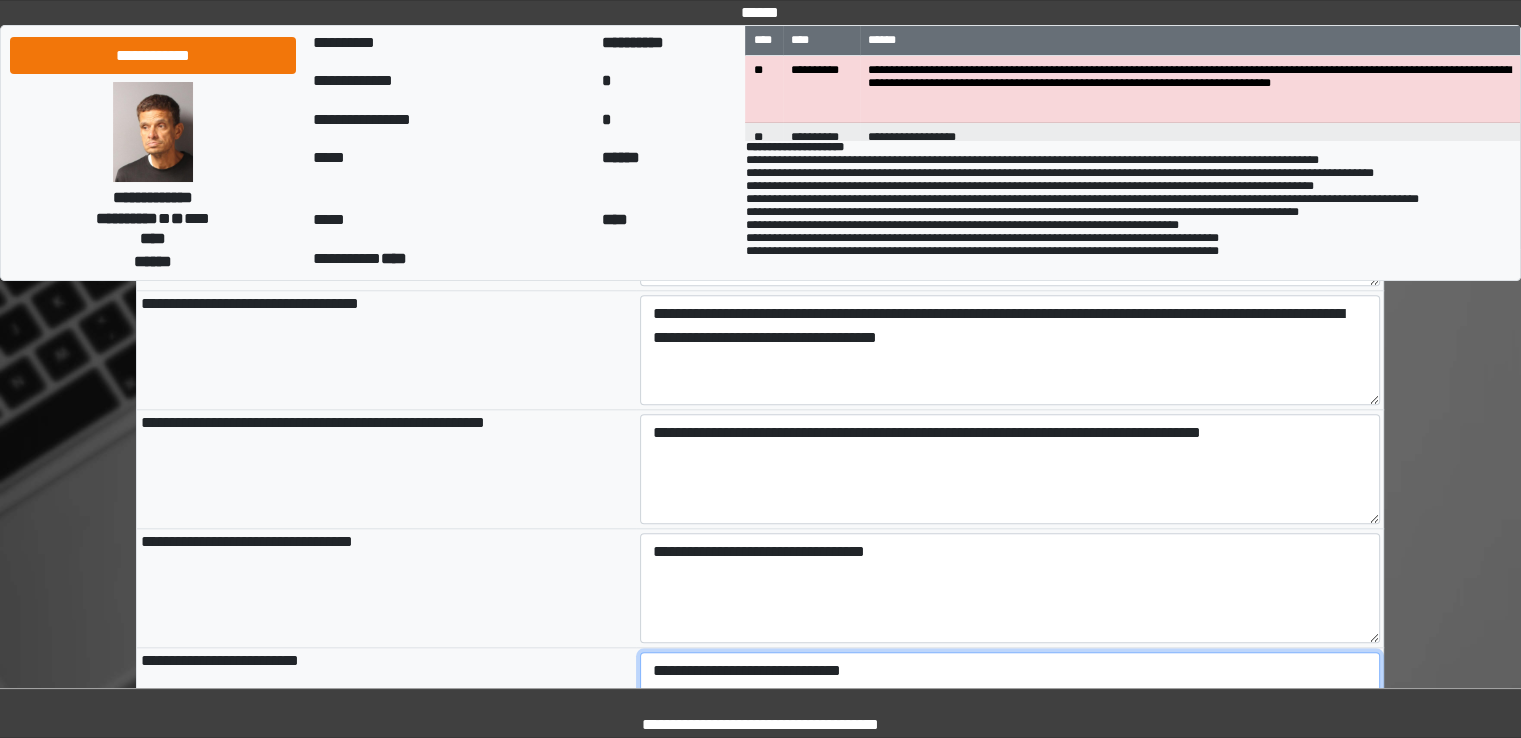 type on "**********" 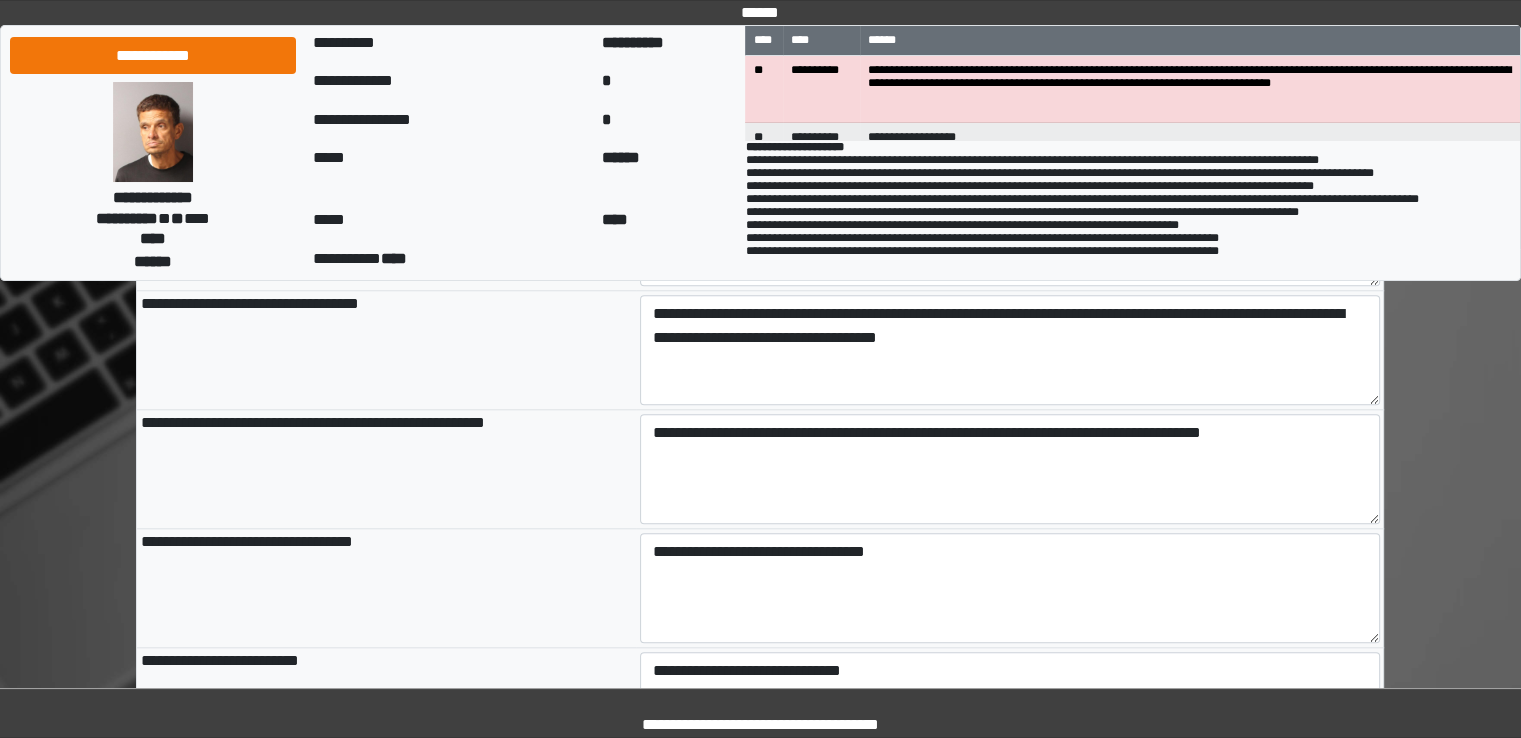 type on "**********" 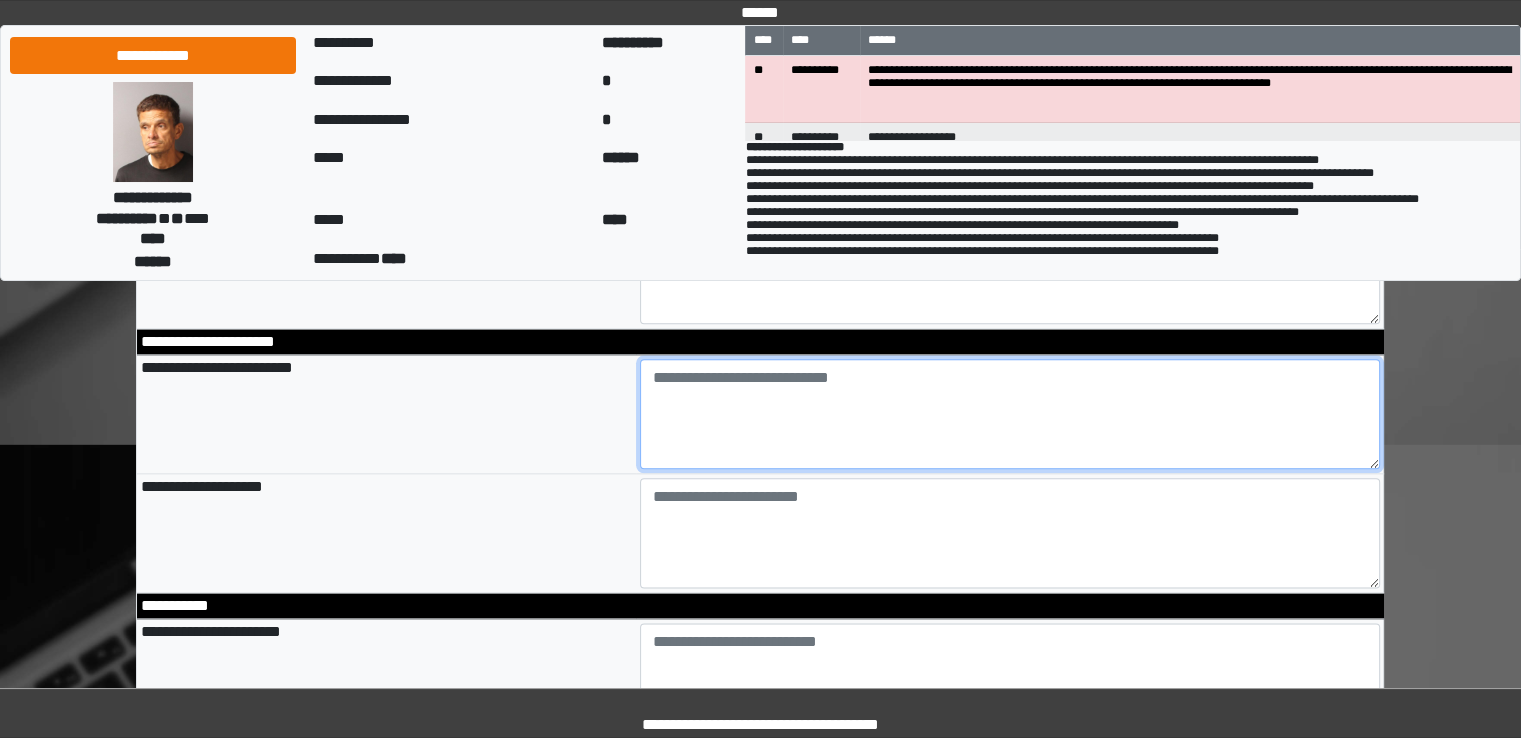 scroll, scrollTop: 2362, scrollLeft: 0, axis: vertical 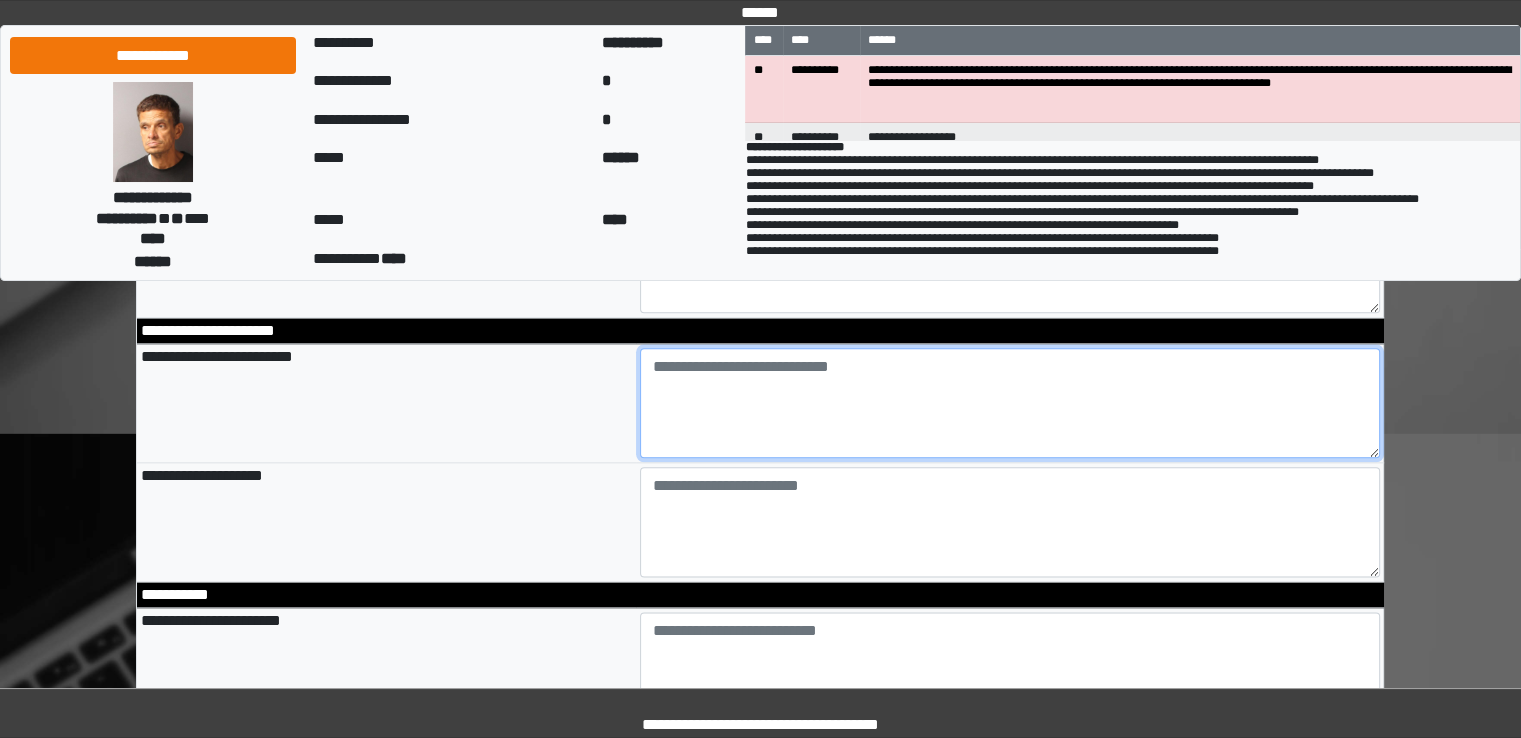 type on "*" 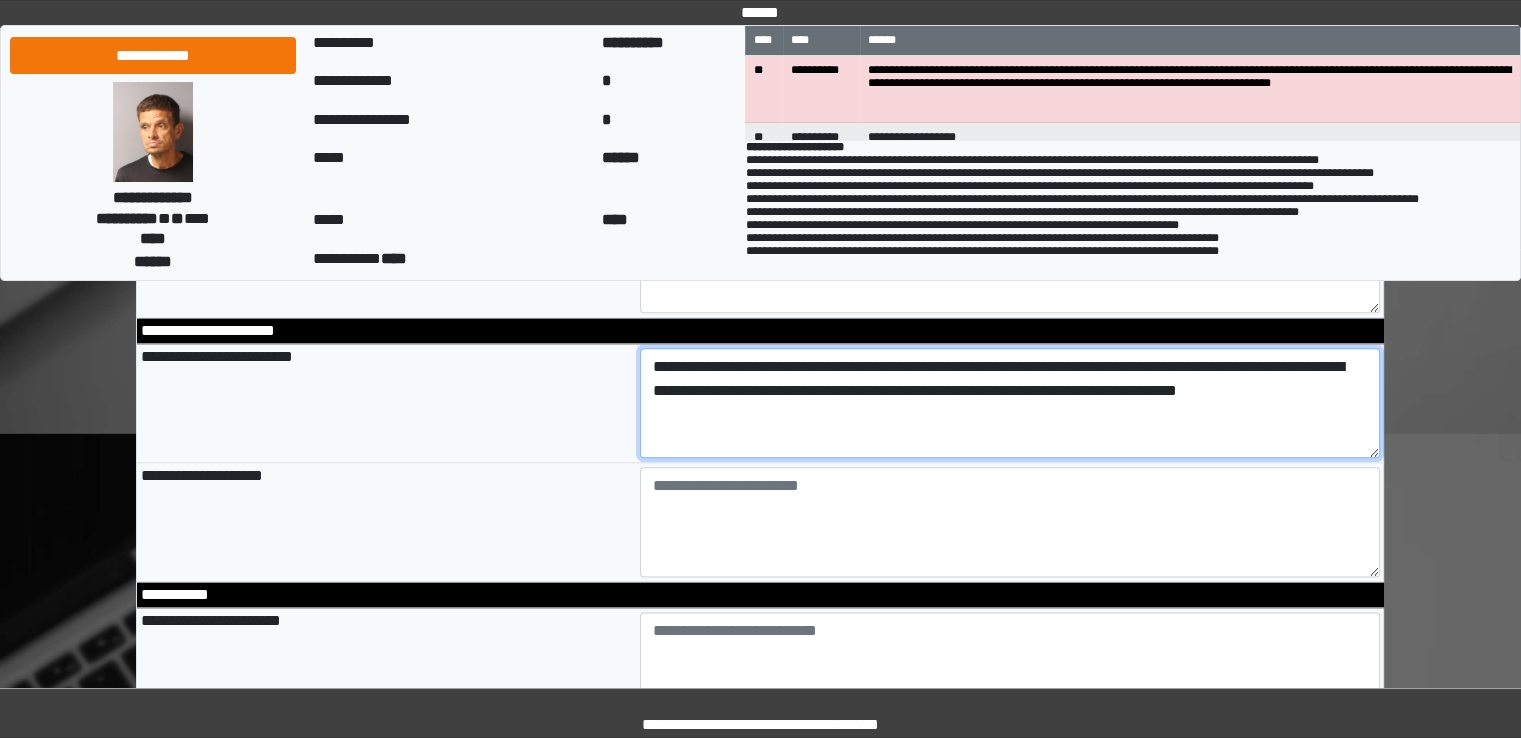 type on "**********" 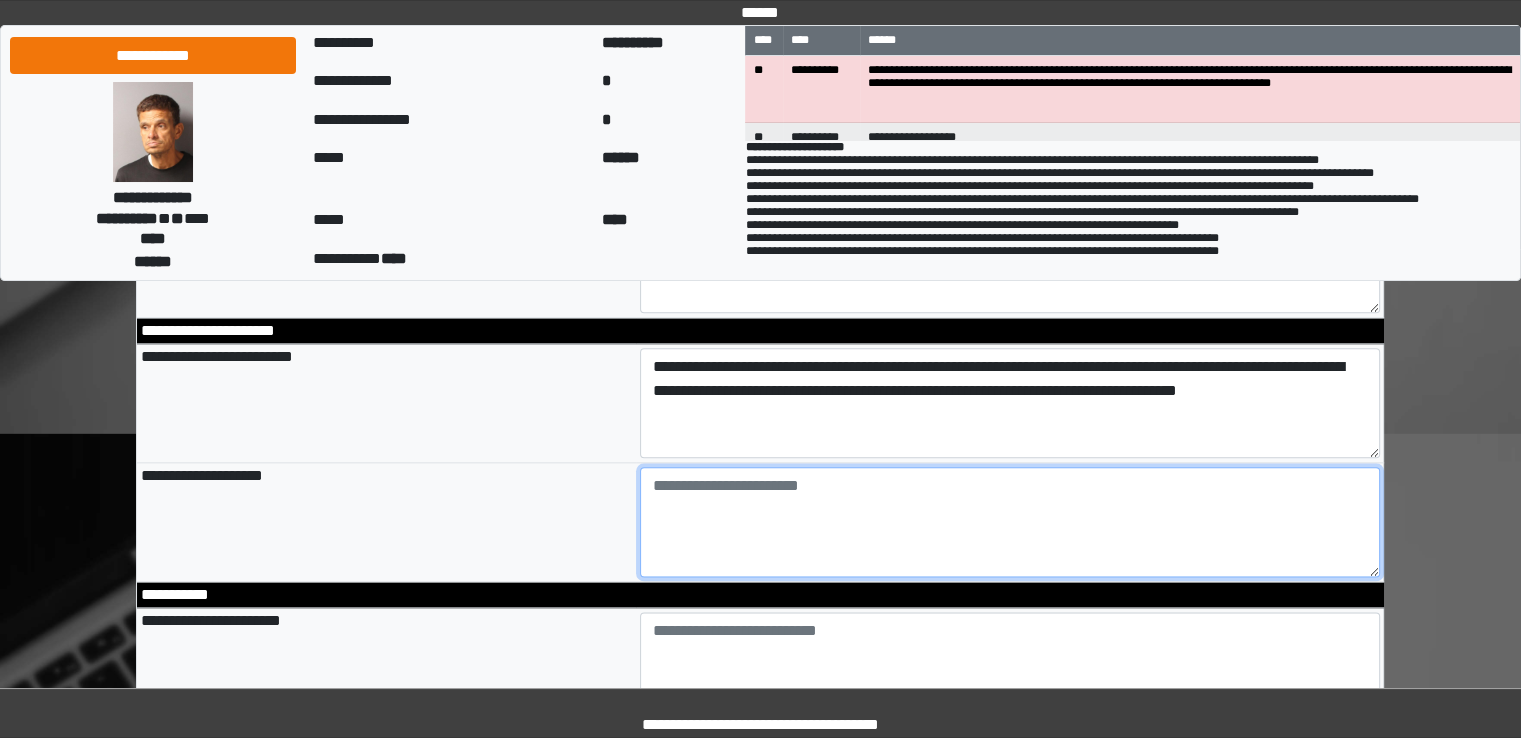 type on "**********" 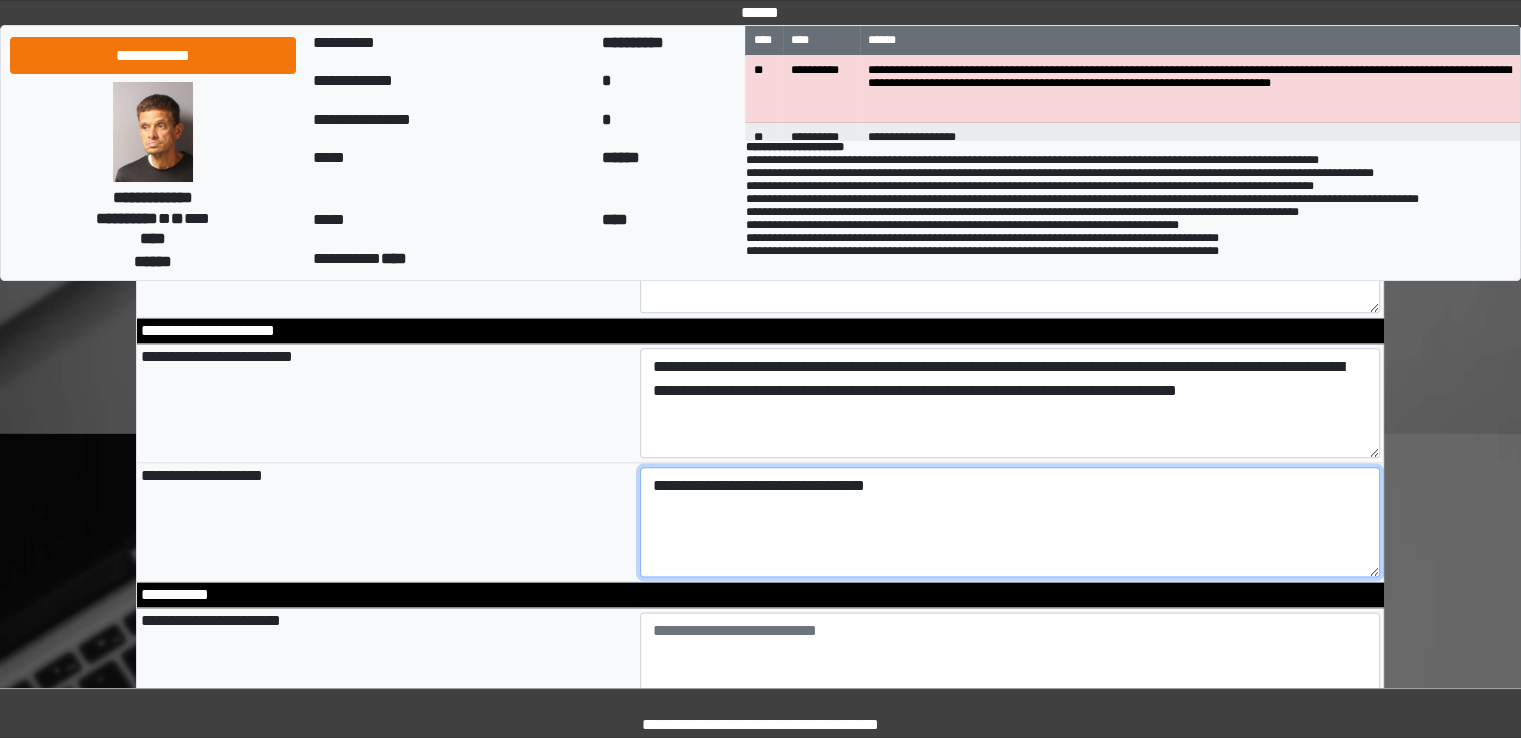 type on "**********" 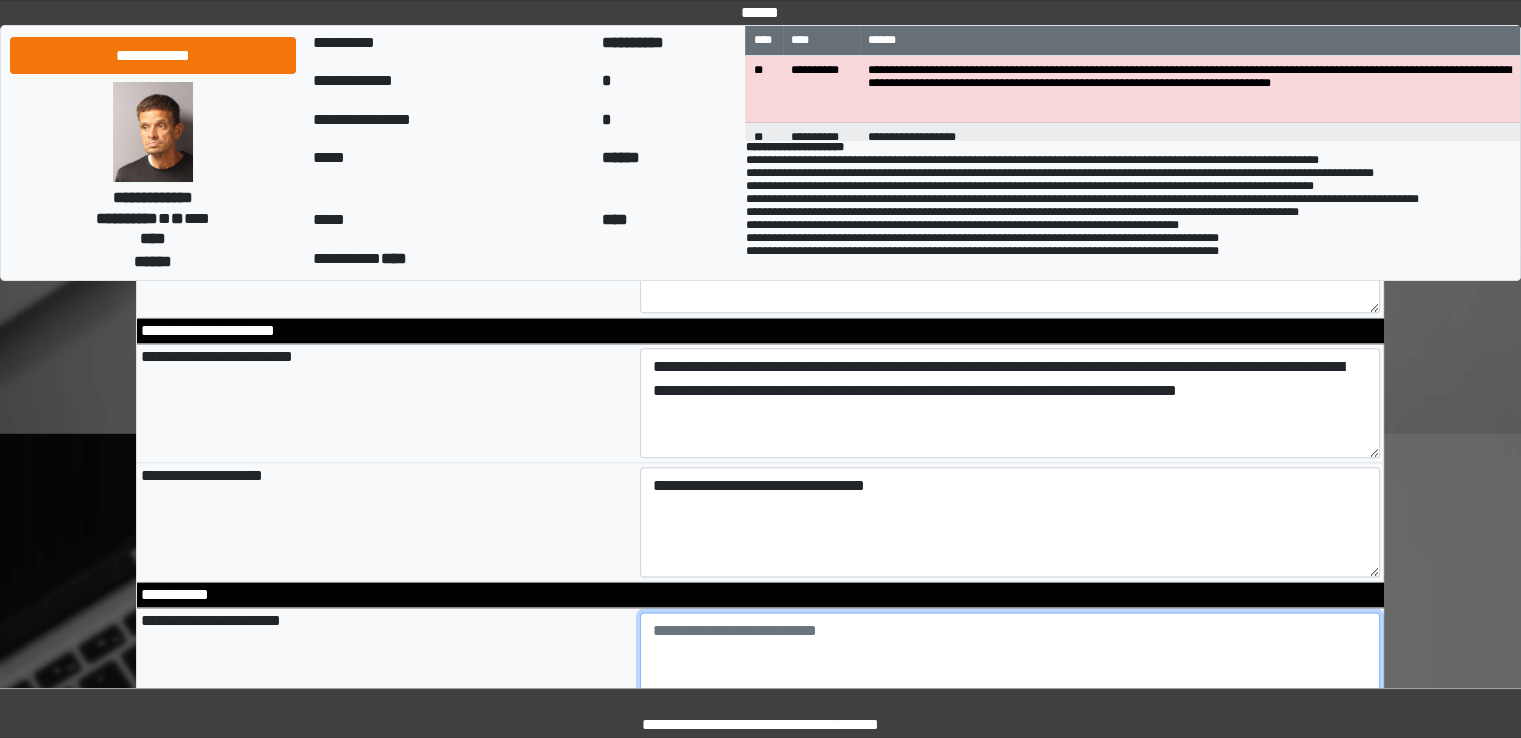 type on "**********" 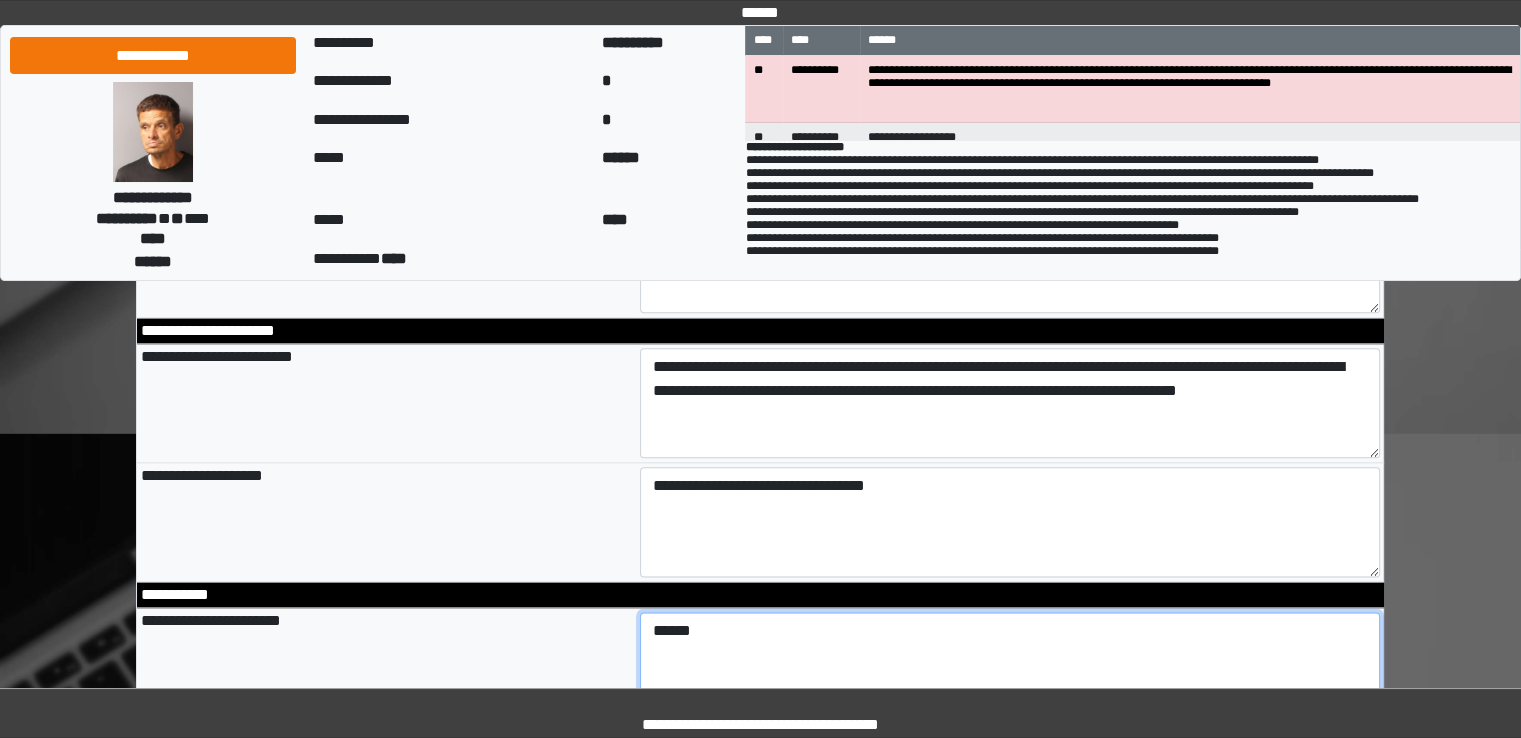 type on "*****" 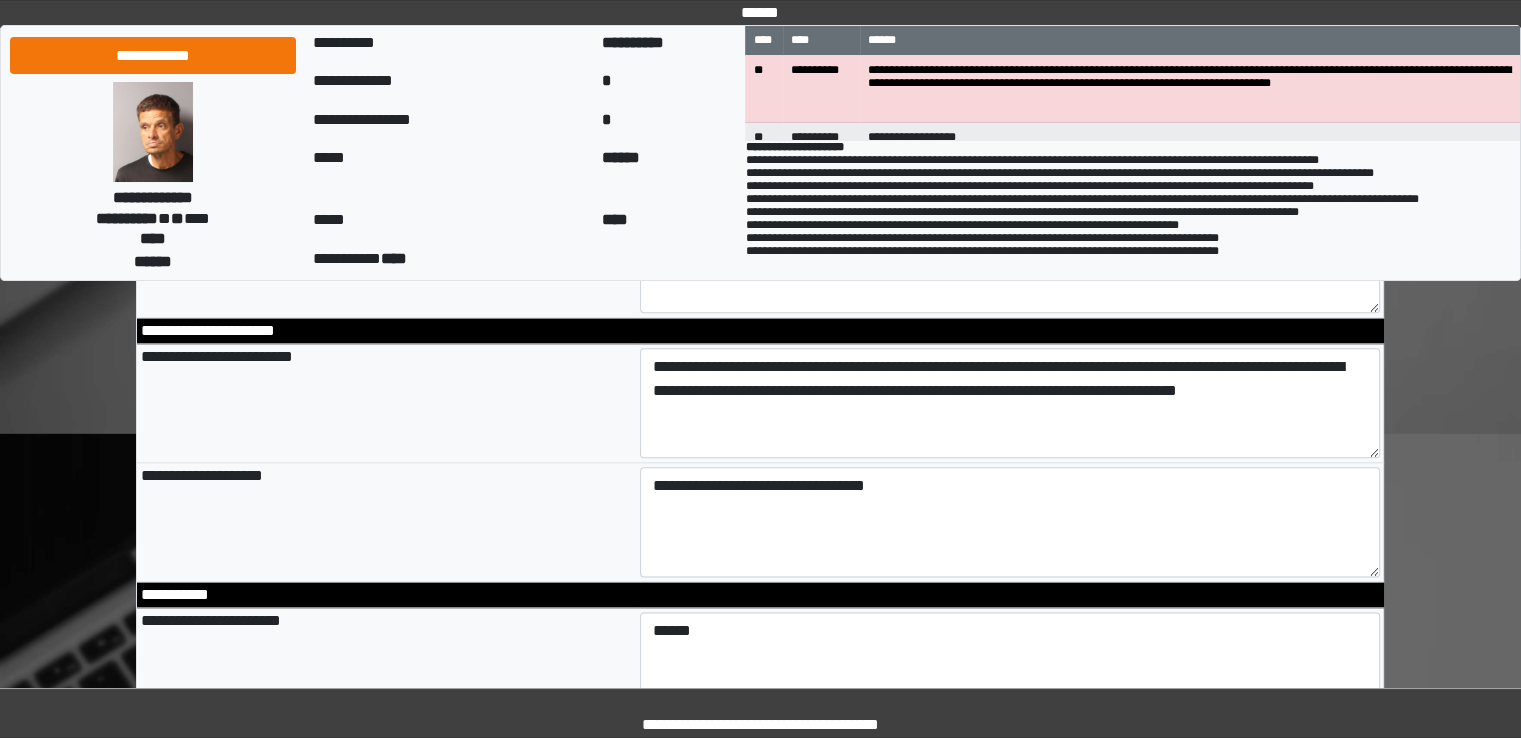 type on "**********" 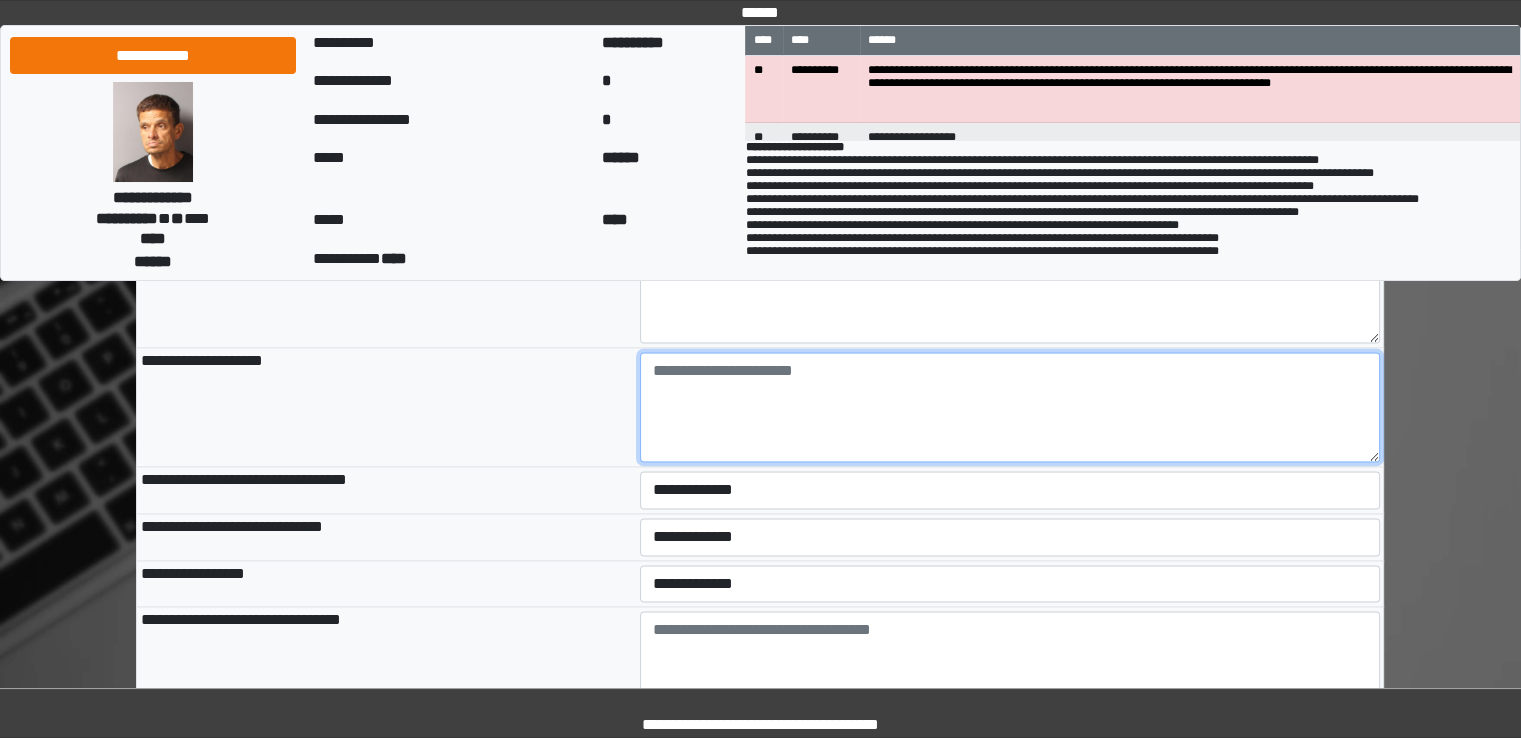 scroll, scrollTop: 2748, scrollLeft: 0, axis: vertical 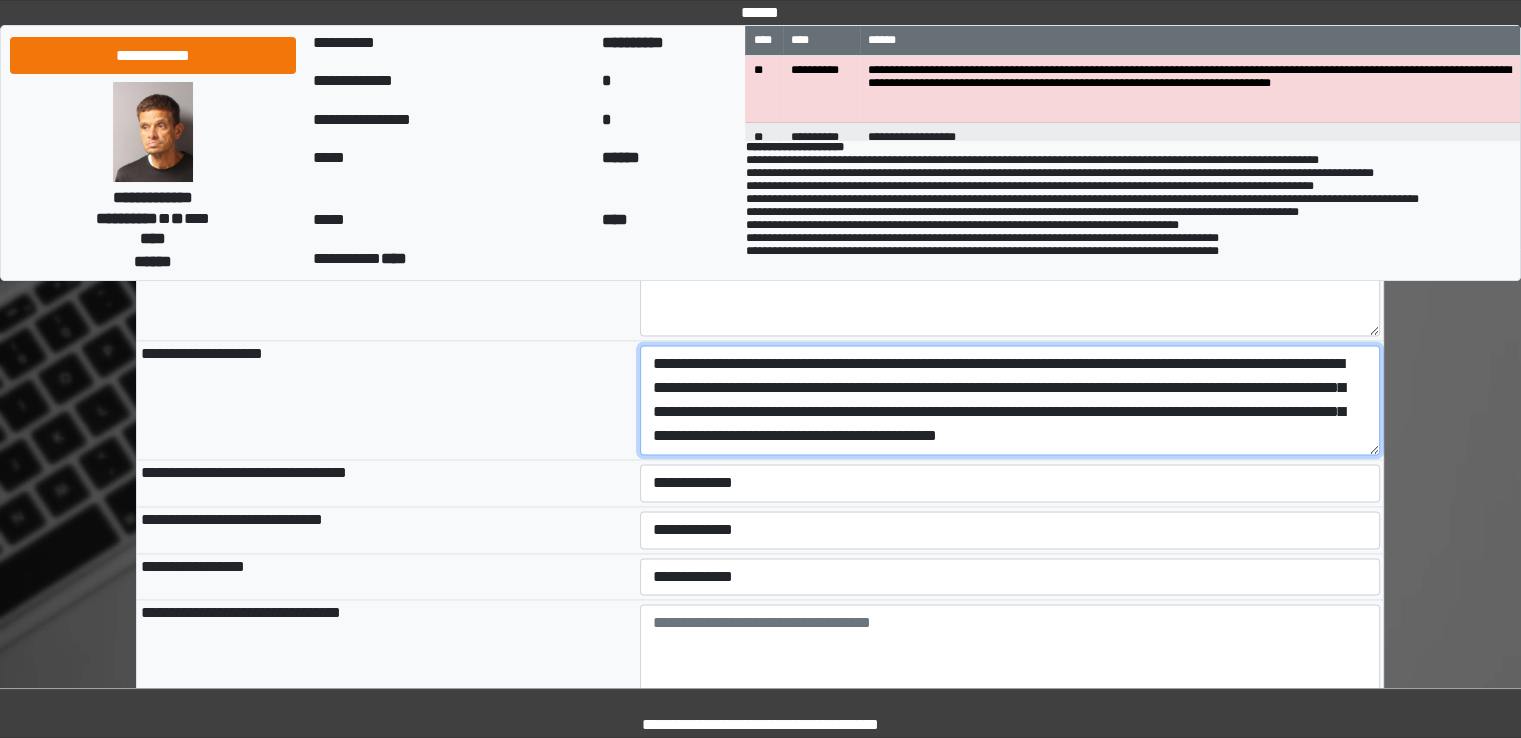 type on "**********" 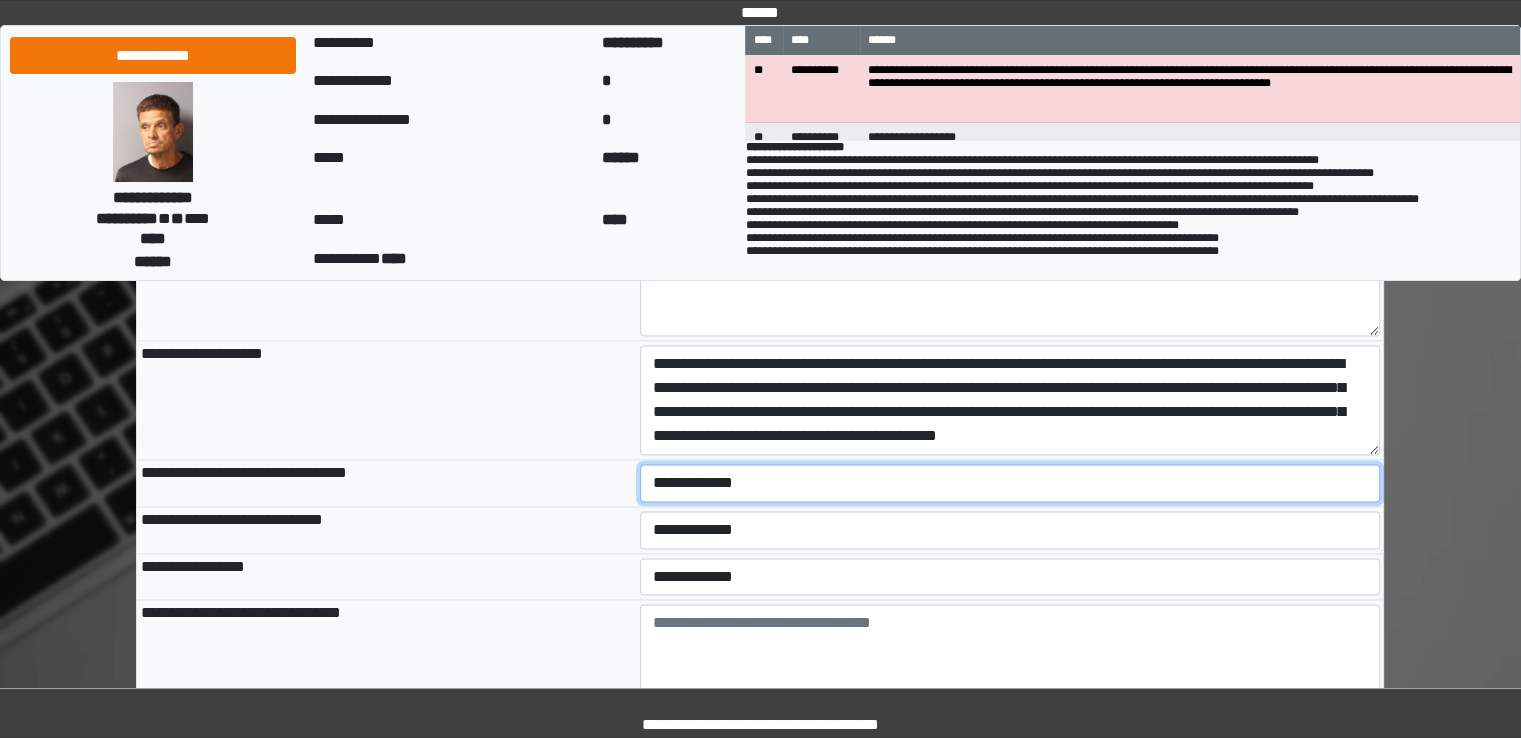type on "**********" 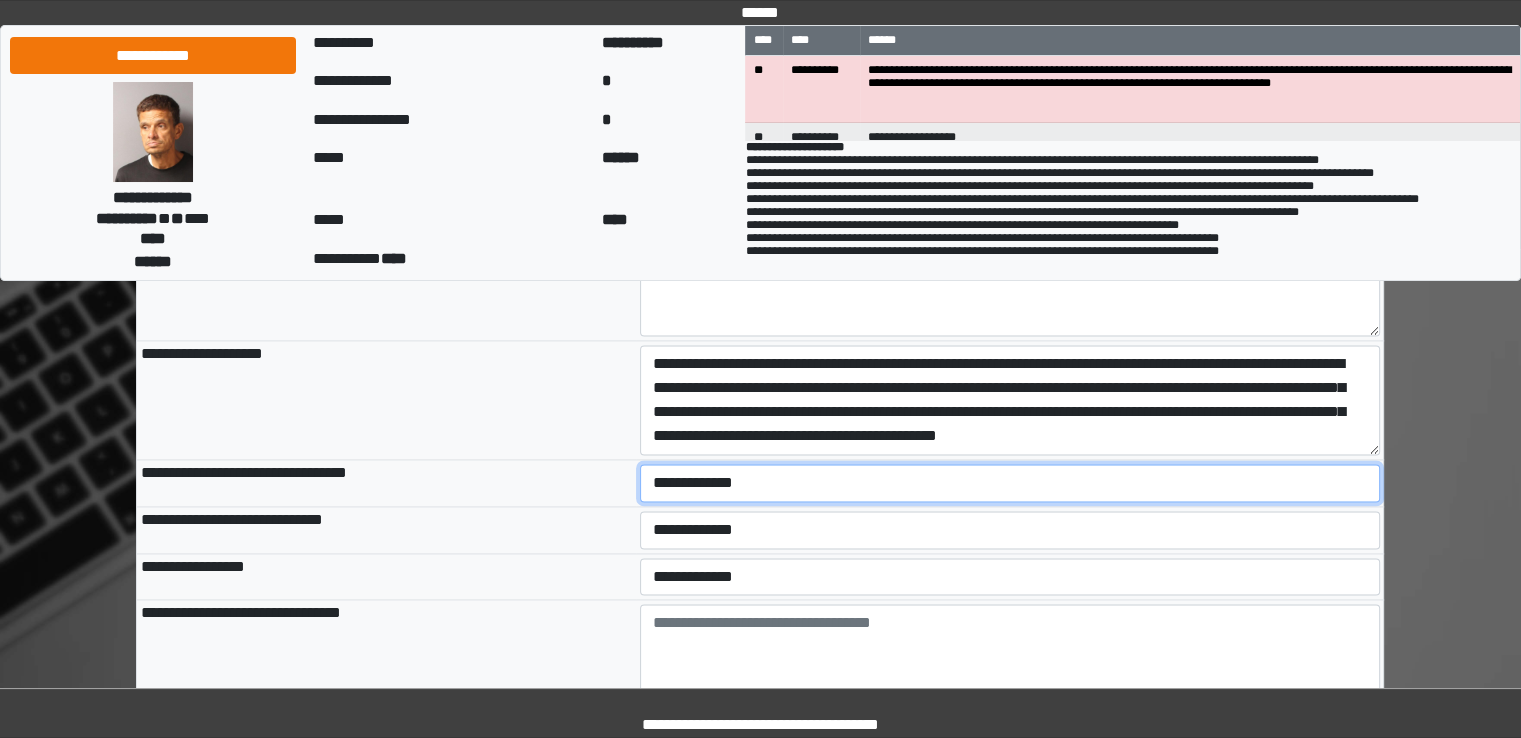 select on "*" 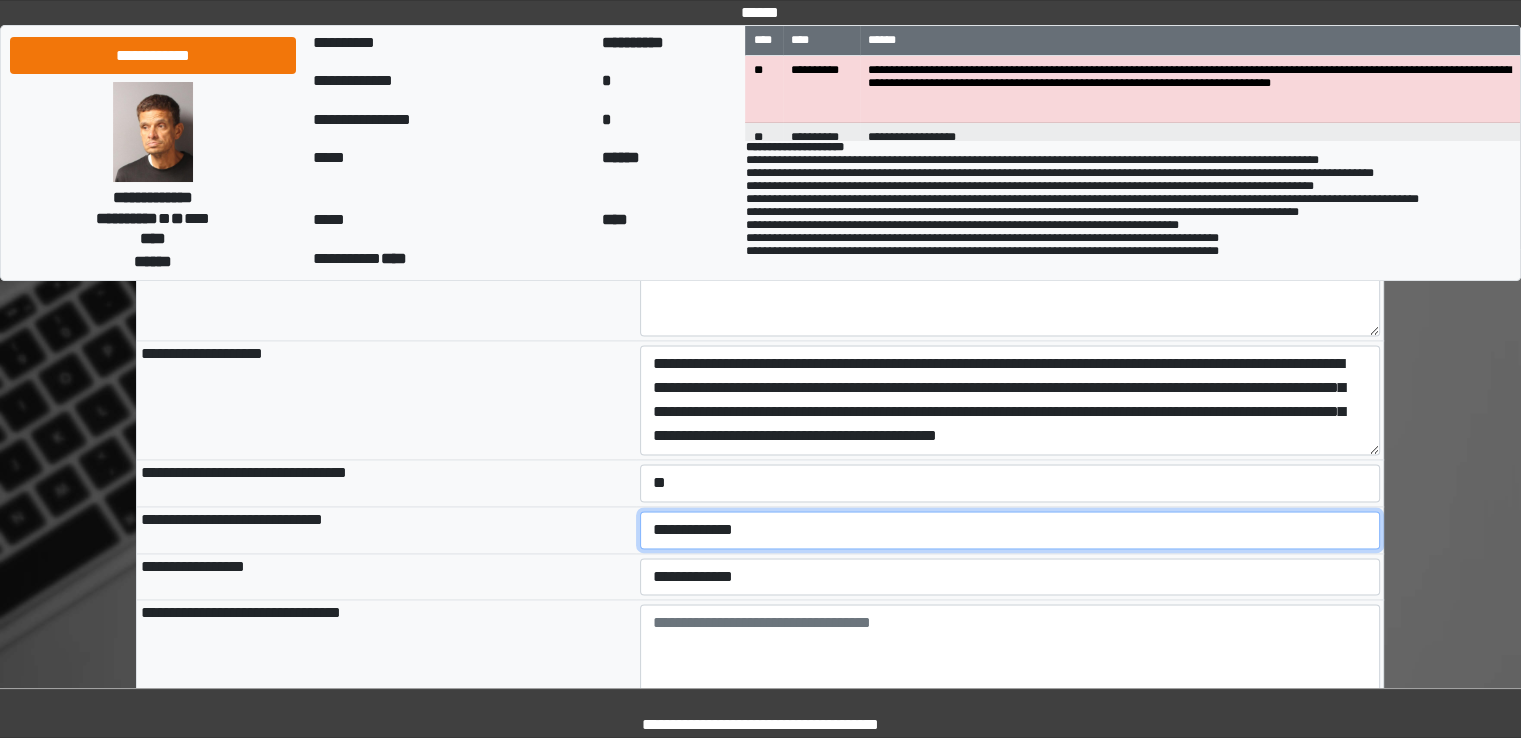 click on "**********" at bounding box center [1010, 530] 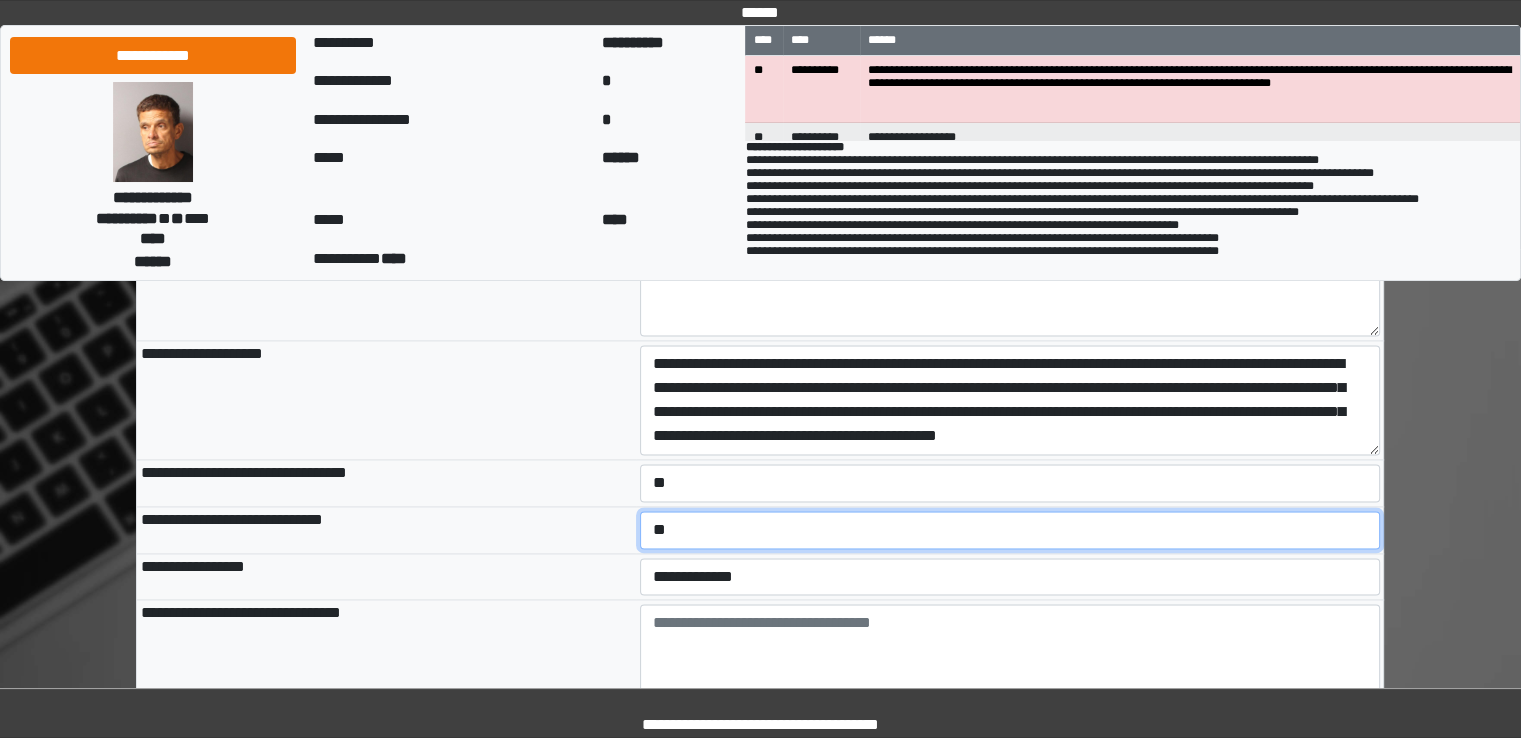 click on "**********" at bounding box center [1010, 530] 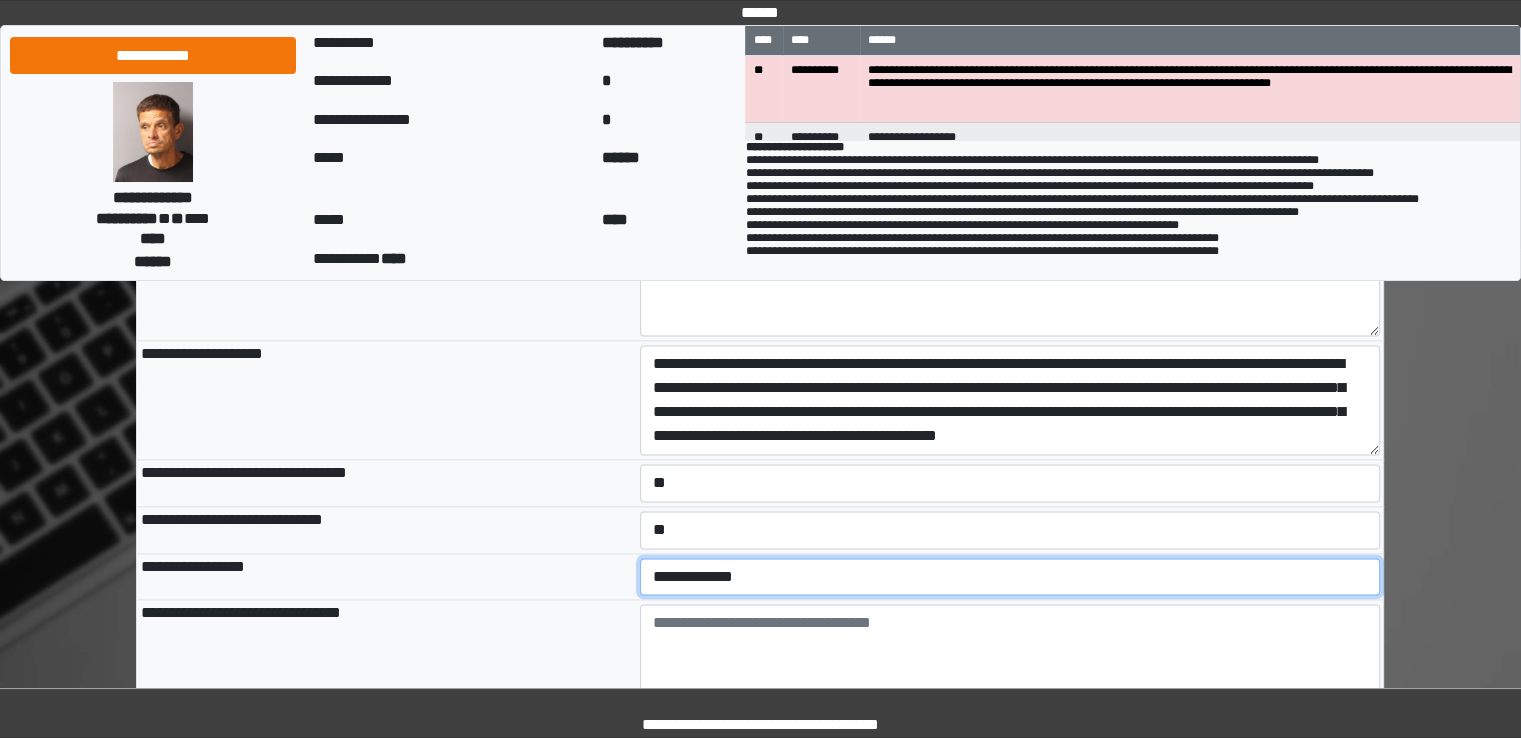 click on "**********" at bounding box center (1010, 577) 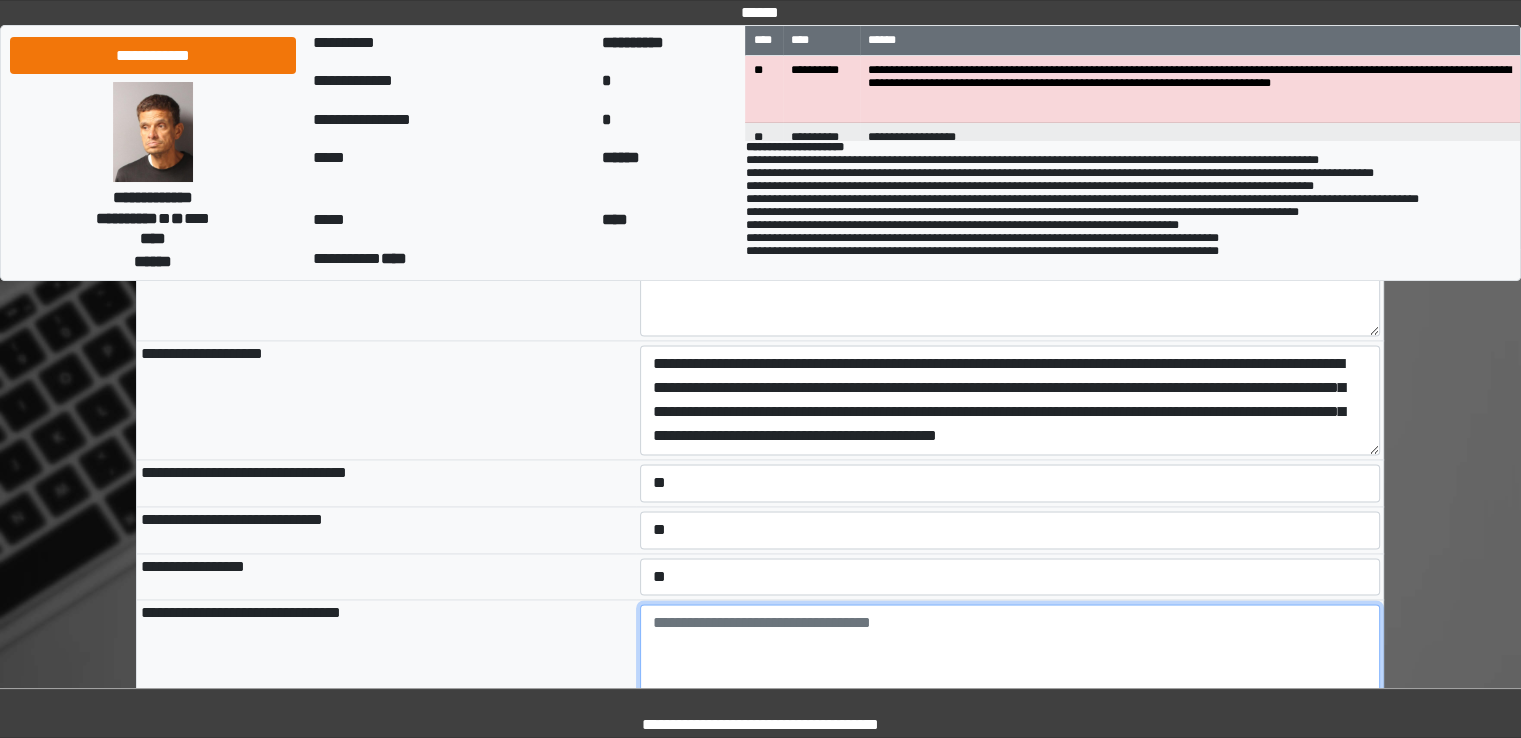 click at bounding box center [1010, 659] 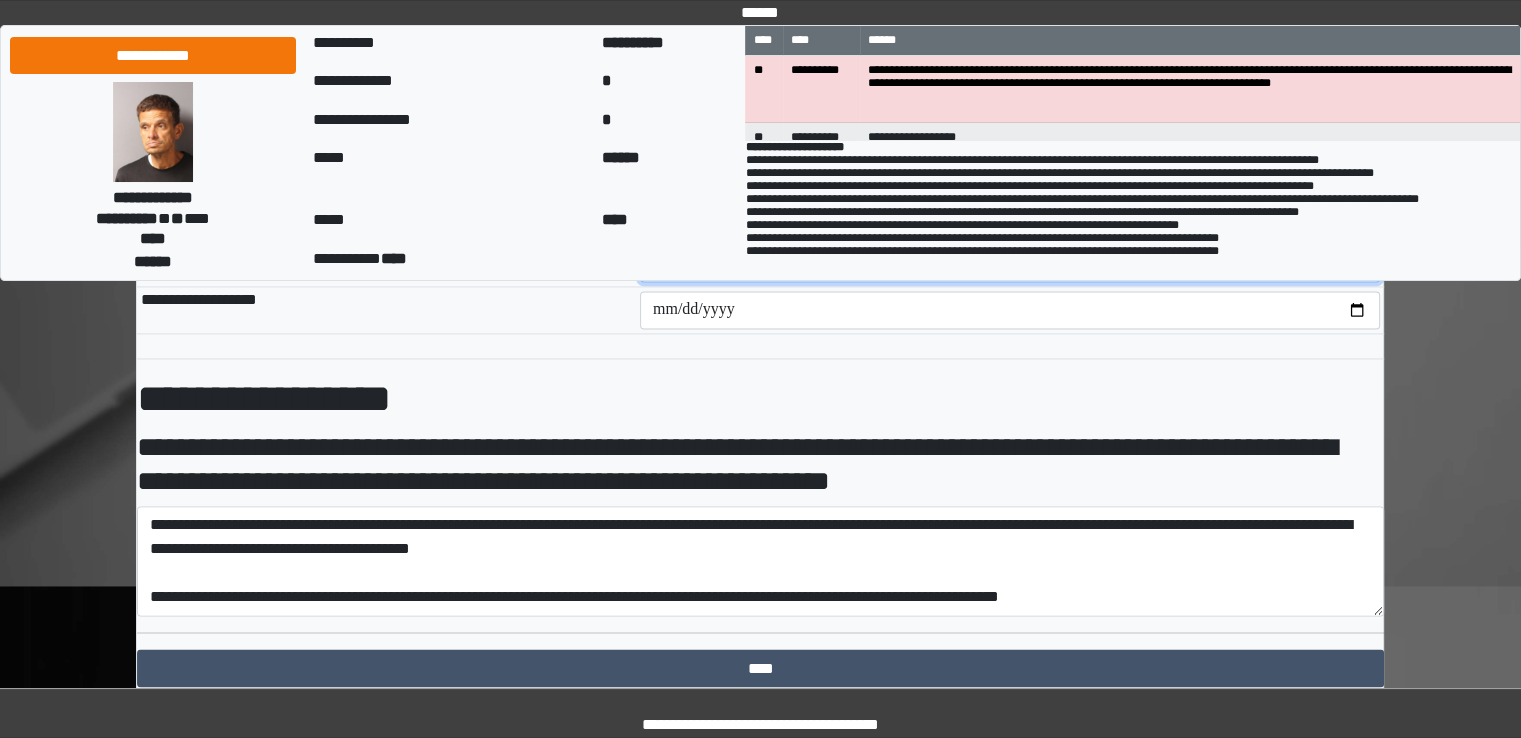 scroll, scrollTop: 3148, scrollLeft: 0, axis: vertical 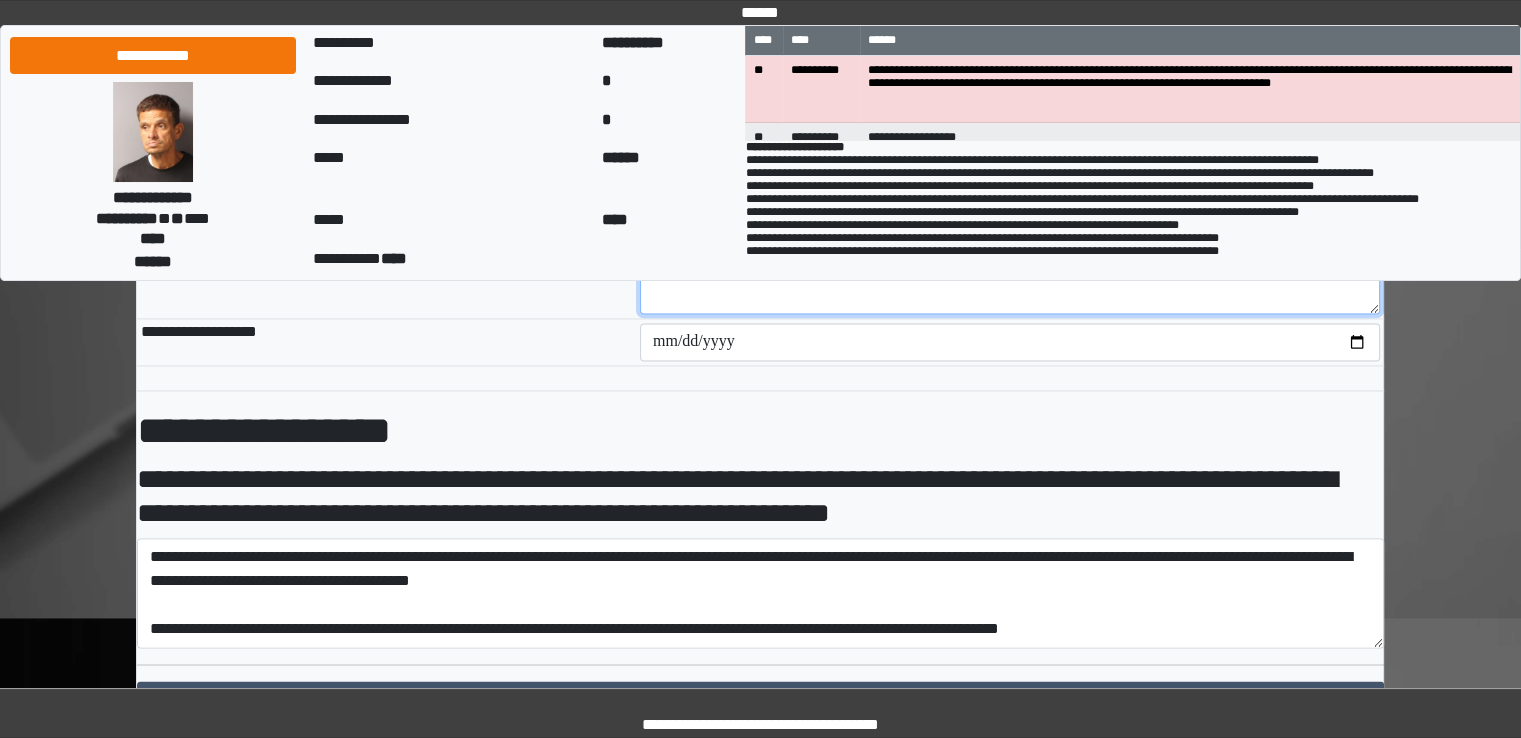 type on "**********" 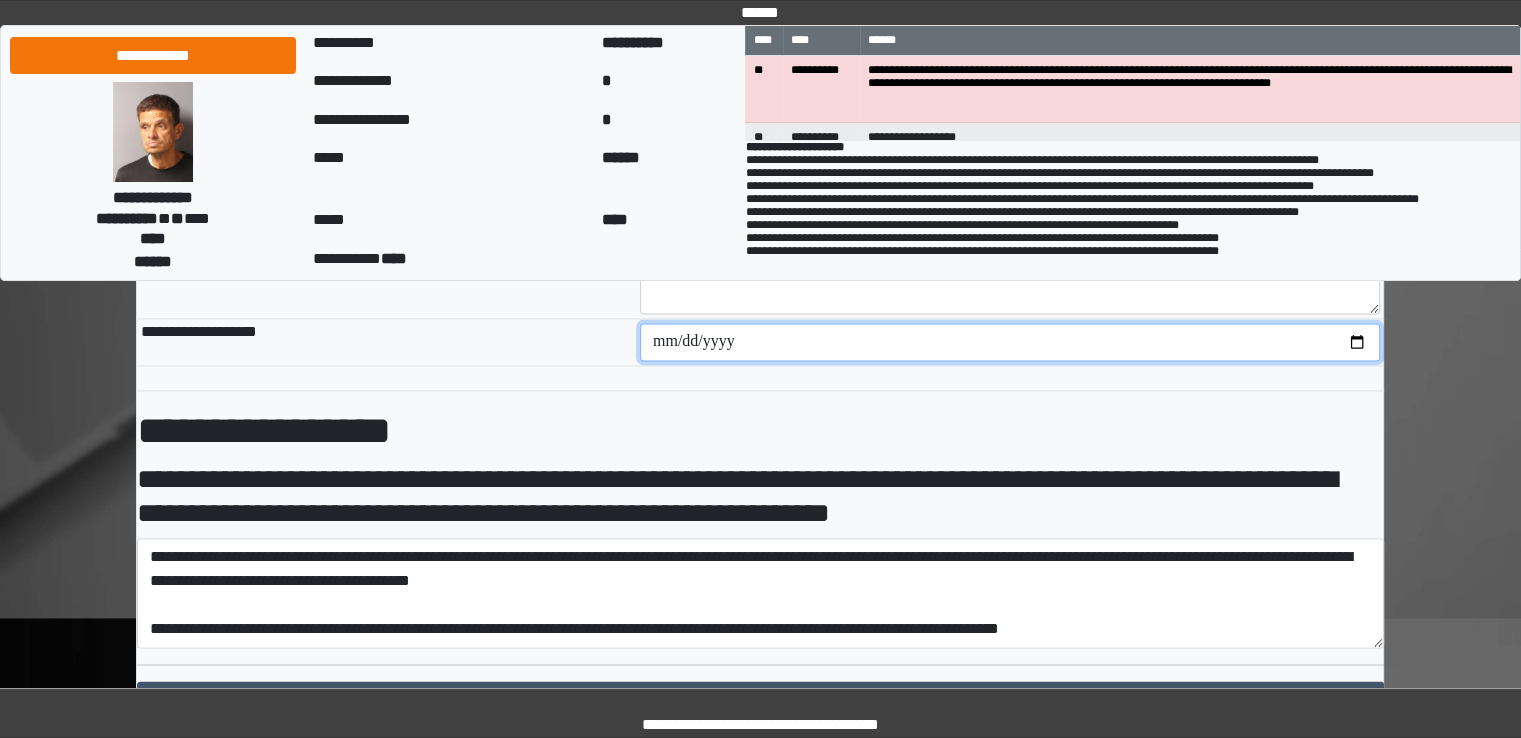 type on "**********" 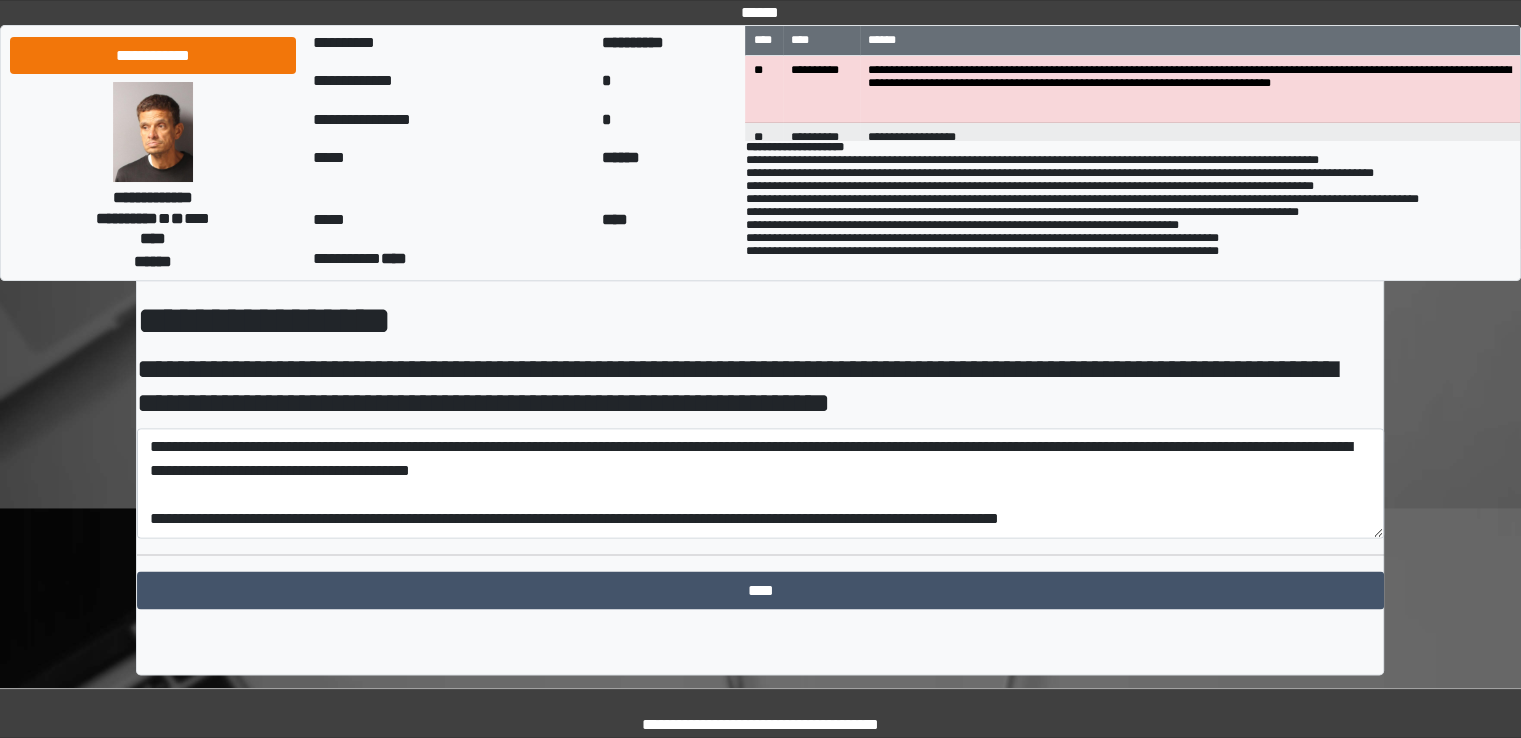 scroll, scrollTop: 3259, scrollLeft: 0, axis: vertical 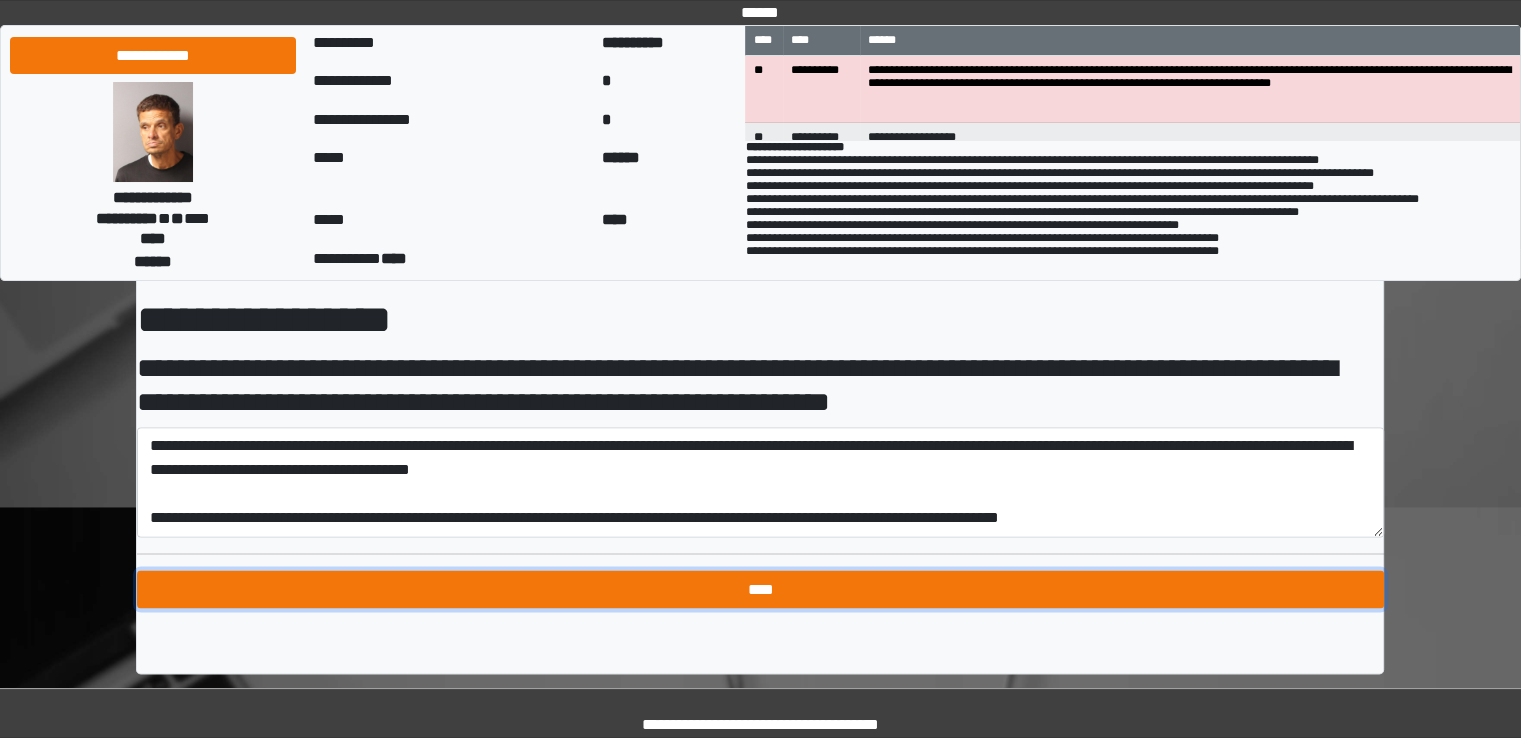 click on "****" at bounding box center (760, 589) 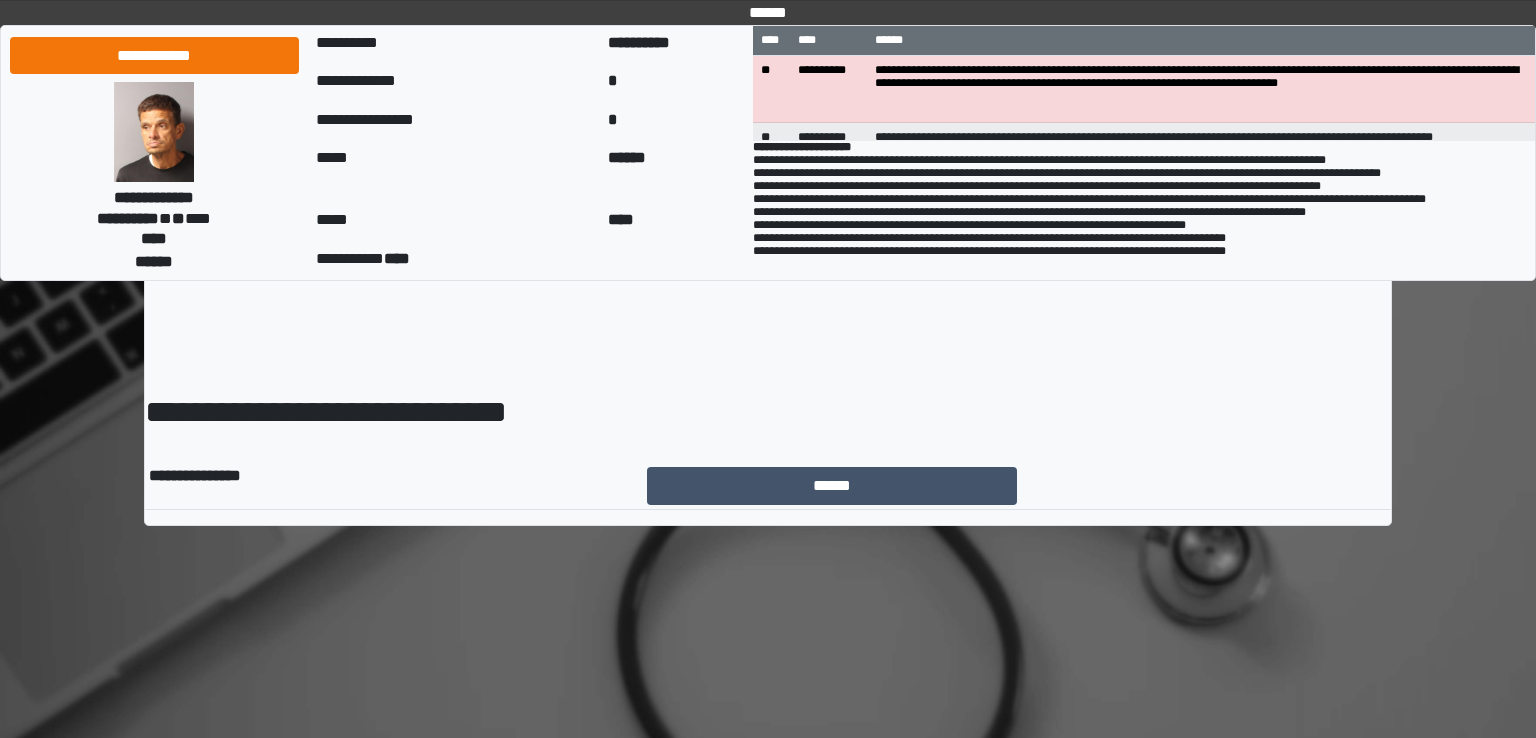 scroll, scrollTop: 0, scrollLeft: 0, axis: both 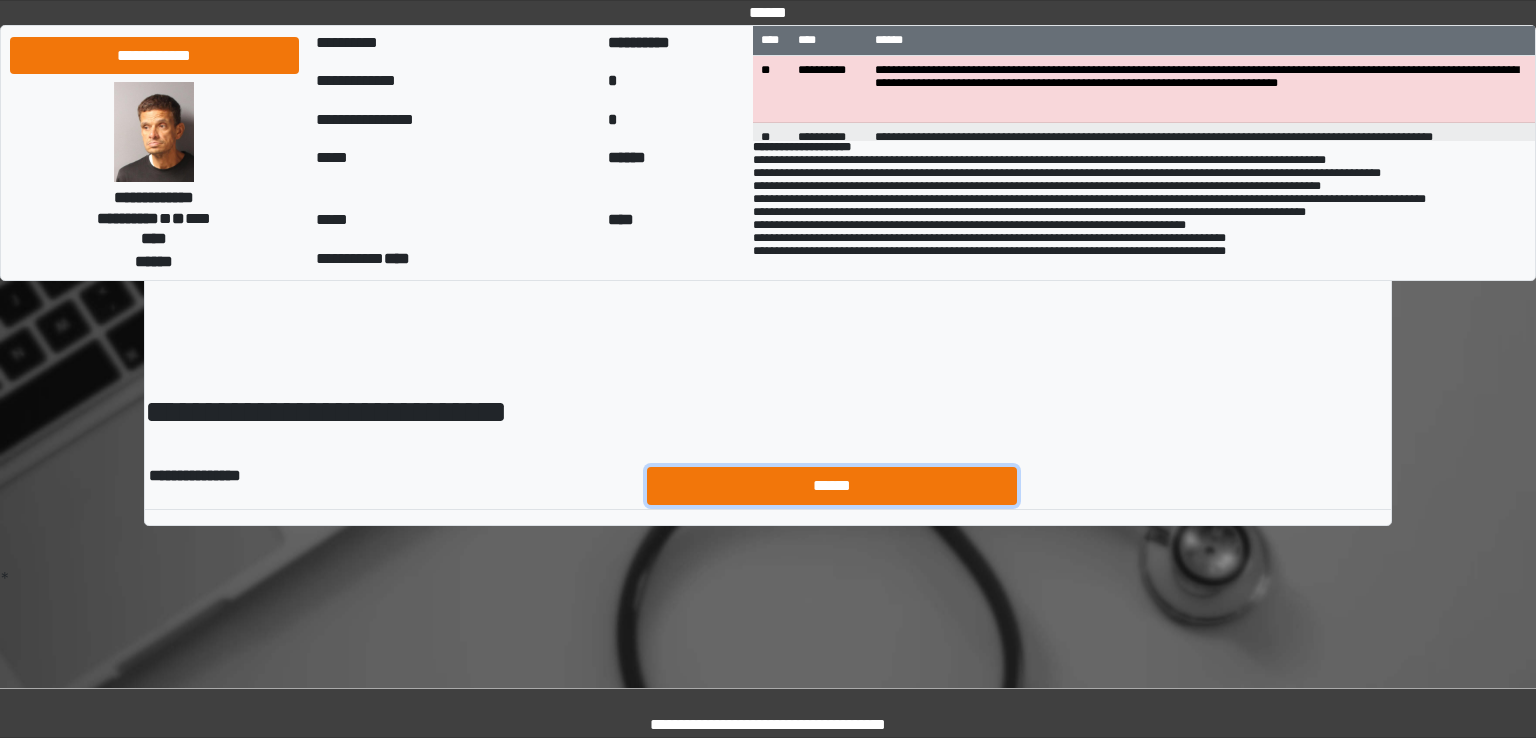 click on "******" at bounding box center [832, 486] 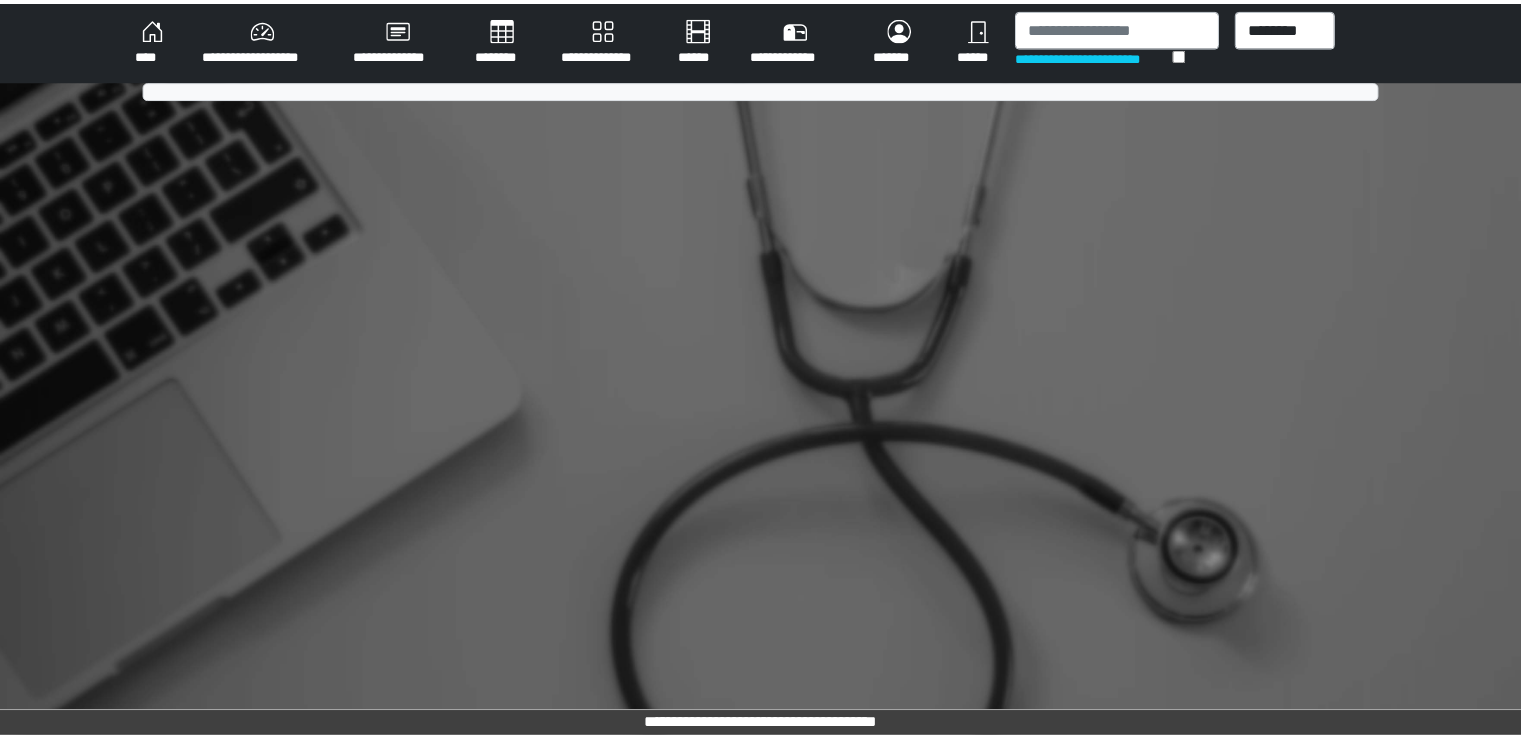 scroll, scrollTop: 0, scrollLeft: 0, axis: both 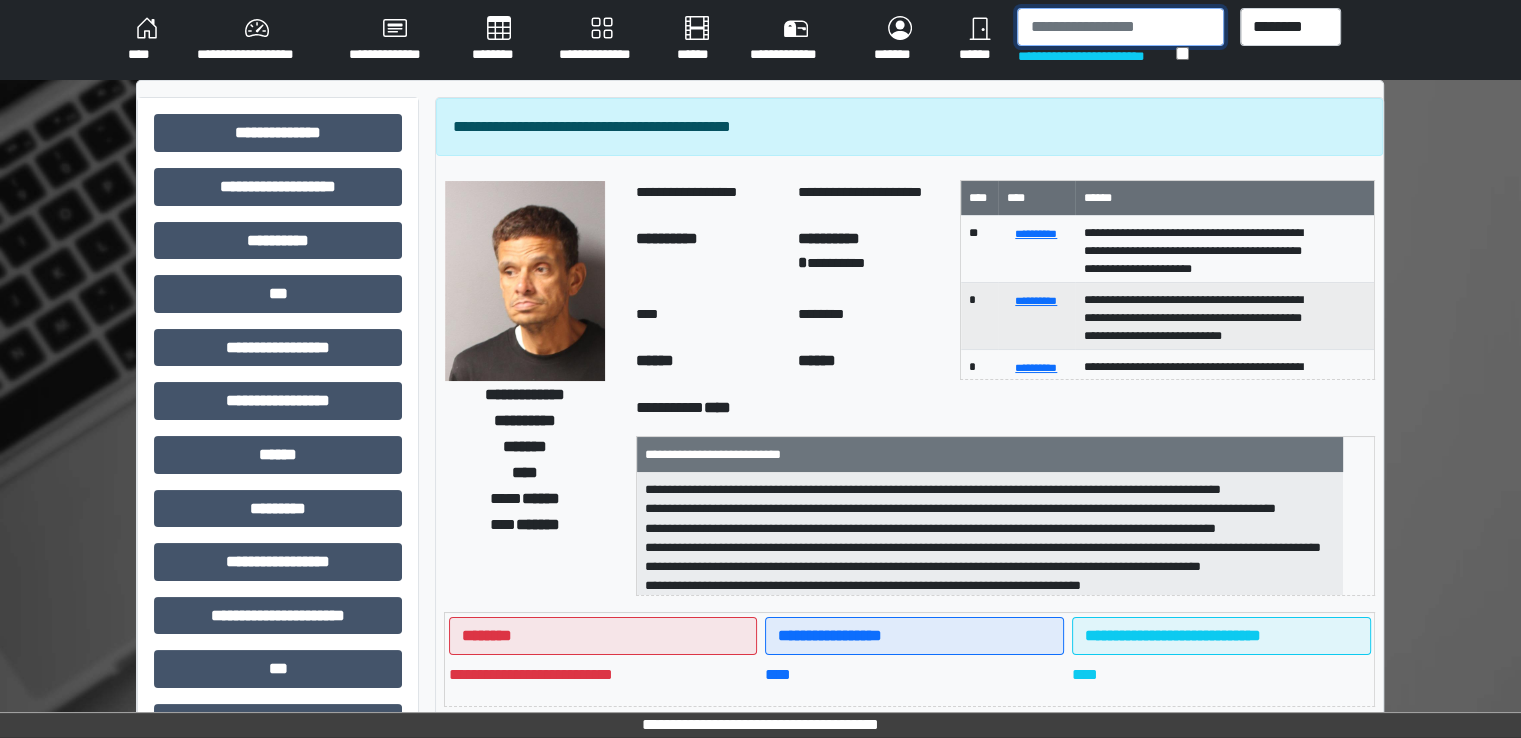 click at bounding box center [1120, 27] 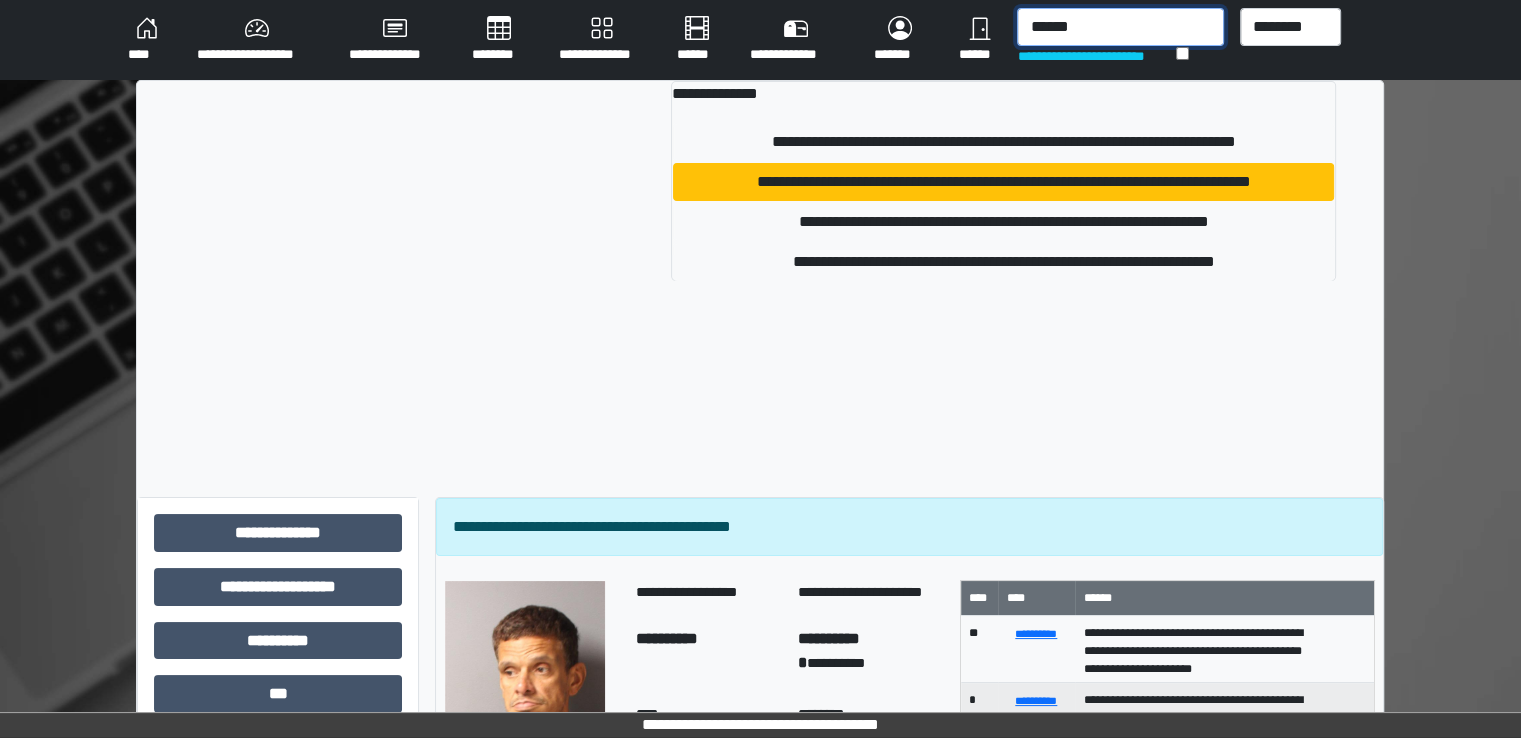click on "******" at bounding box center (1120, 27) 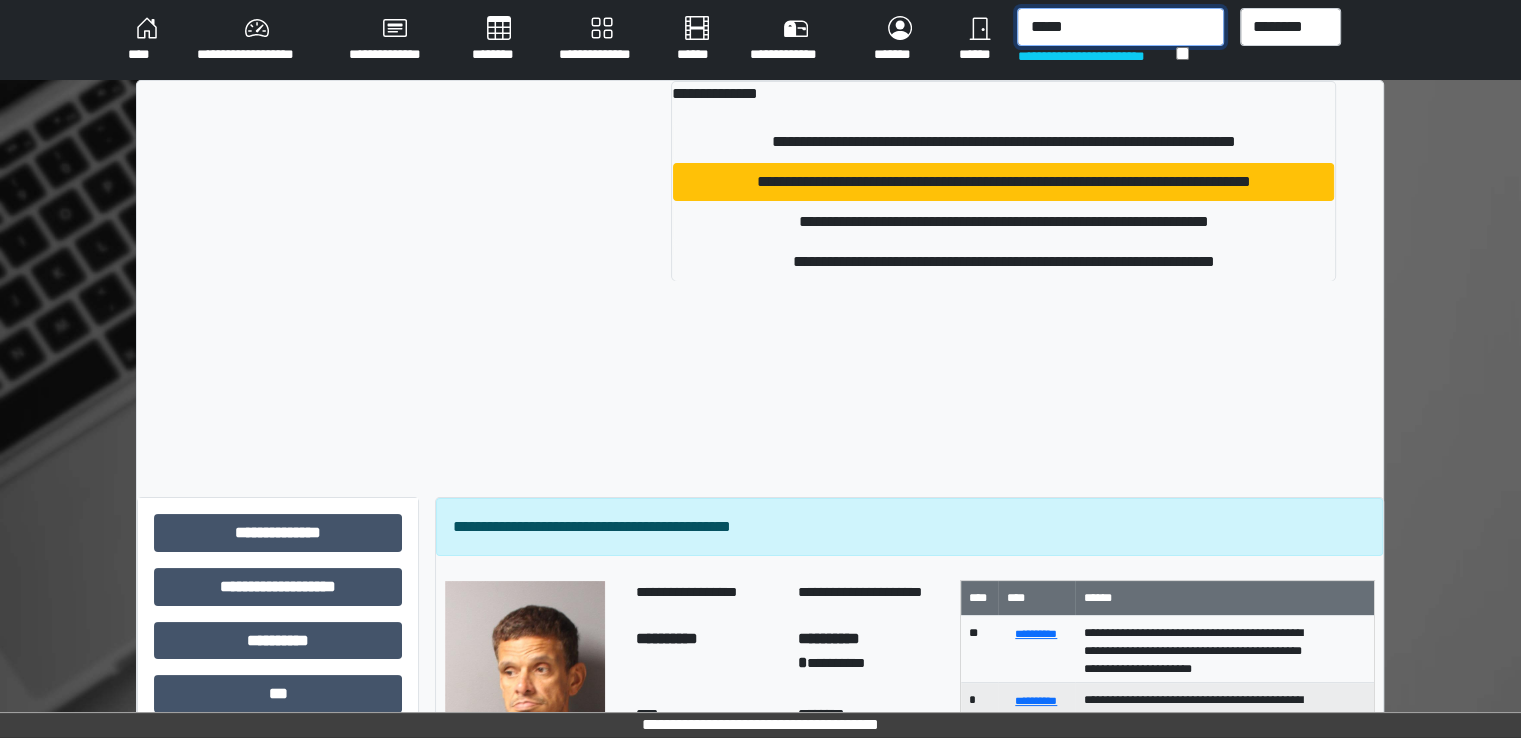 type on "******" 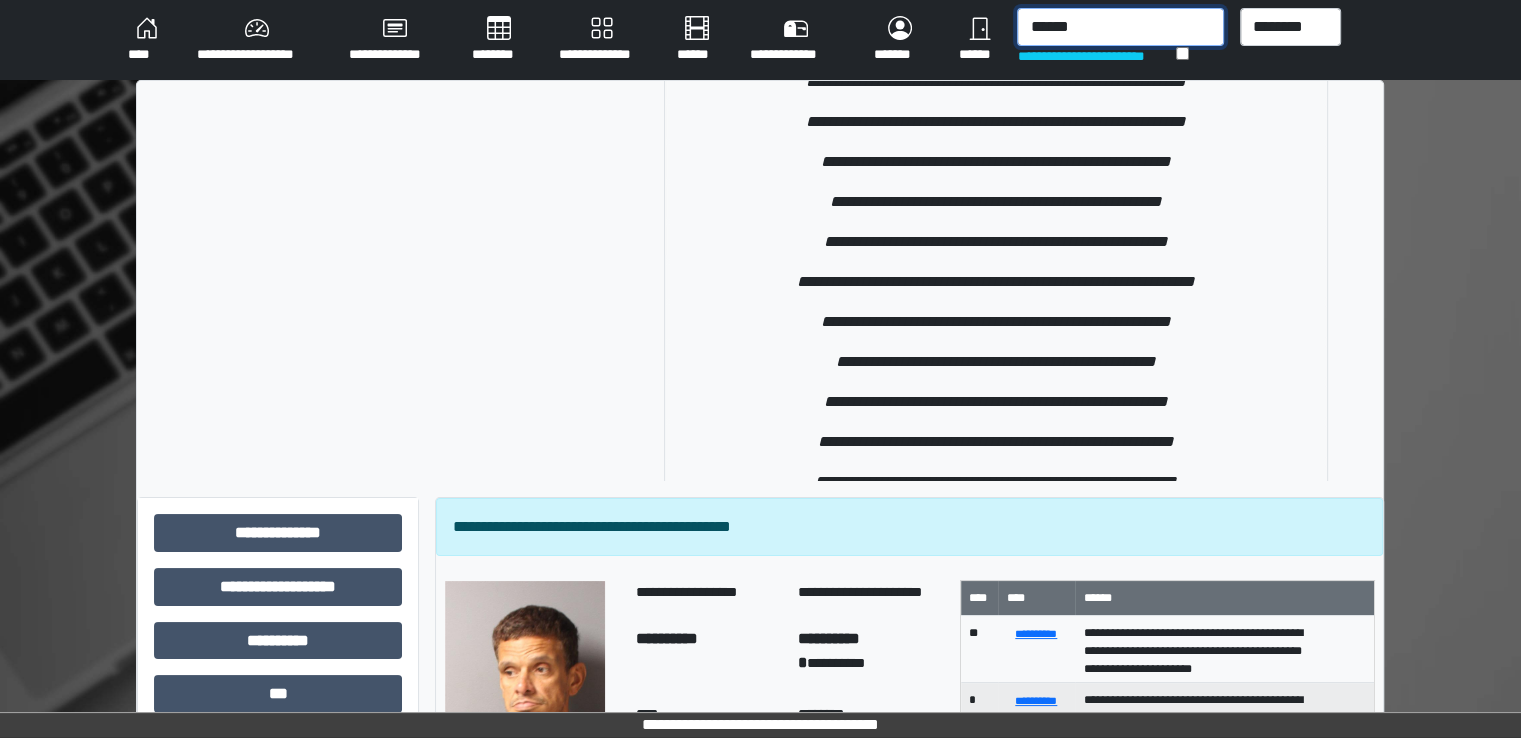 scroll, scrollTop: 3500, scrollLeft: 0, axis: vertical 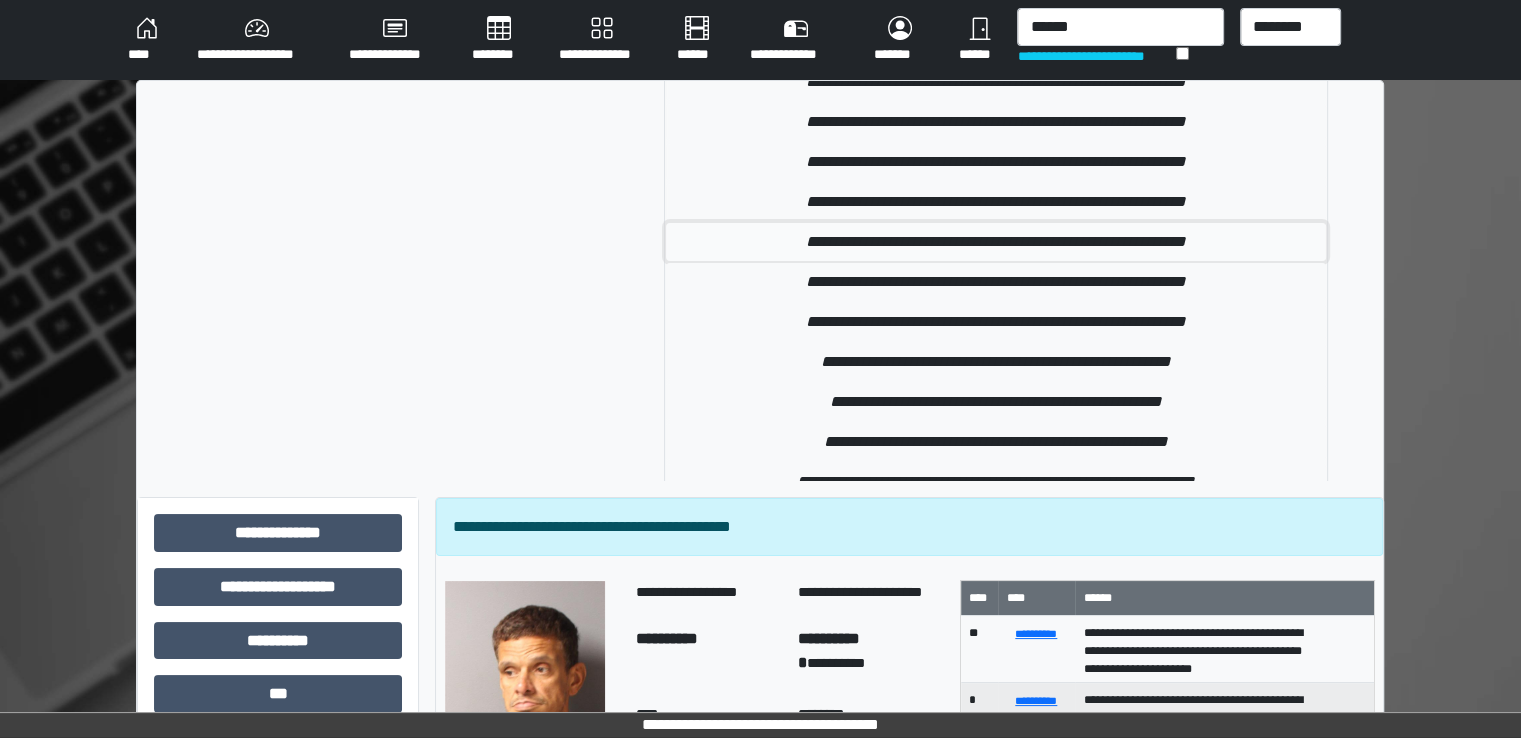click on "**********" at bounding box center [996, 242] 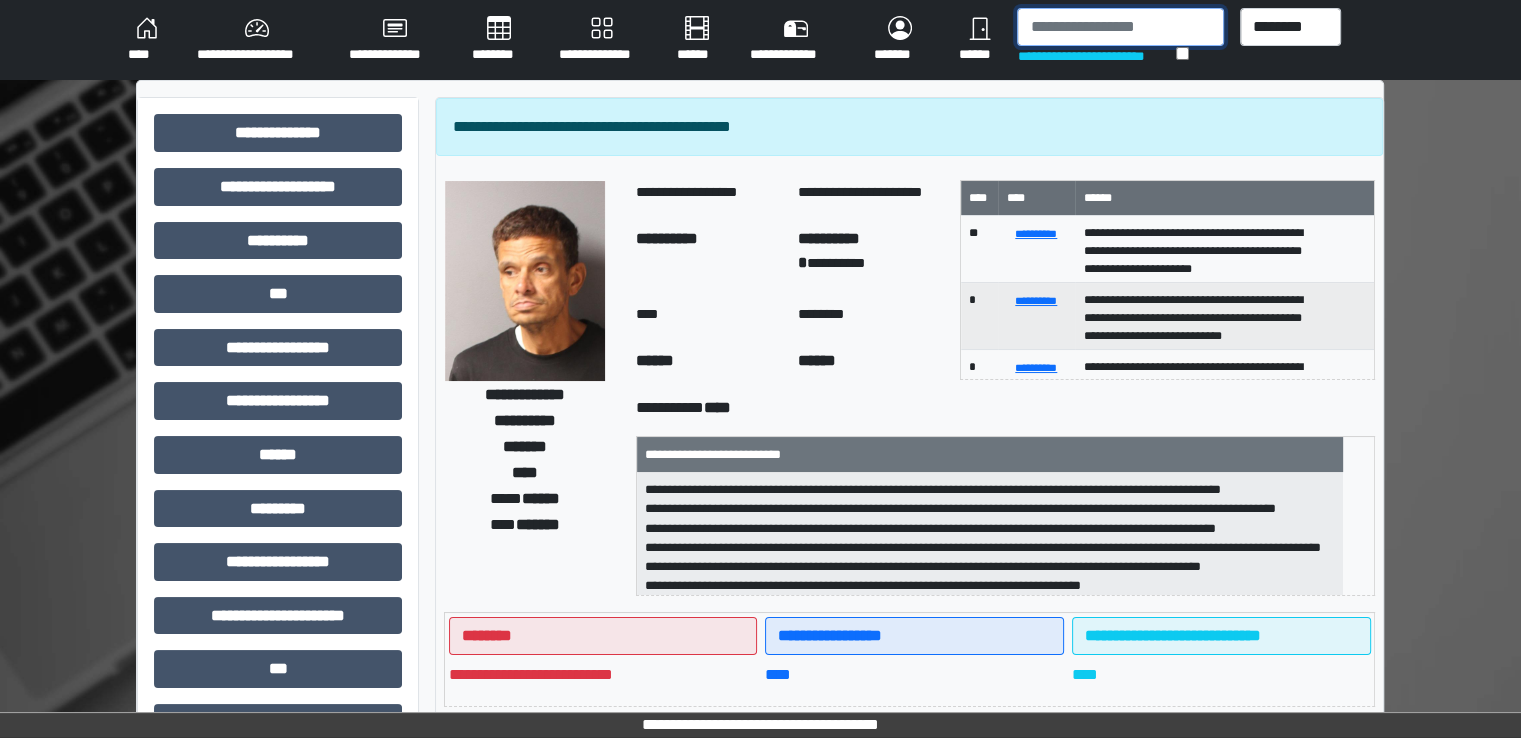 click at bounding box center [1120, 27] 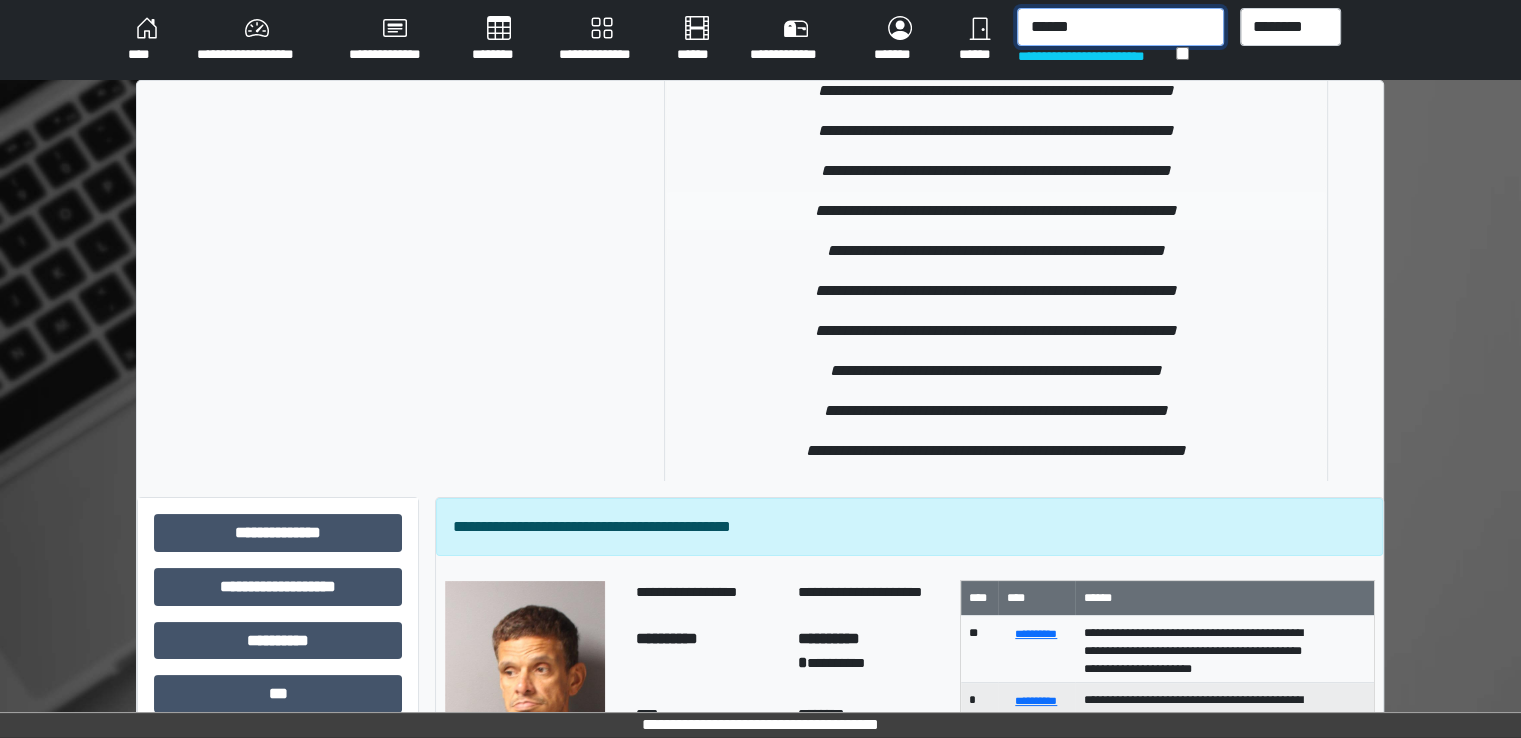 scroll, scrollTop: 3300, scrollLeft: 0, axis: vertical 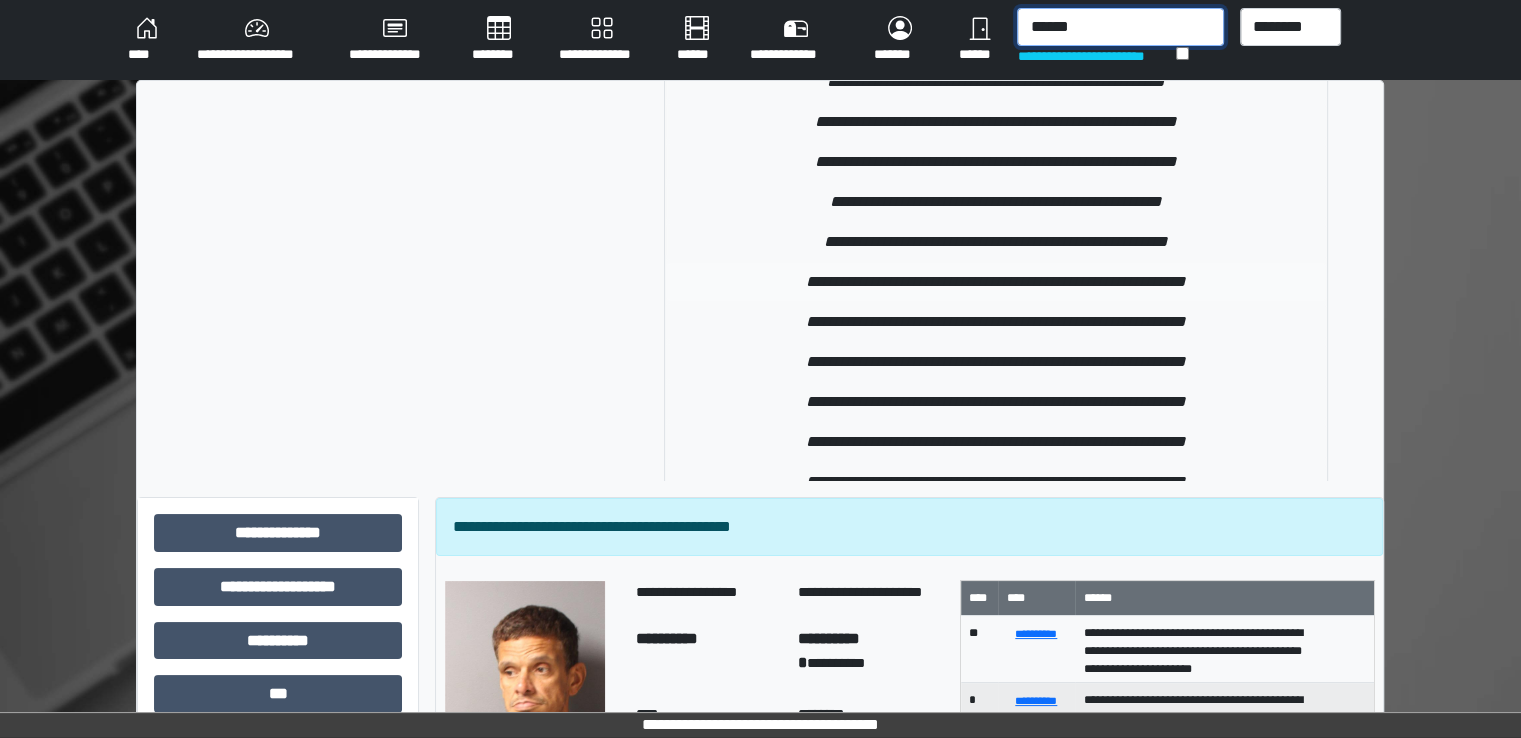 type on "******" 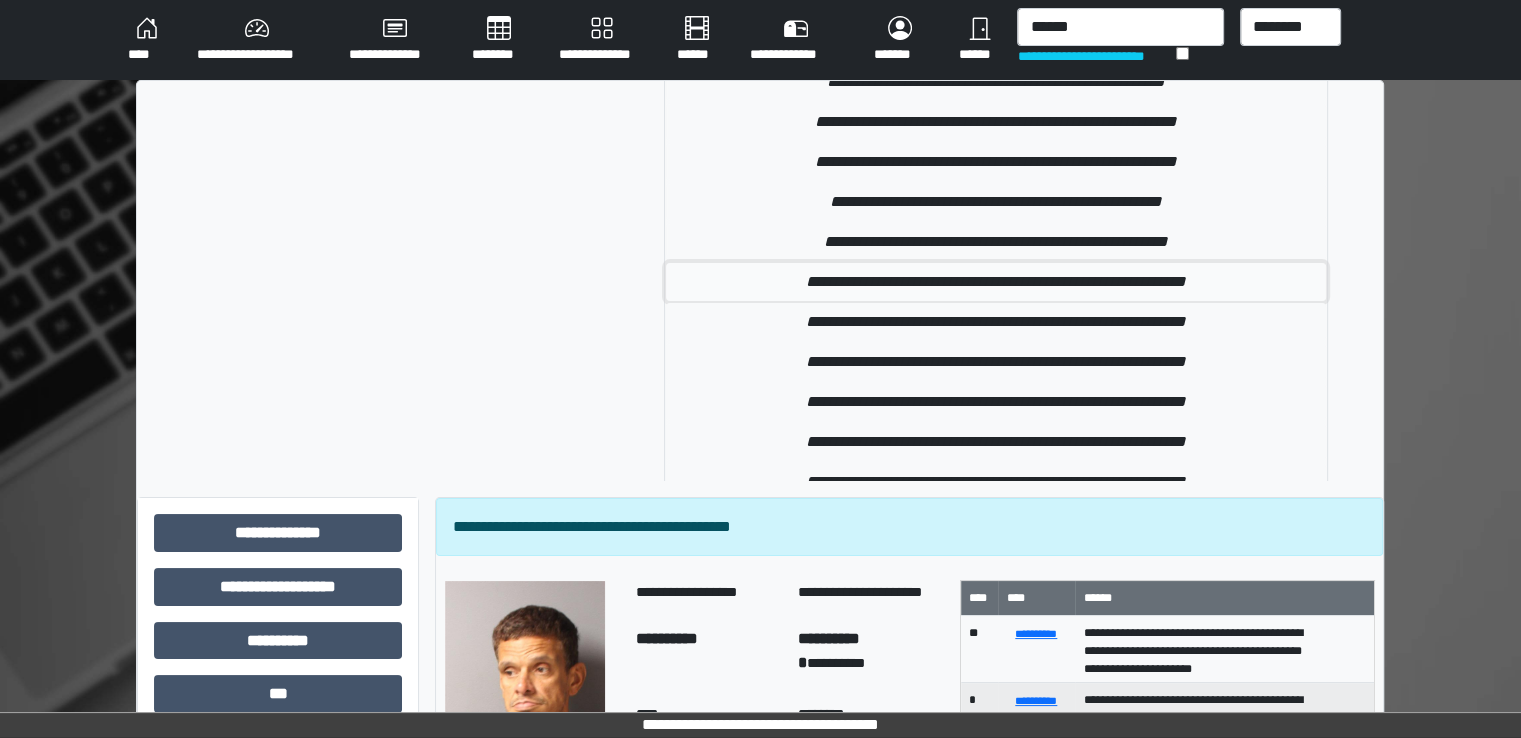 click on "**********" at bounding box center (996, 282) 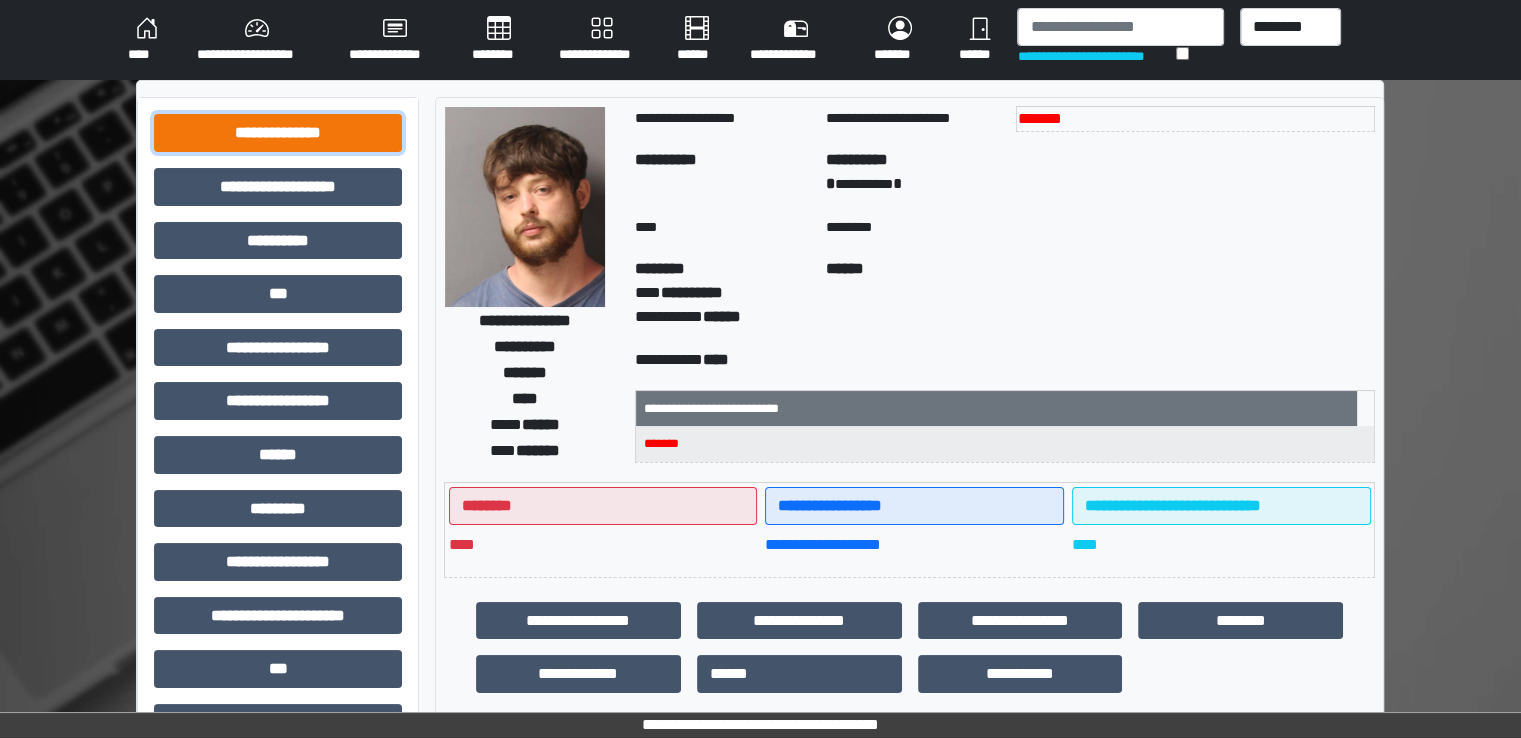 click on "**********" at bounding box center (278, 133) 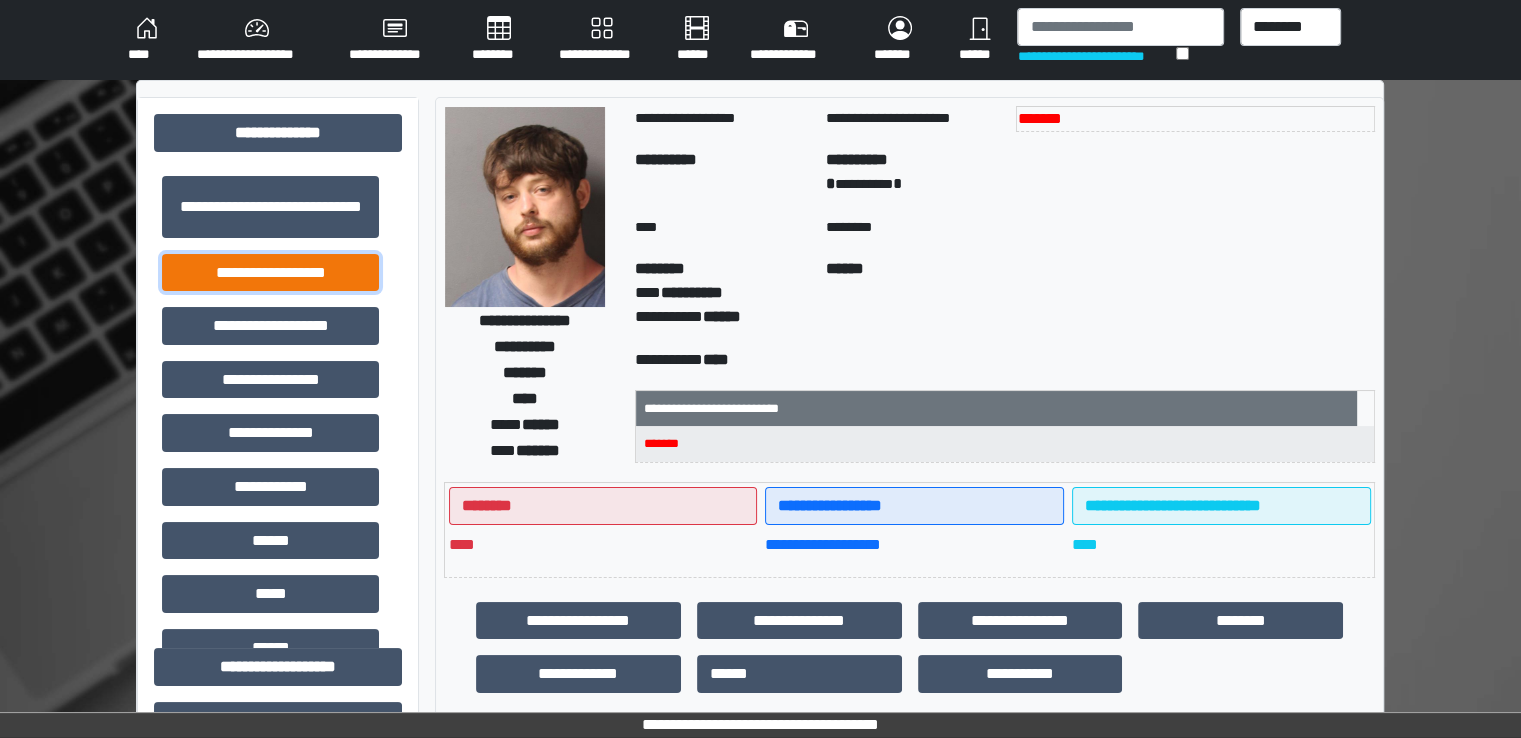 click on "**********" at bounding box center [270, 273] 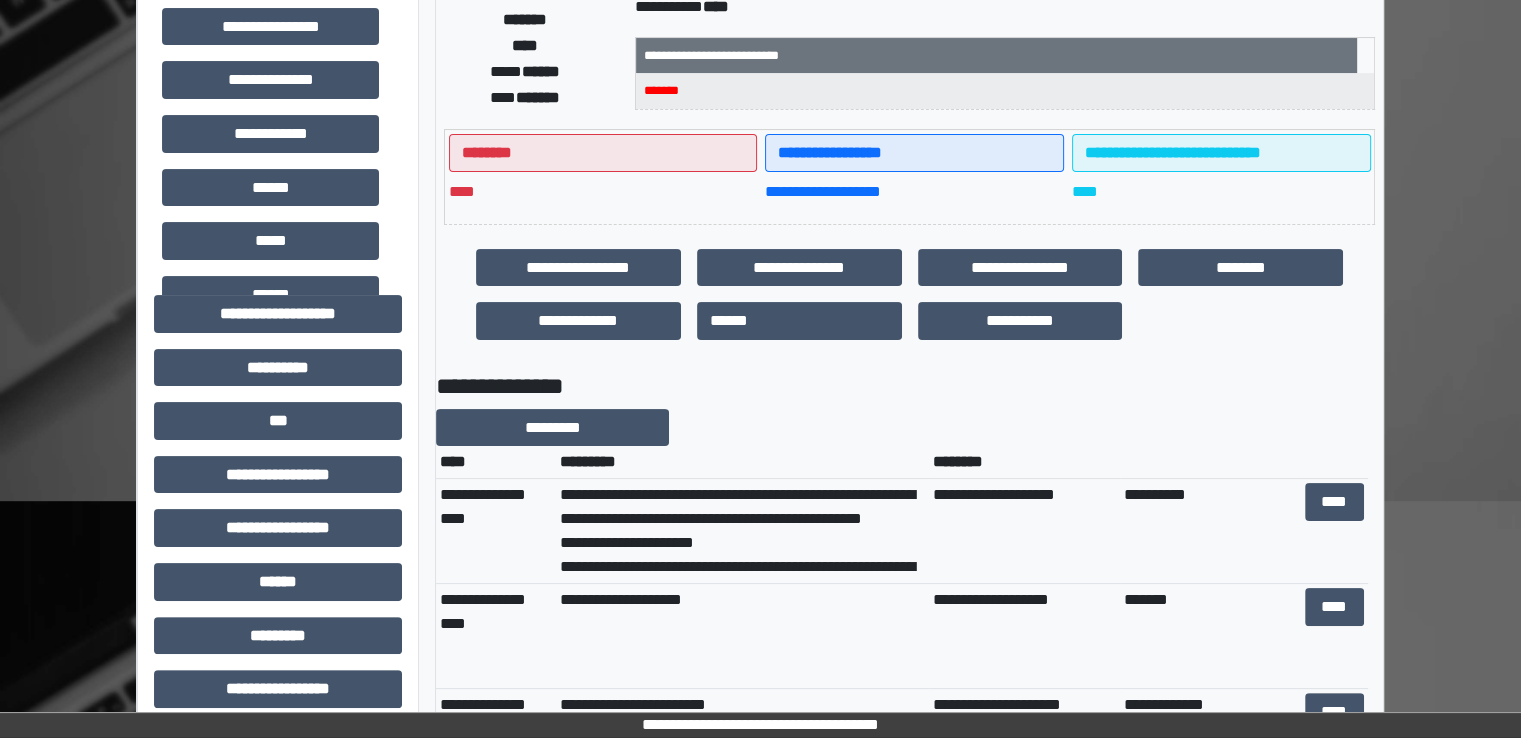 scroll, scrollTop: 500, scrollLeft: 0, axis: vertical 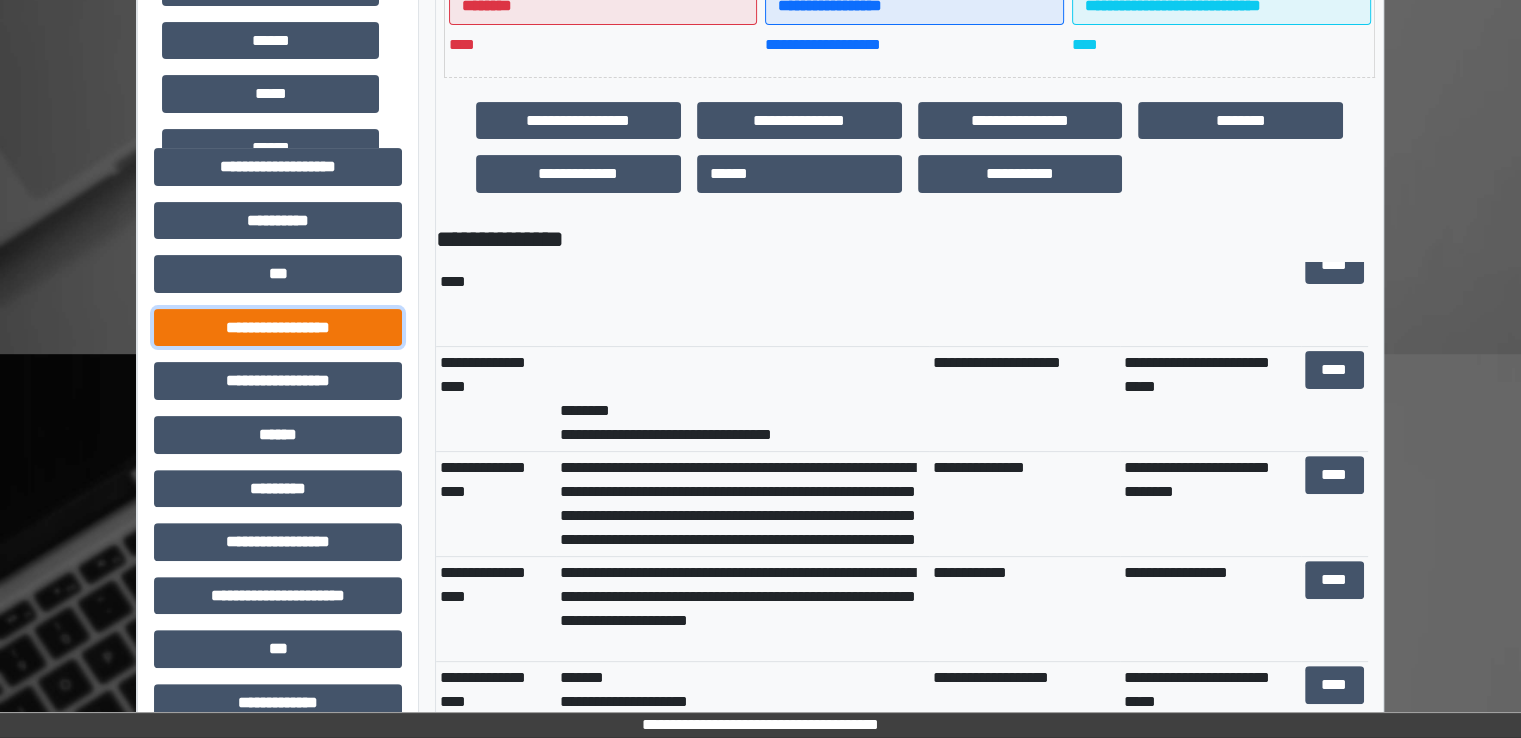 click on "**********" at bounding box center [278, 328] 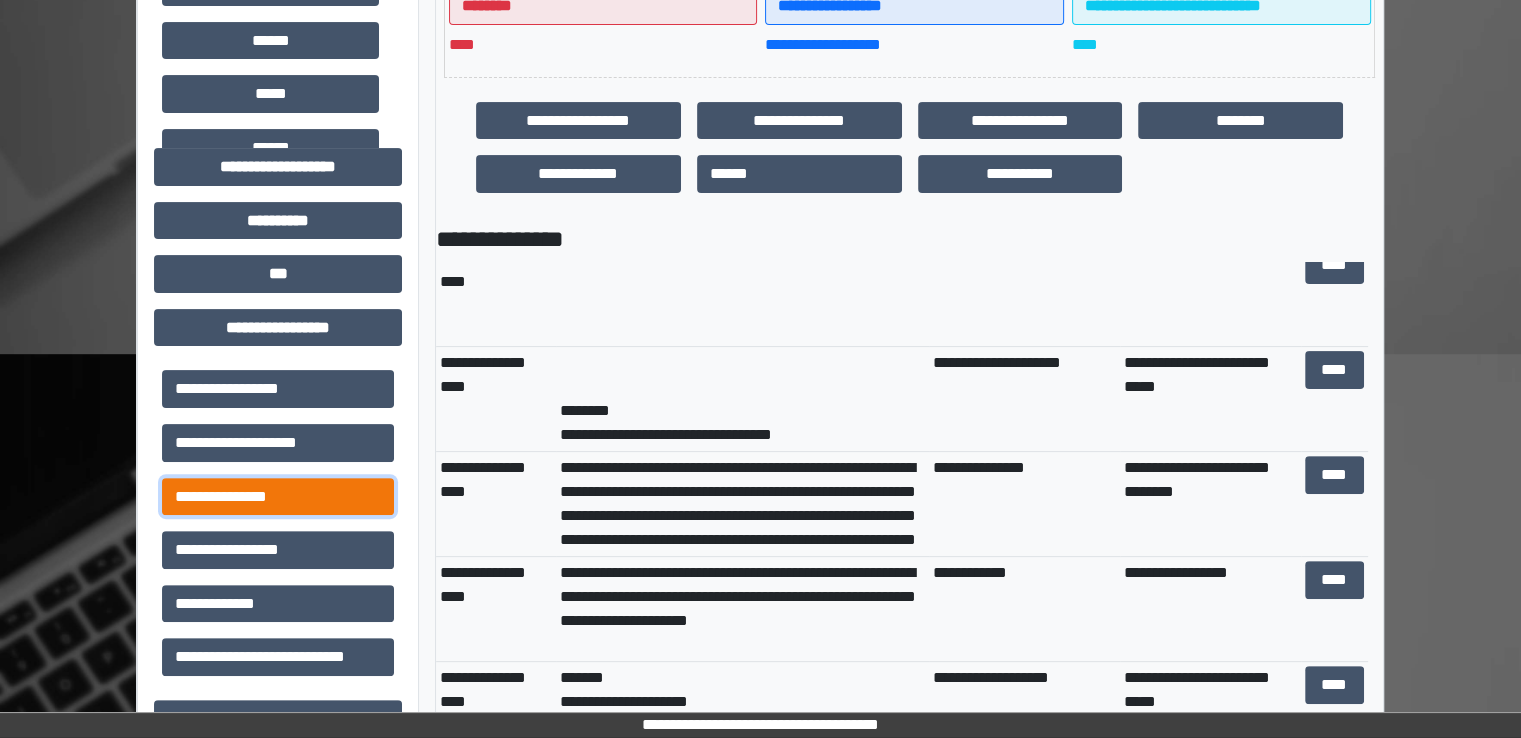 click on "**********" at bounding box center [278, 497] 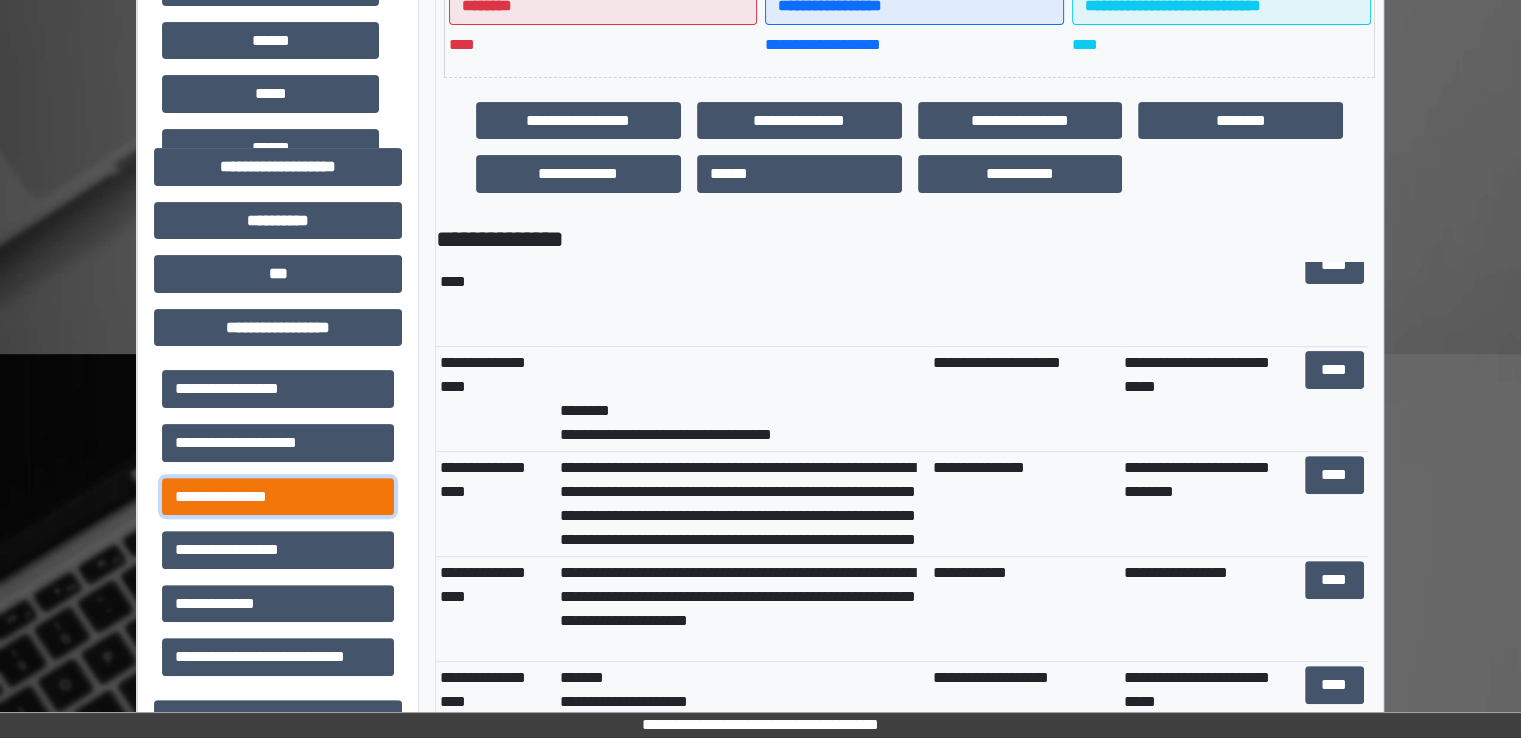 click on "**********" at bounding box center [278, 497] 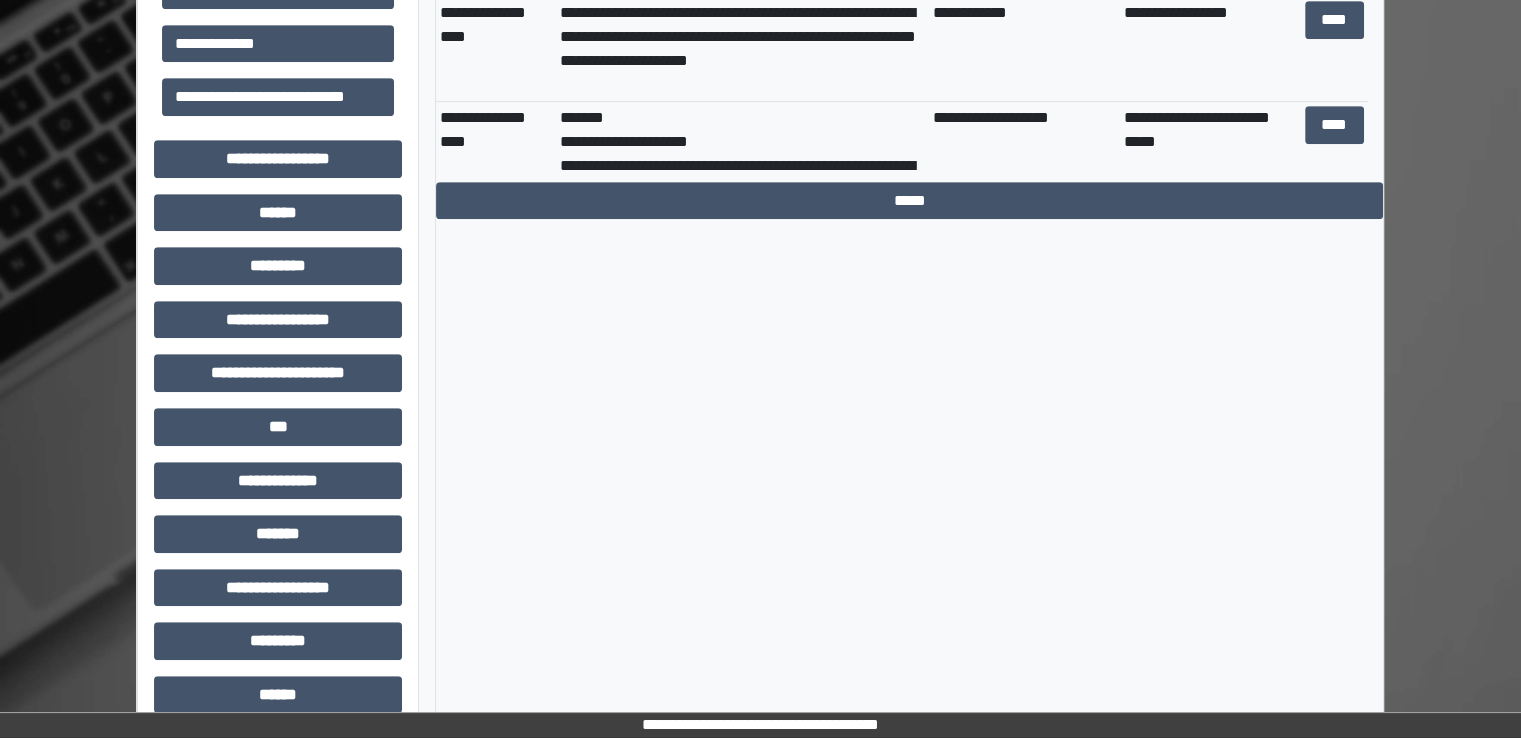 scroll, scrollTop: 1100, scrollLeft: 0, axis: vertical 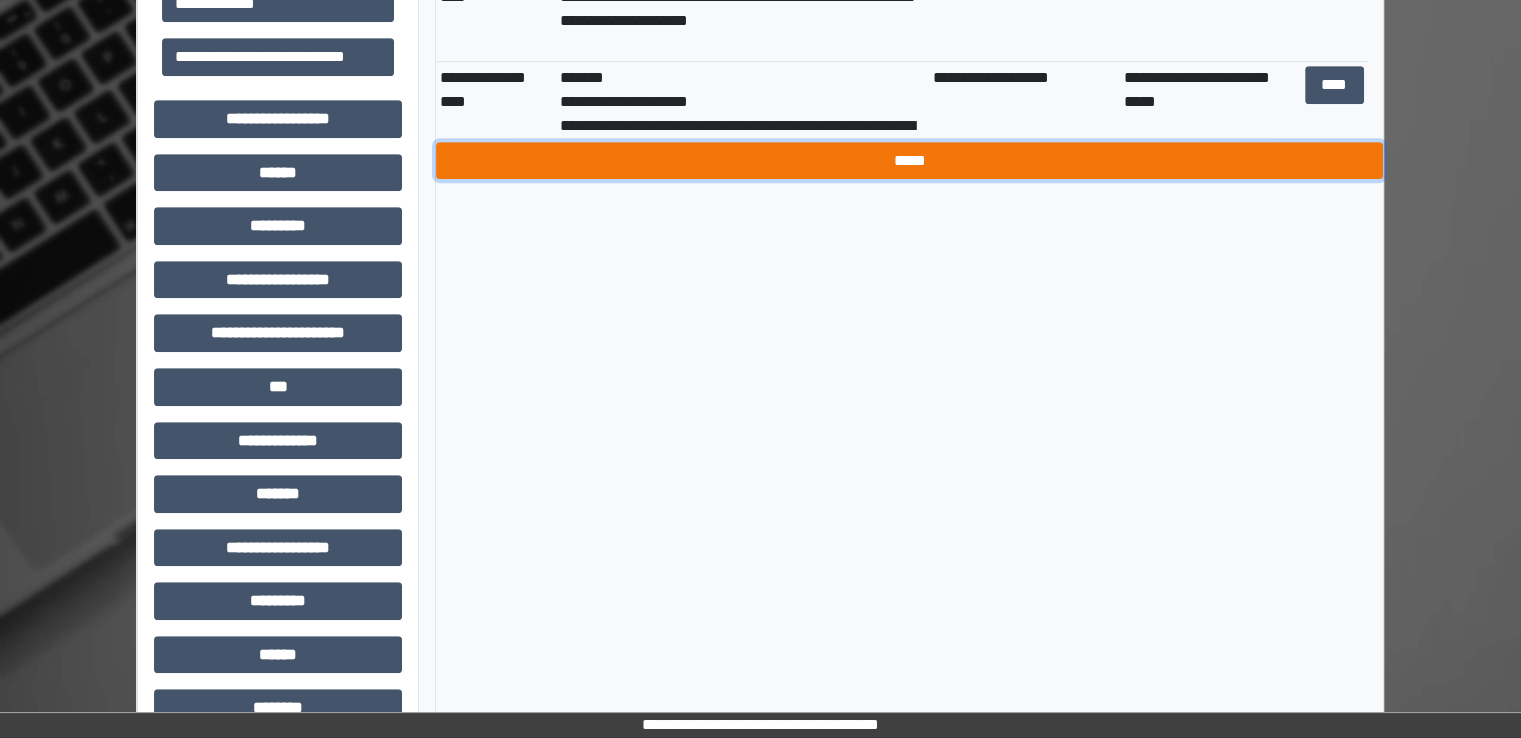 click on "*****" at bounding box center [909, 161] 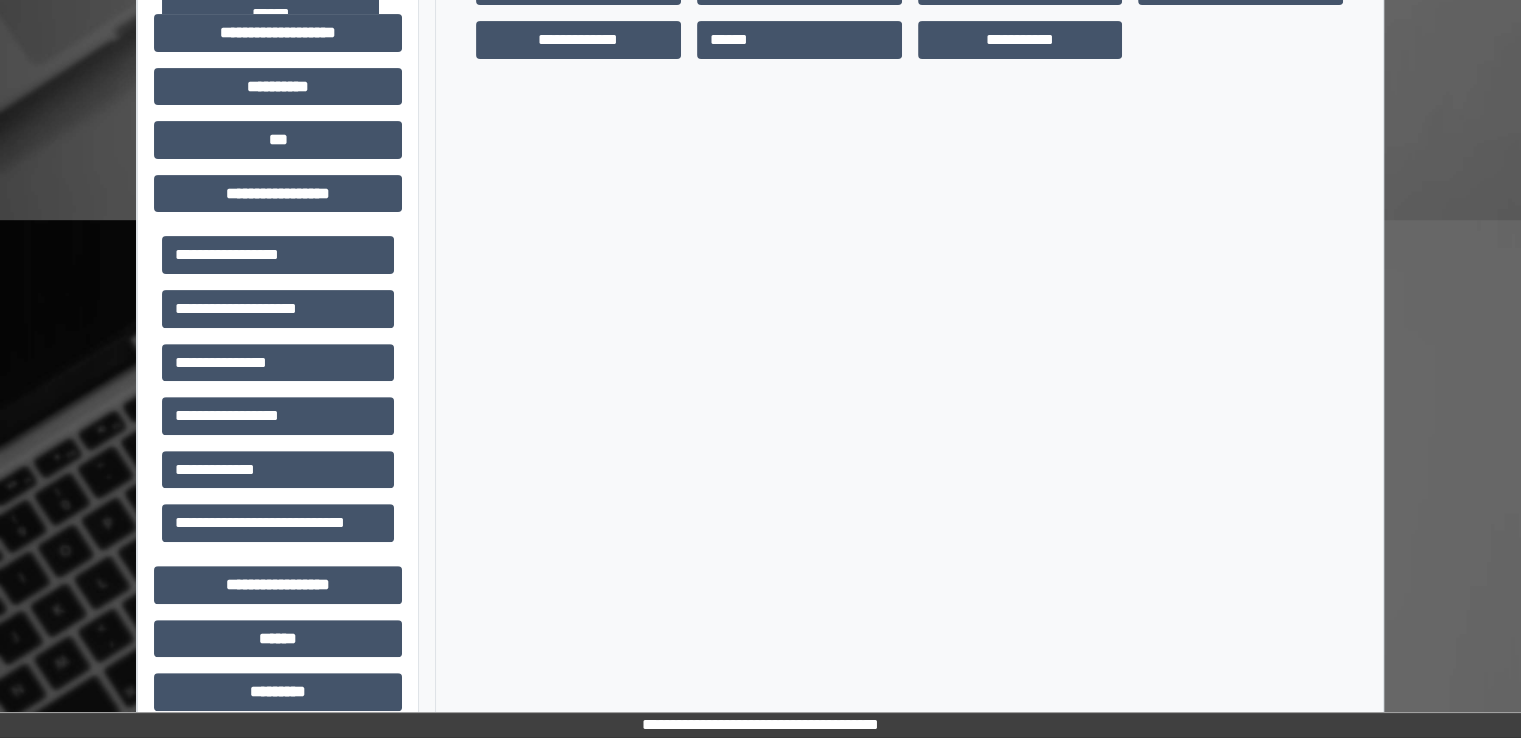 scroll, scrollTop: 600, scrollLeft: 0, axis: vertical 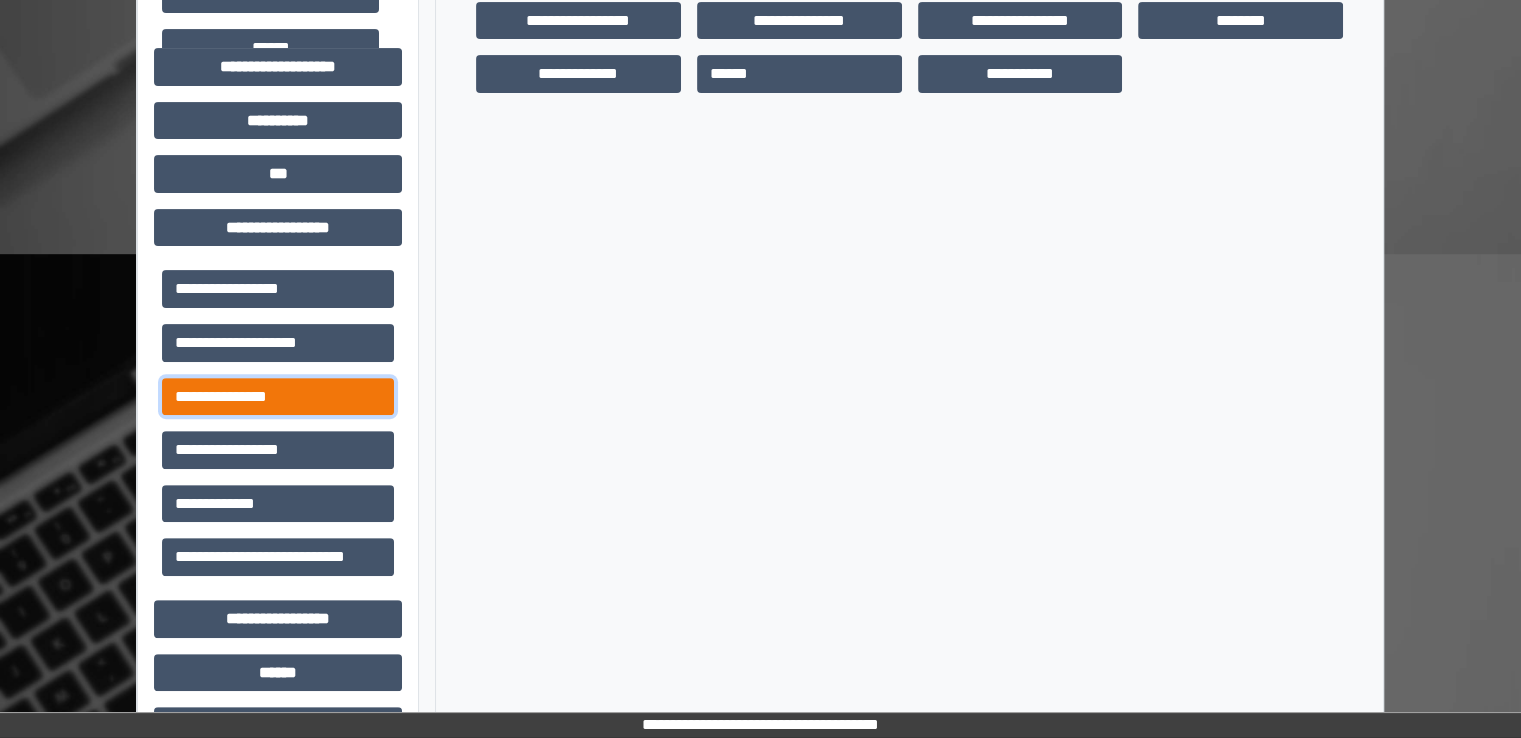 click on "**********" at bounding box center (278, 397) 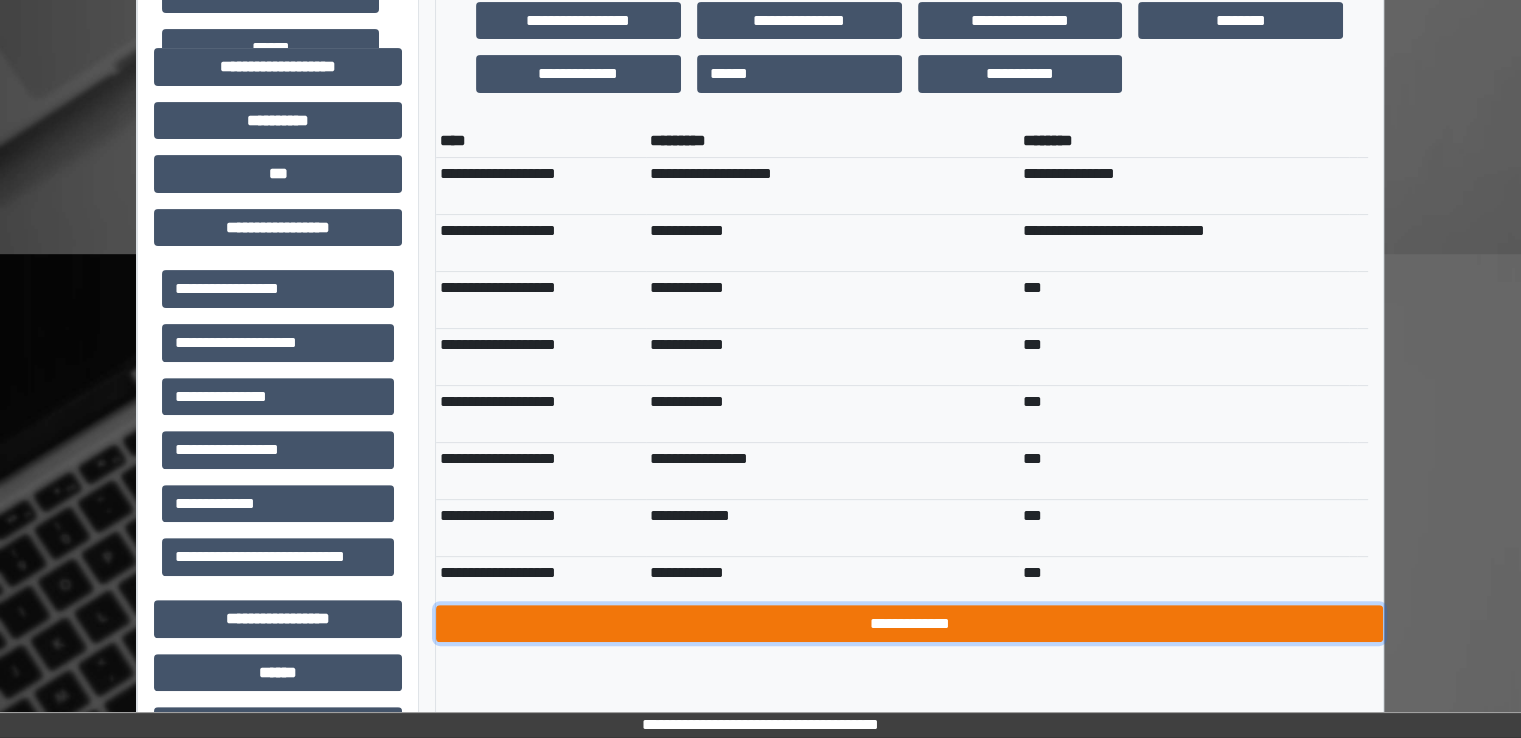 click on "**********" at bounding box center (909, 624) 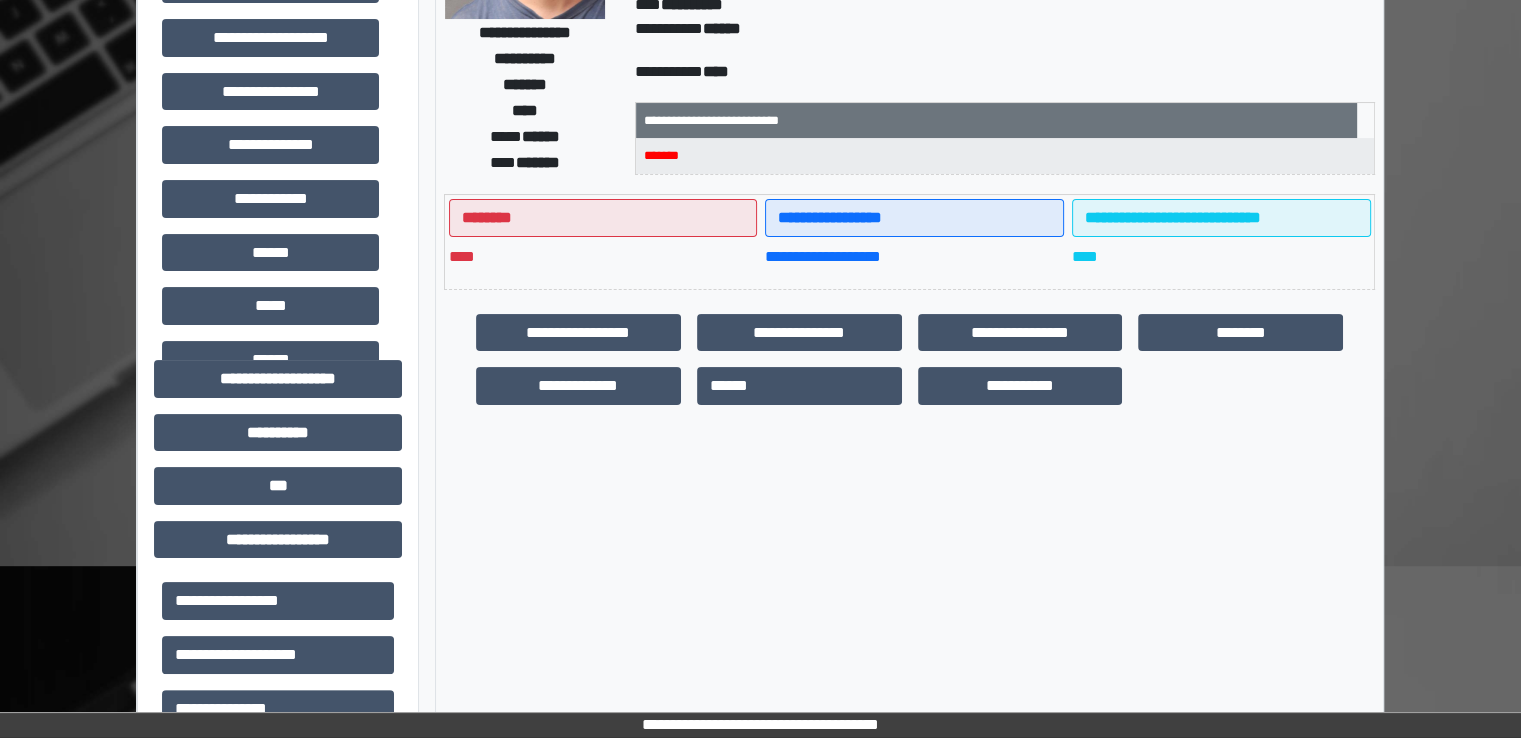 scroll, scrollTop: 0, scrollLeft: 0, axis: both 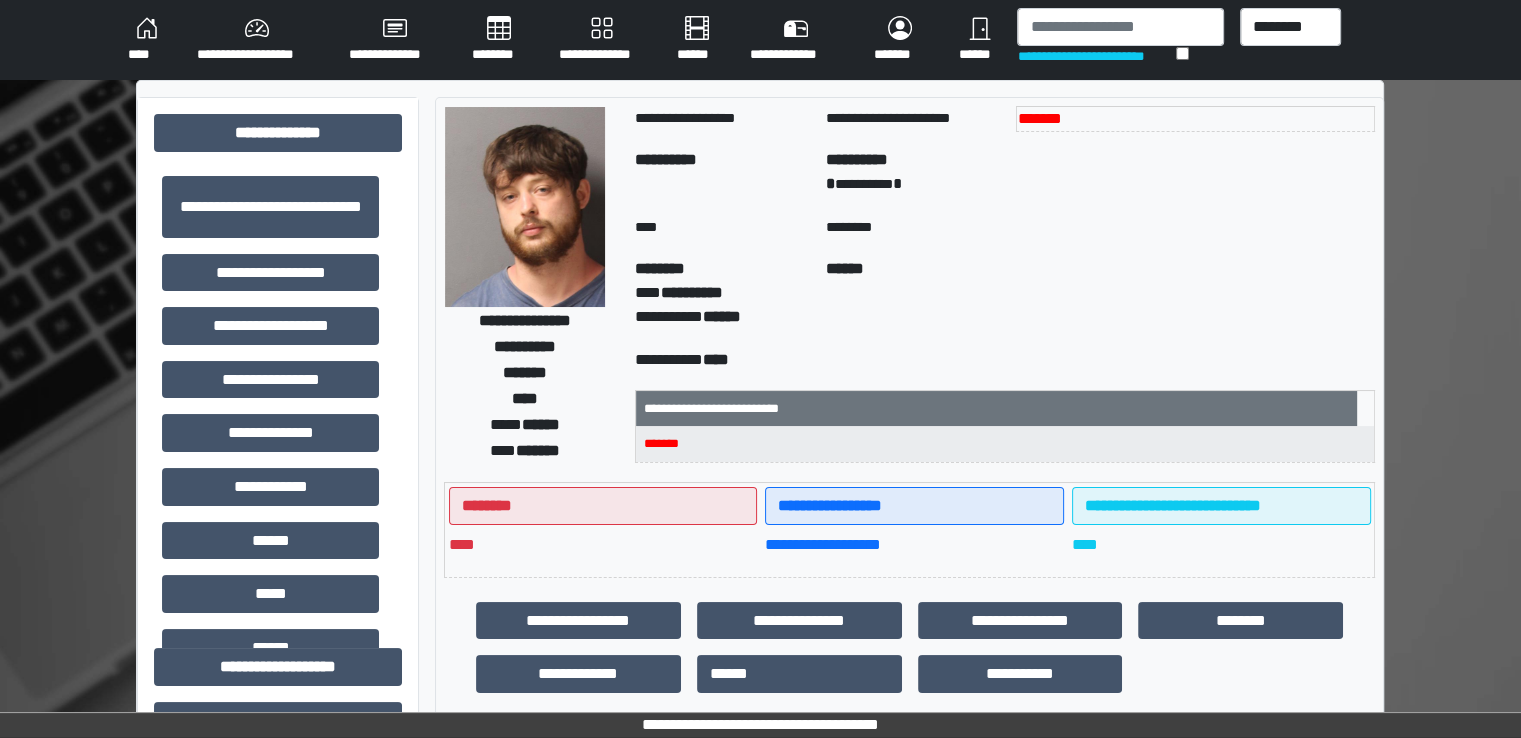 click on "**********" at bounding box center (1120, 40) 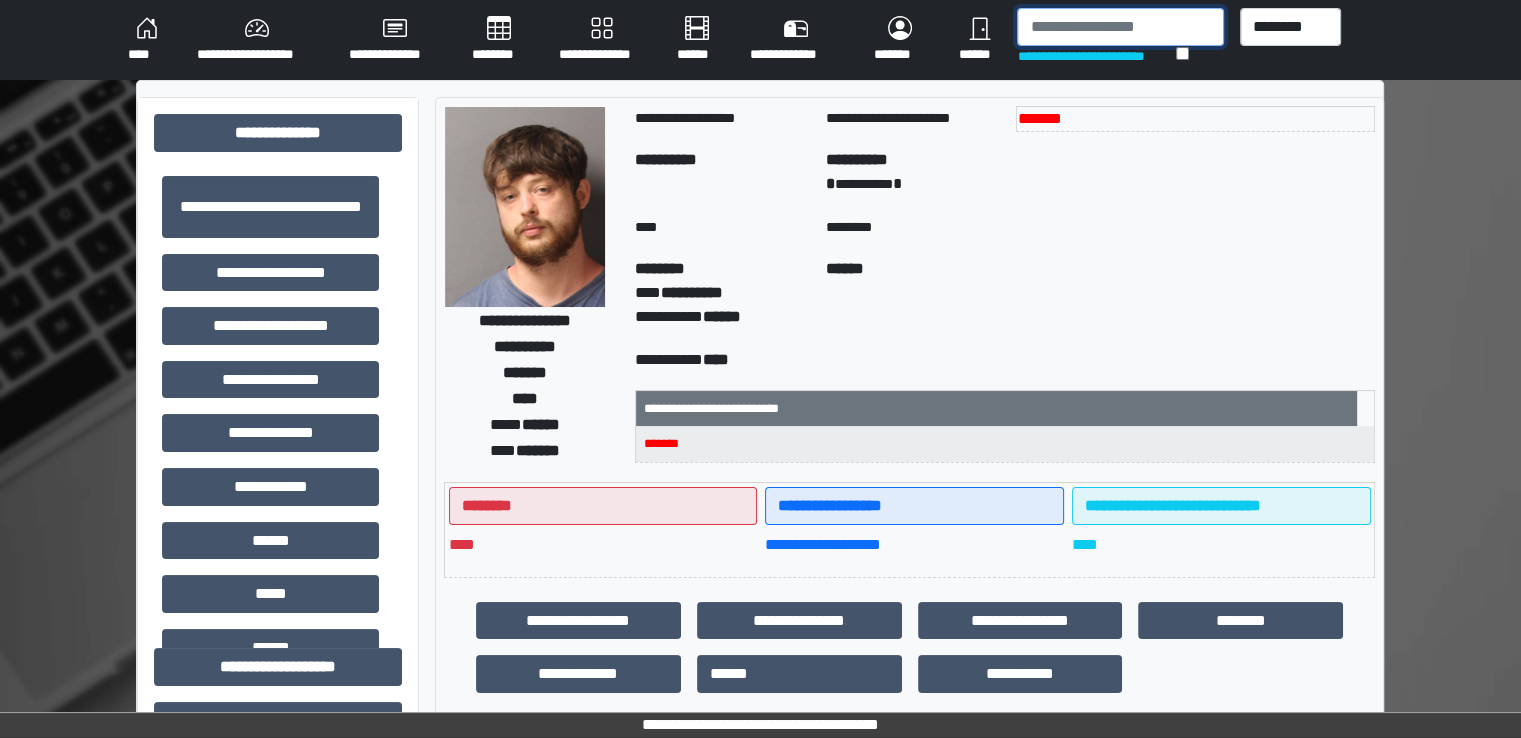 click at bounding box center (1120, 27) 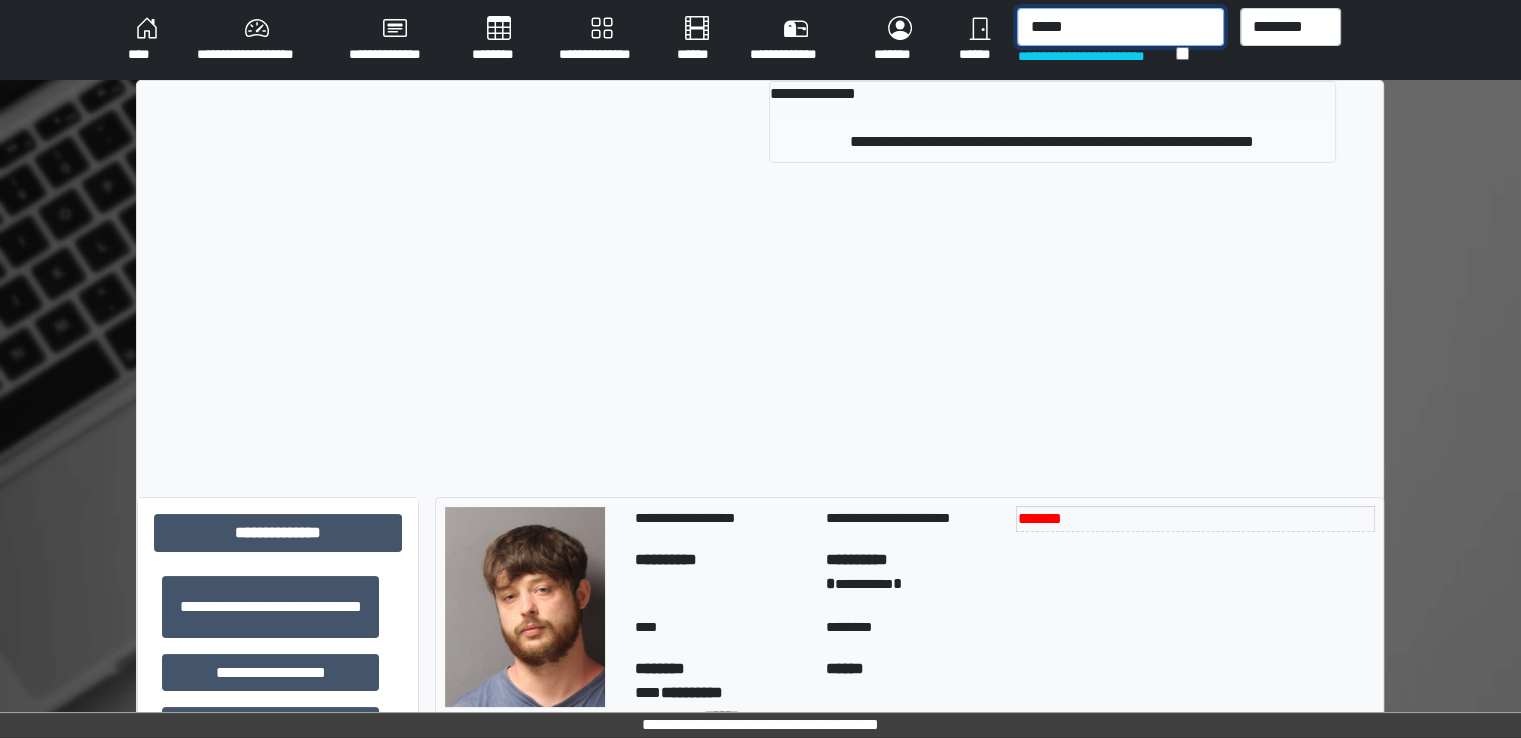 type on "*****" 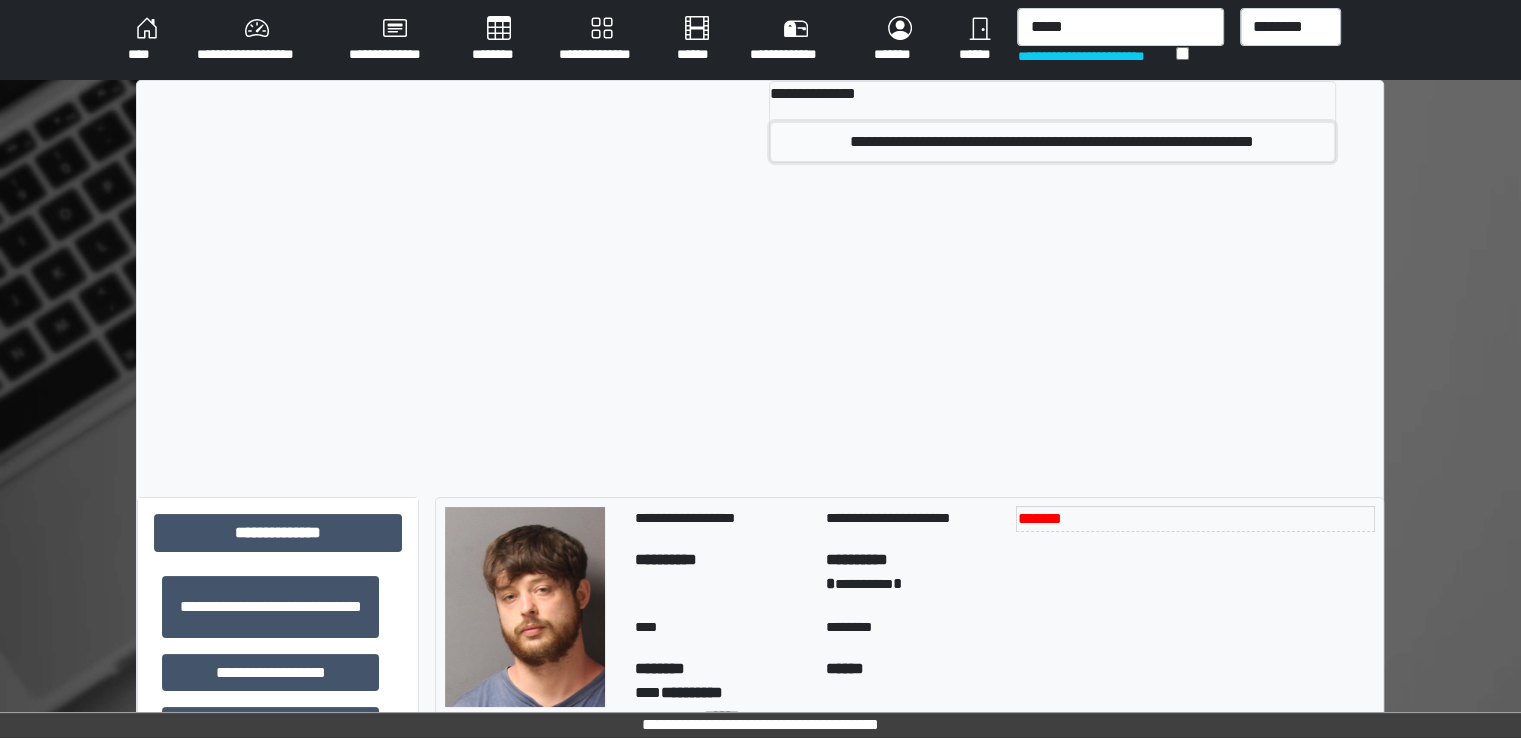 click on "**********" at bounding box center (1052, 142) 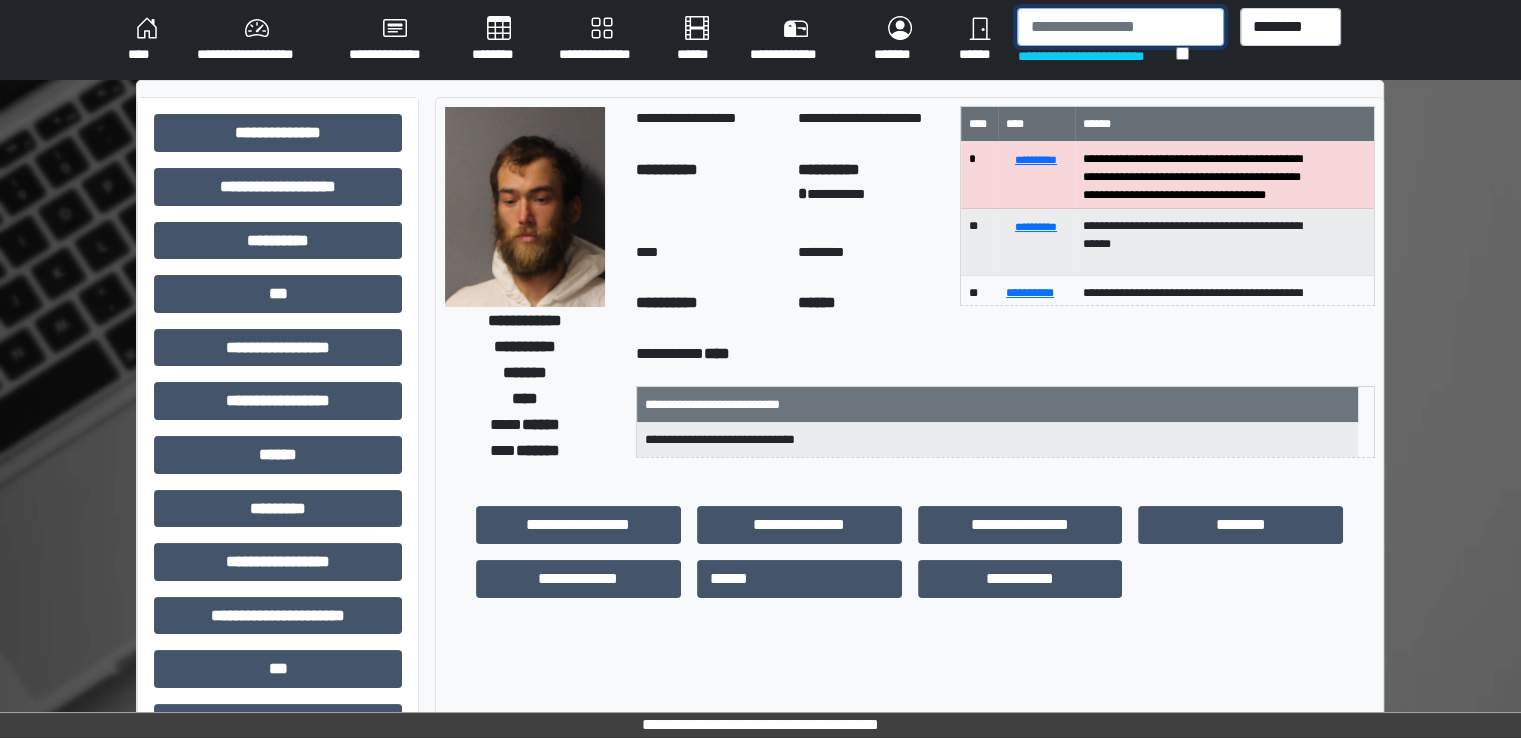 click at bounding box center (1120, 27) 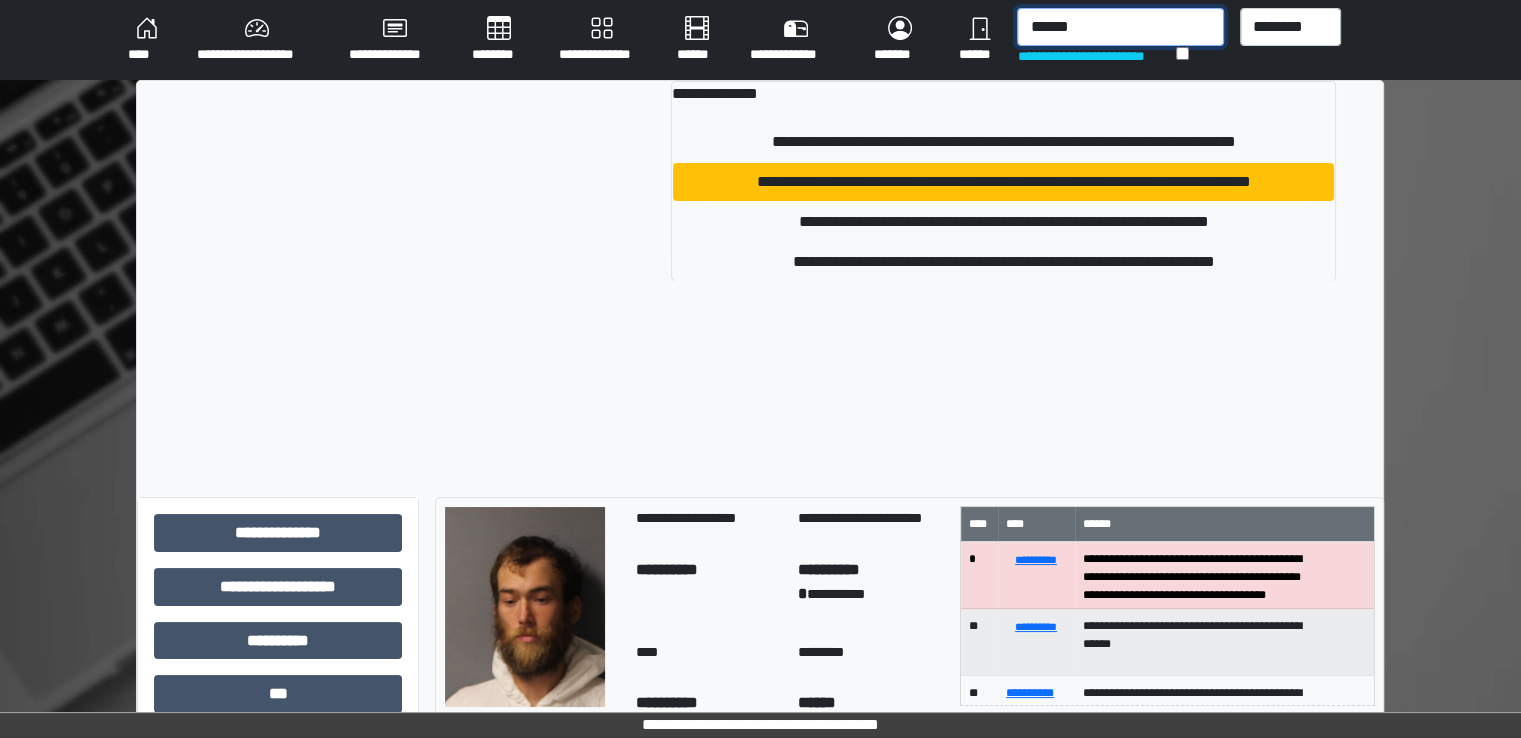 click on "******" at bounding box center (1120, 27) 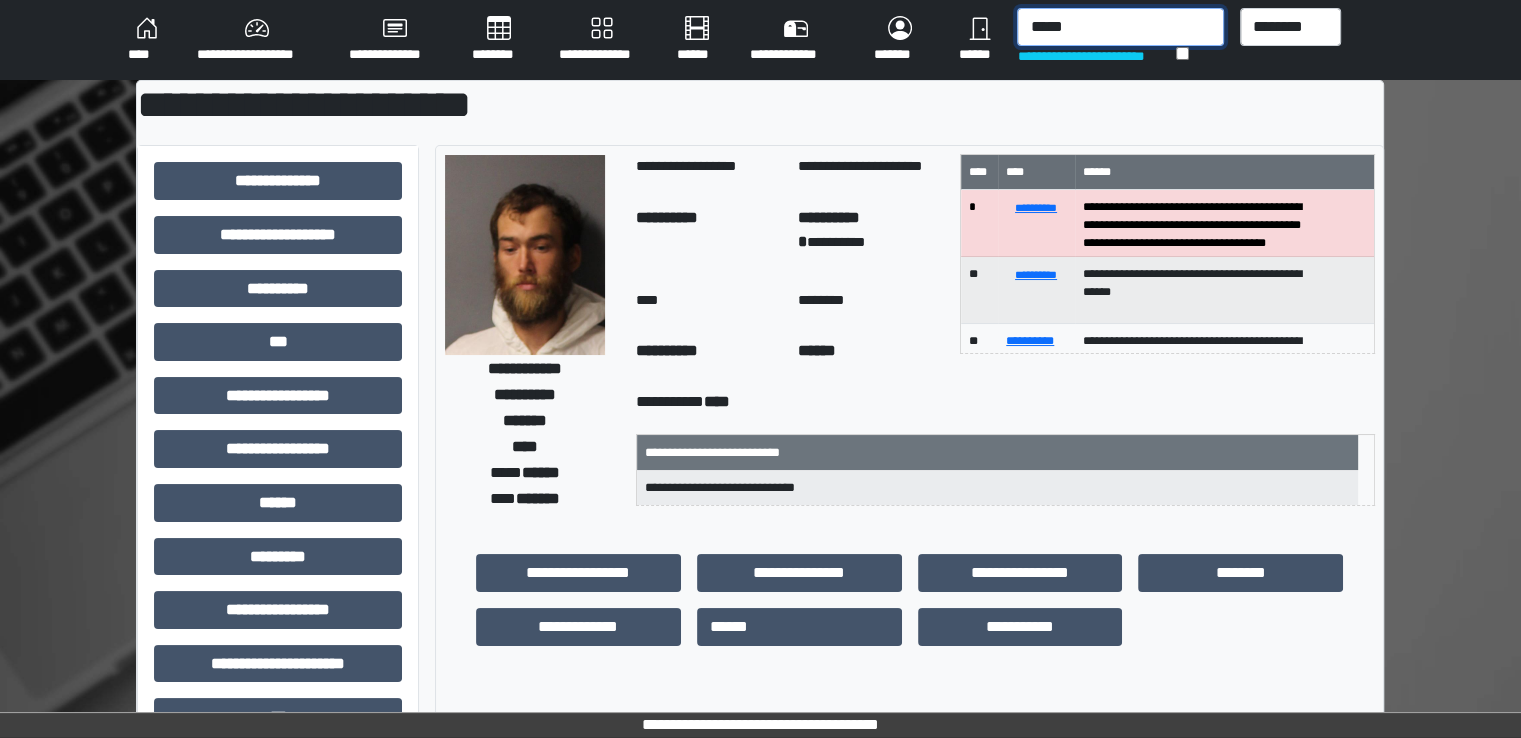 type on "******" 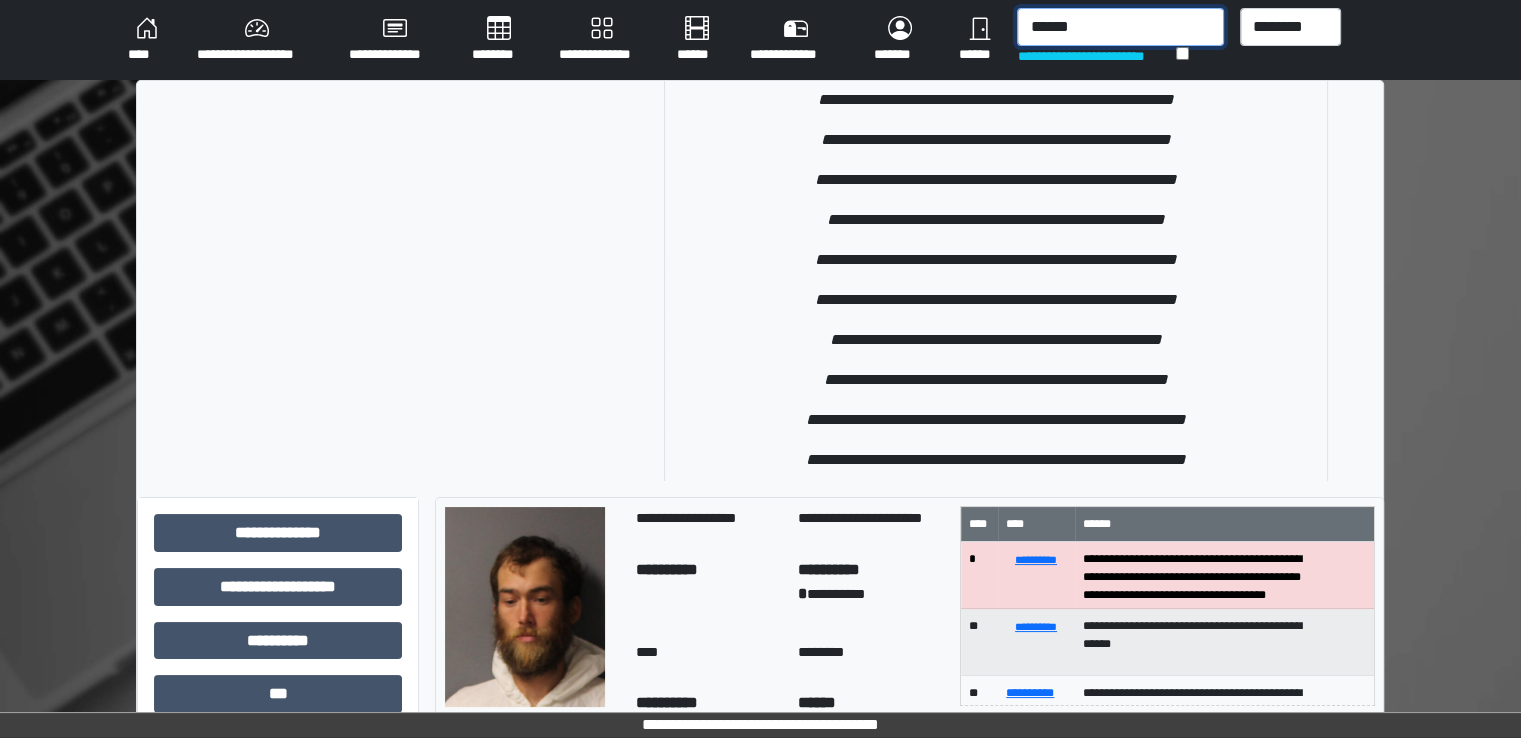 scroll, scrollTop: 3200, scrollLeft: 0, axis: vertical 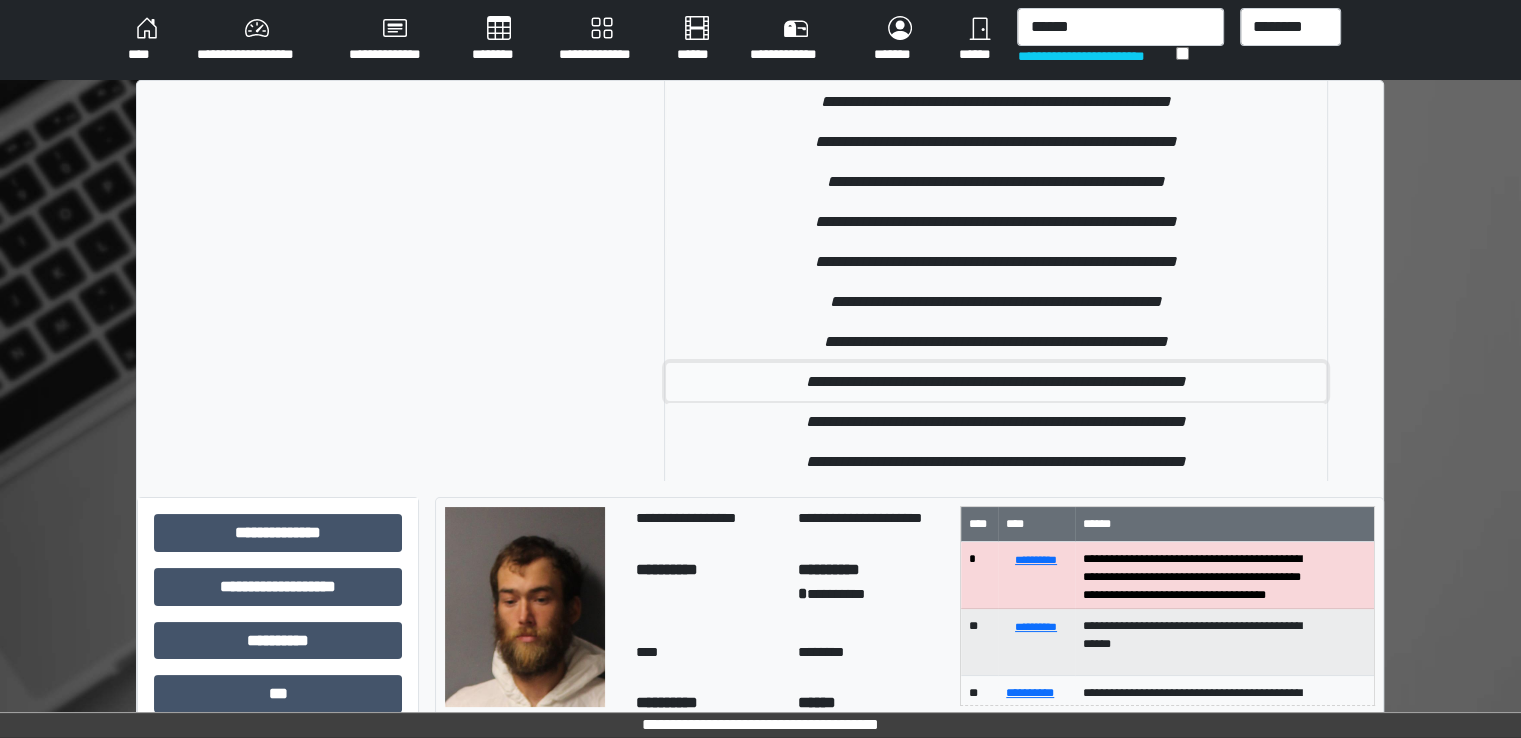 click on "**********" at bounding box center (996, 382) 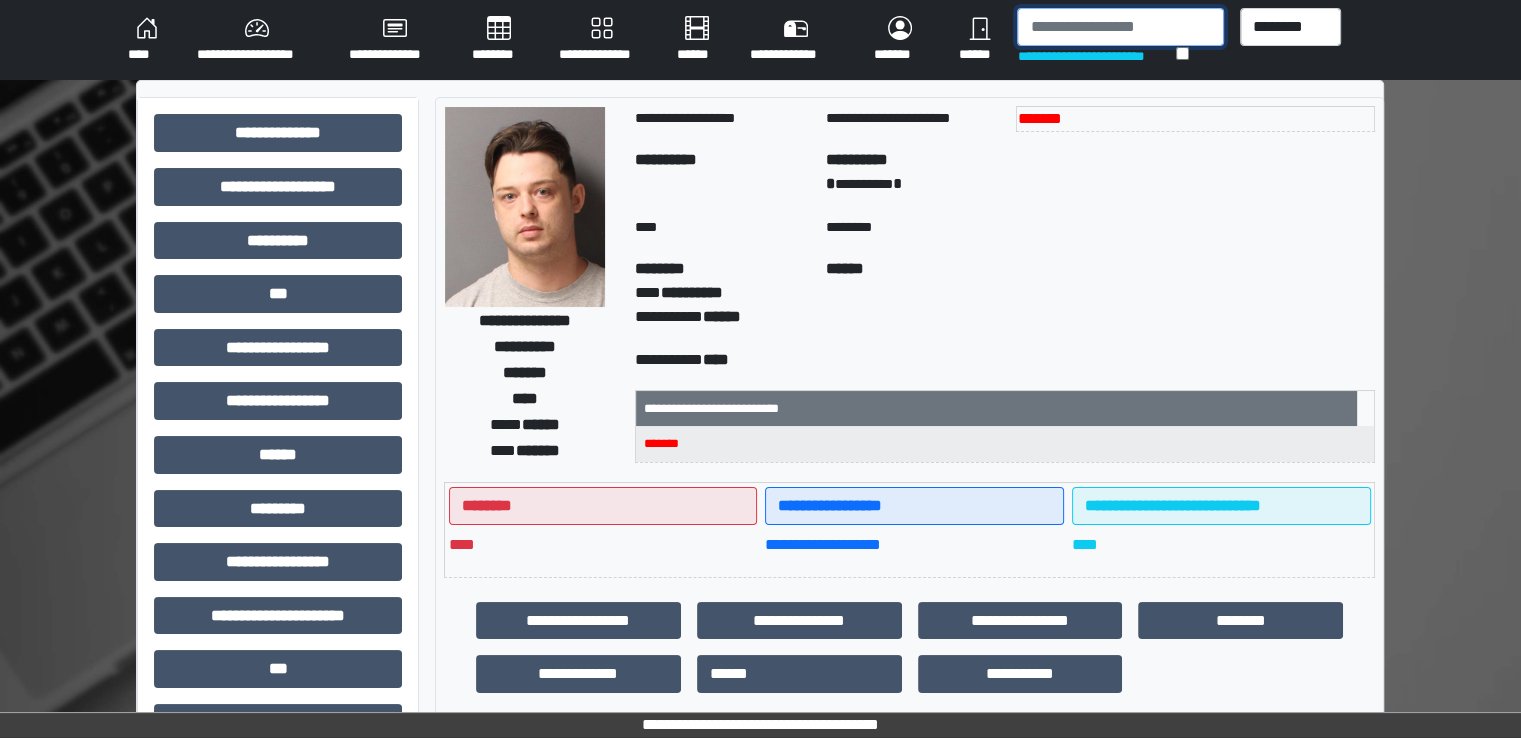 click at bounding box center [1120, 27] 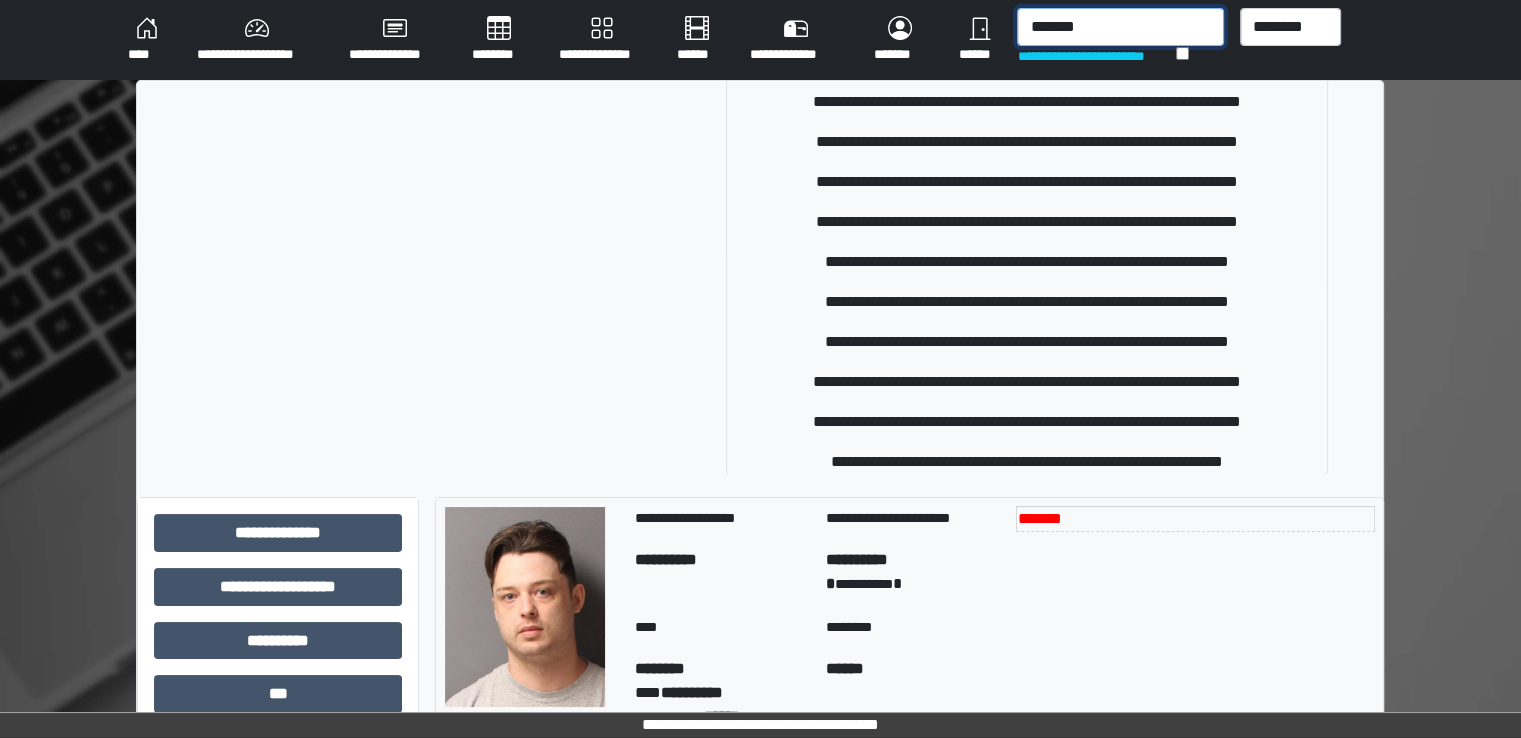 scroll, scrollTop: 409, scrollLeft: 0, axis: vertical 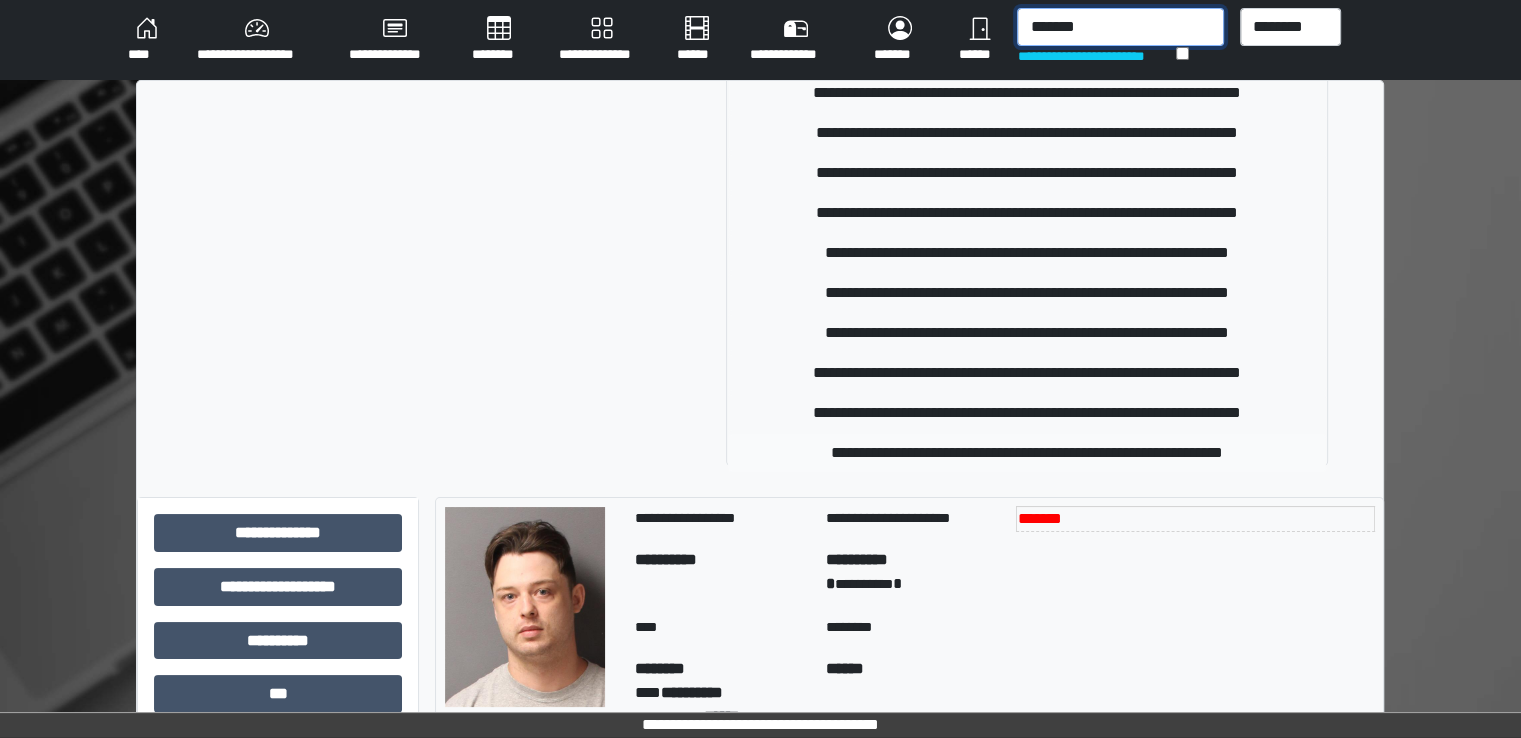 type on "*******" 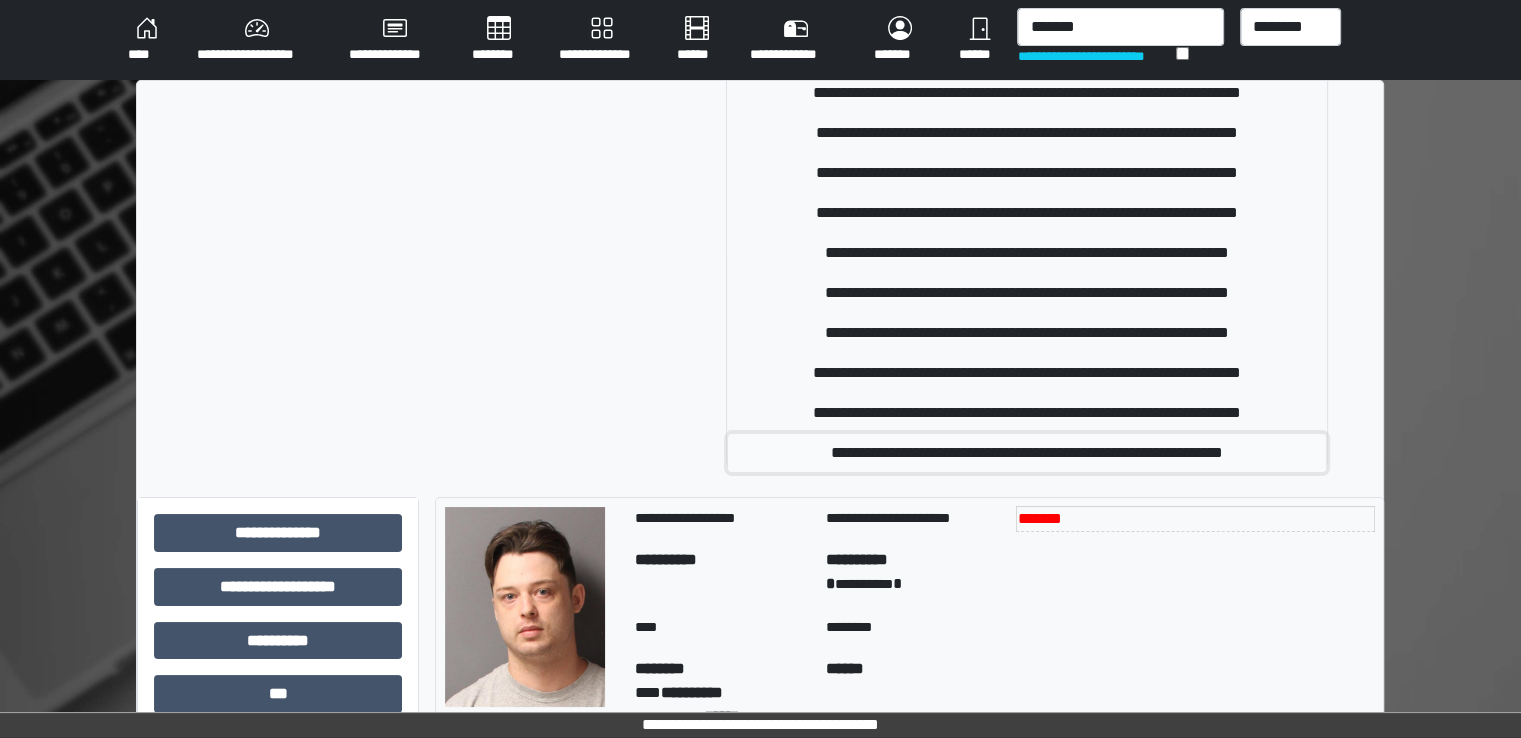 click on "**********" at bounding box center [1027, 453] 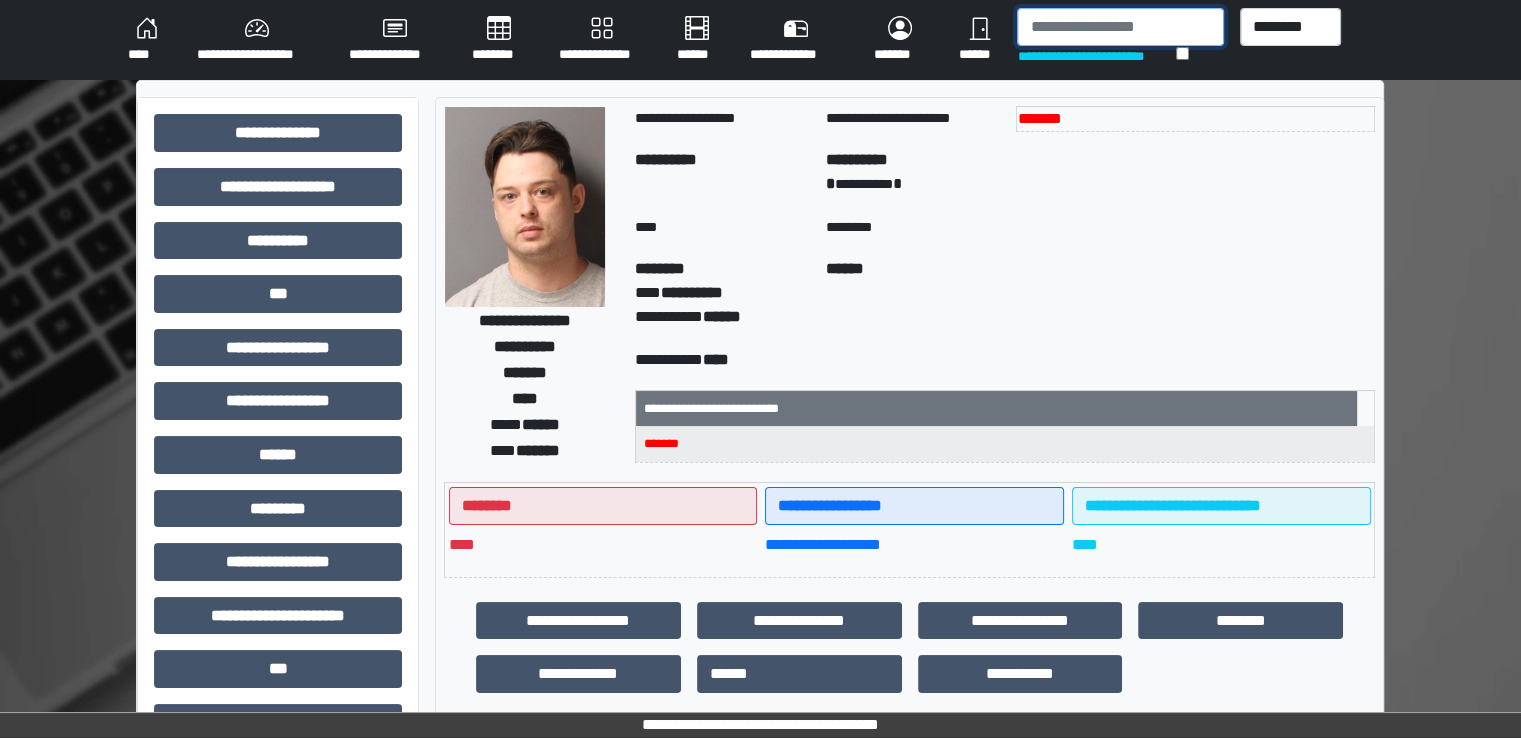click at bounding box center (1120, 27) 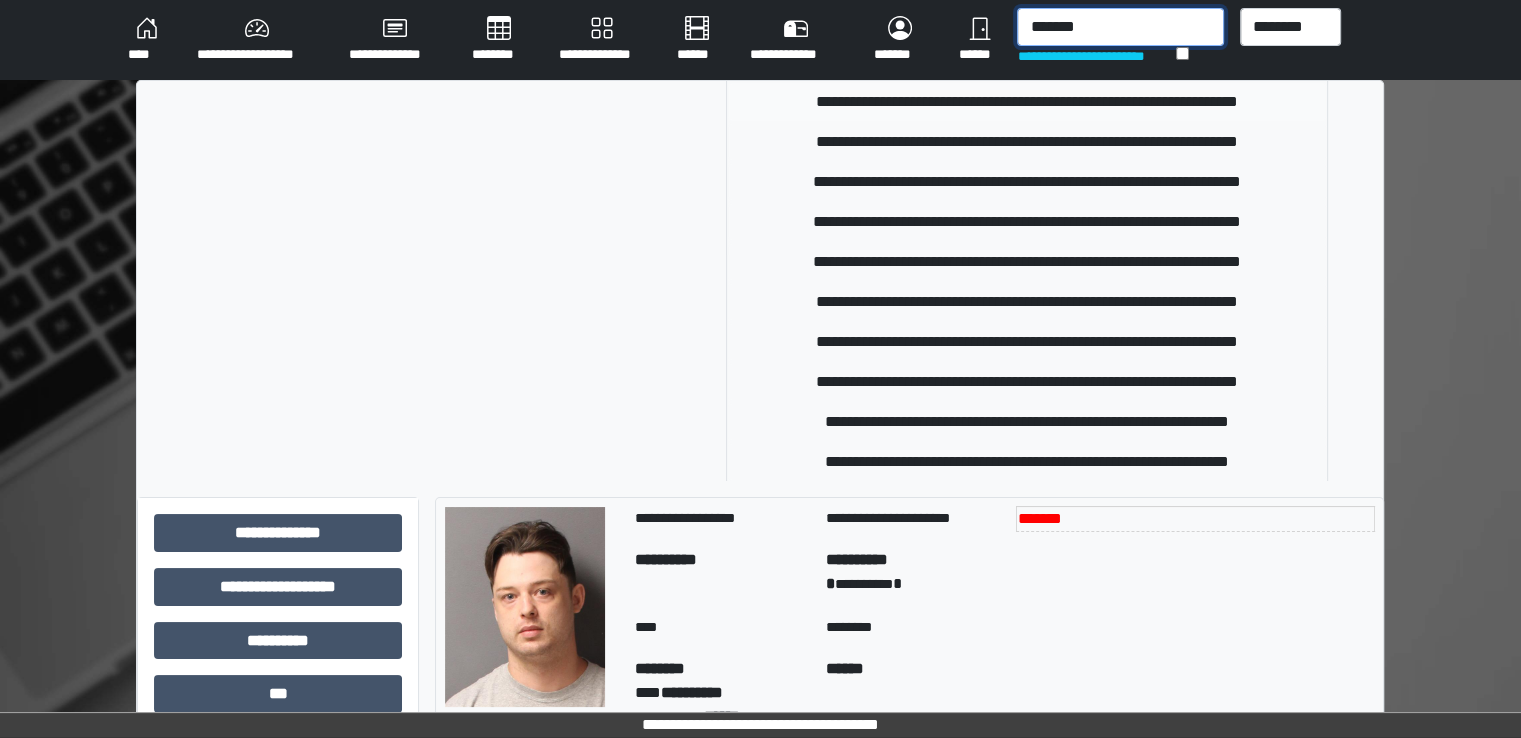 scroll, scrollTop: 409, scrollLeft: 0, axis: vertical 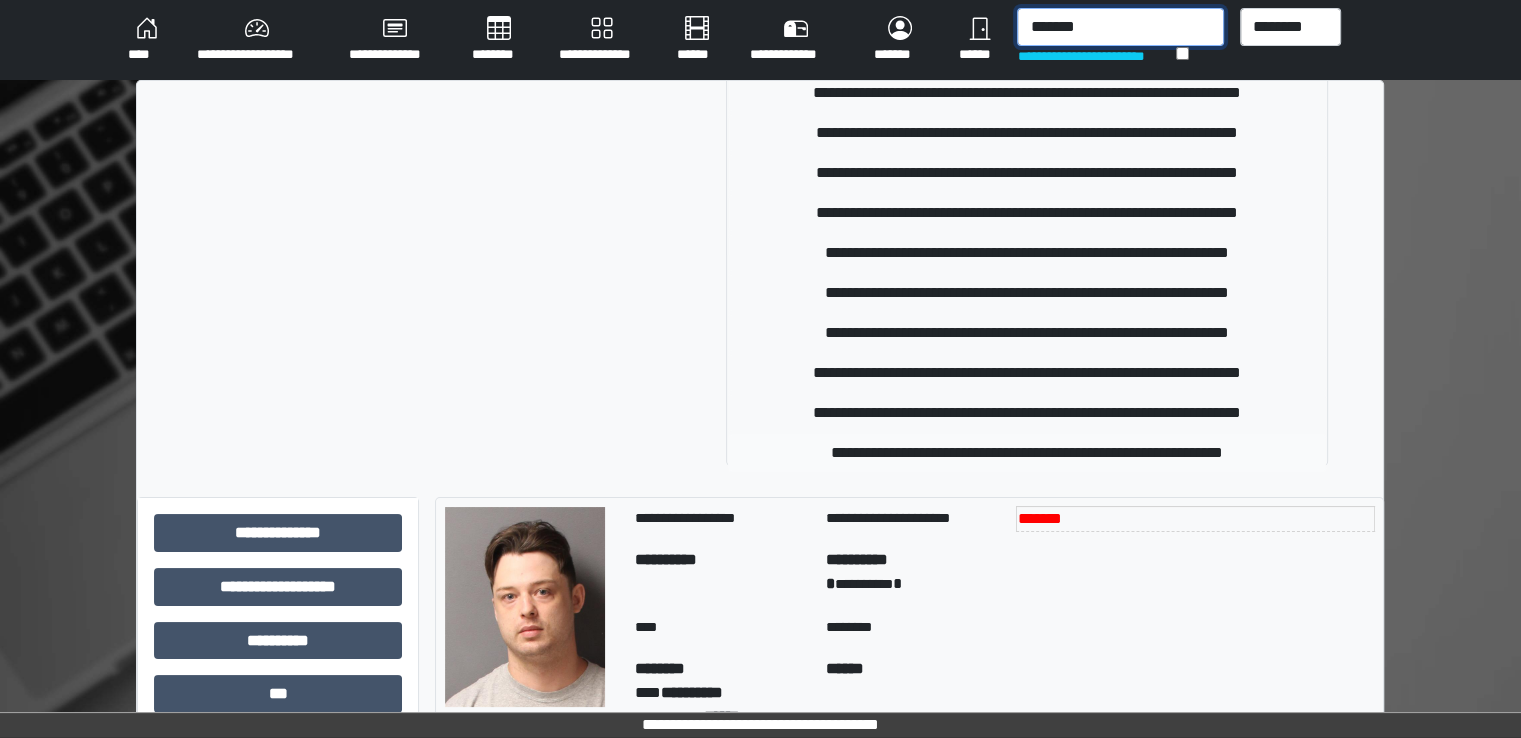 type on "*******" 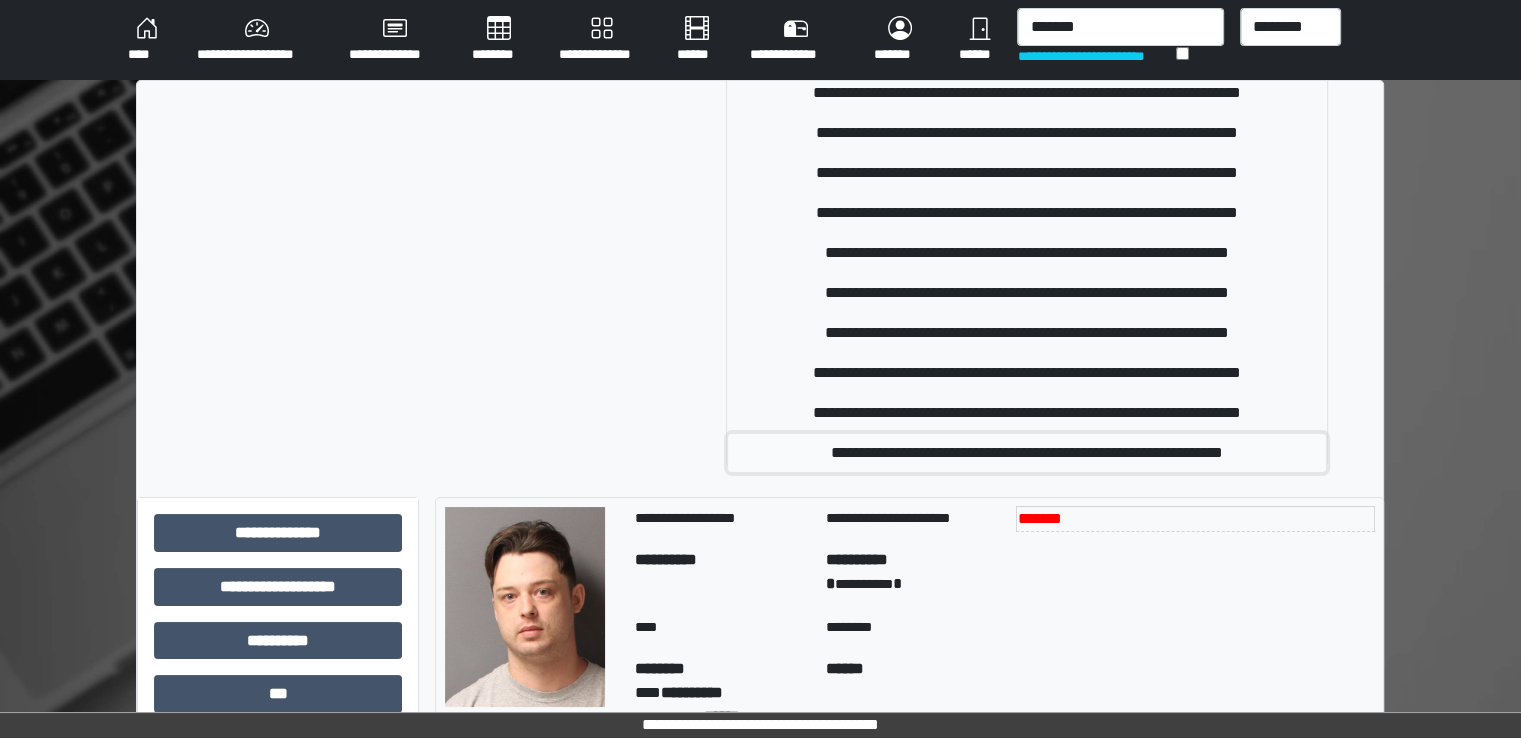 click on "**********" at bounding box center (1027, 453) 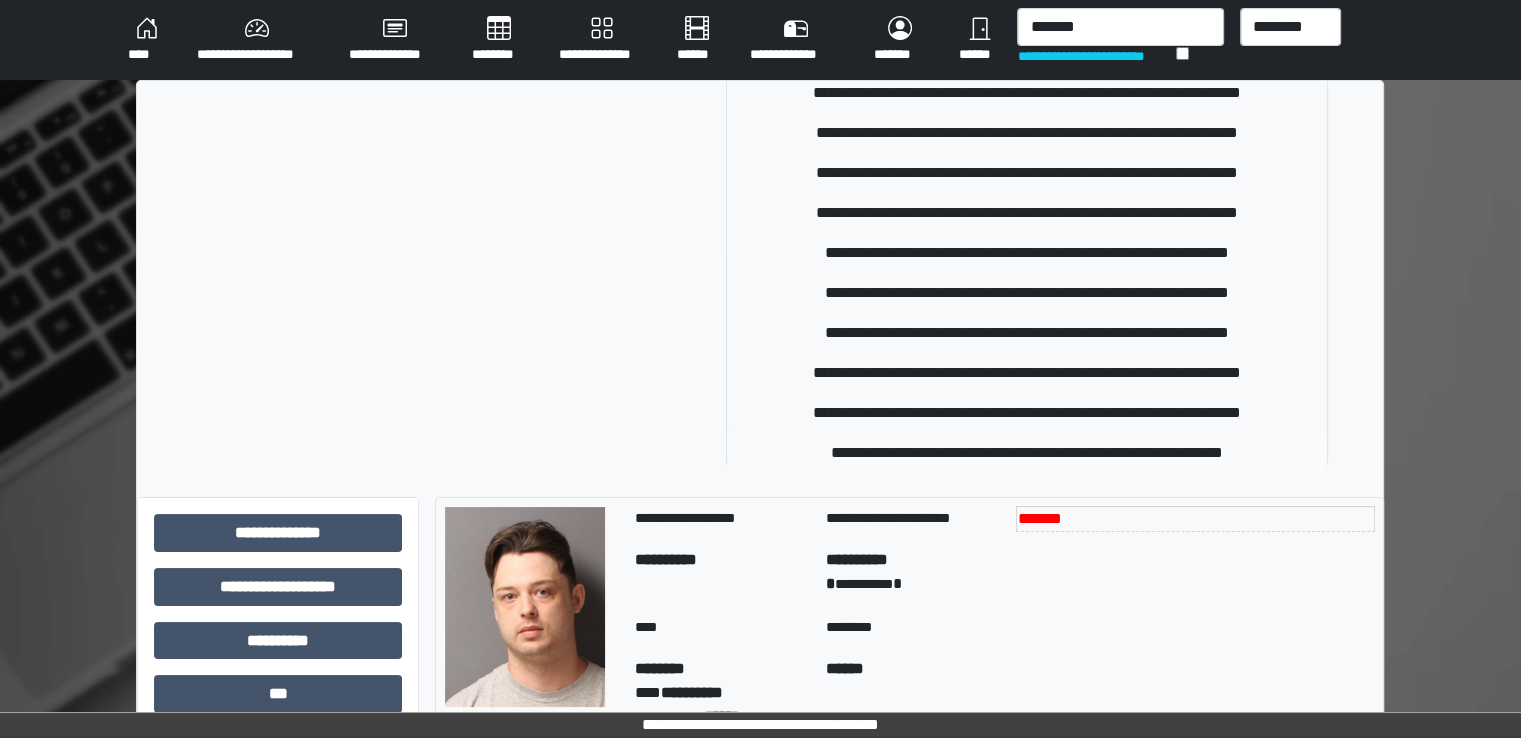 type 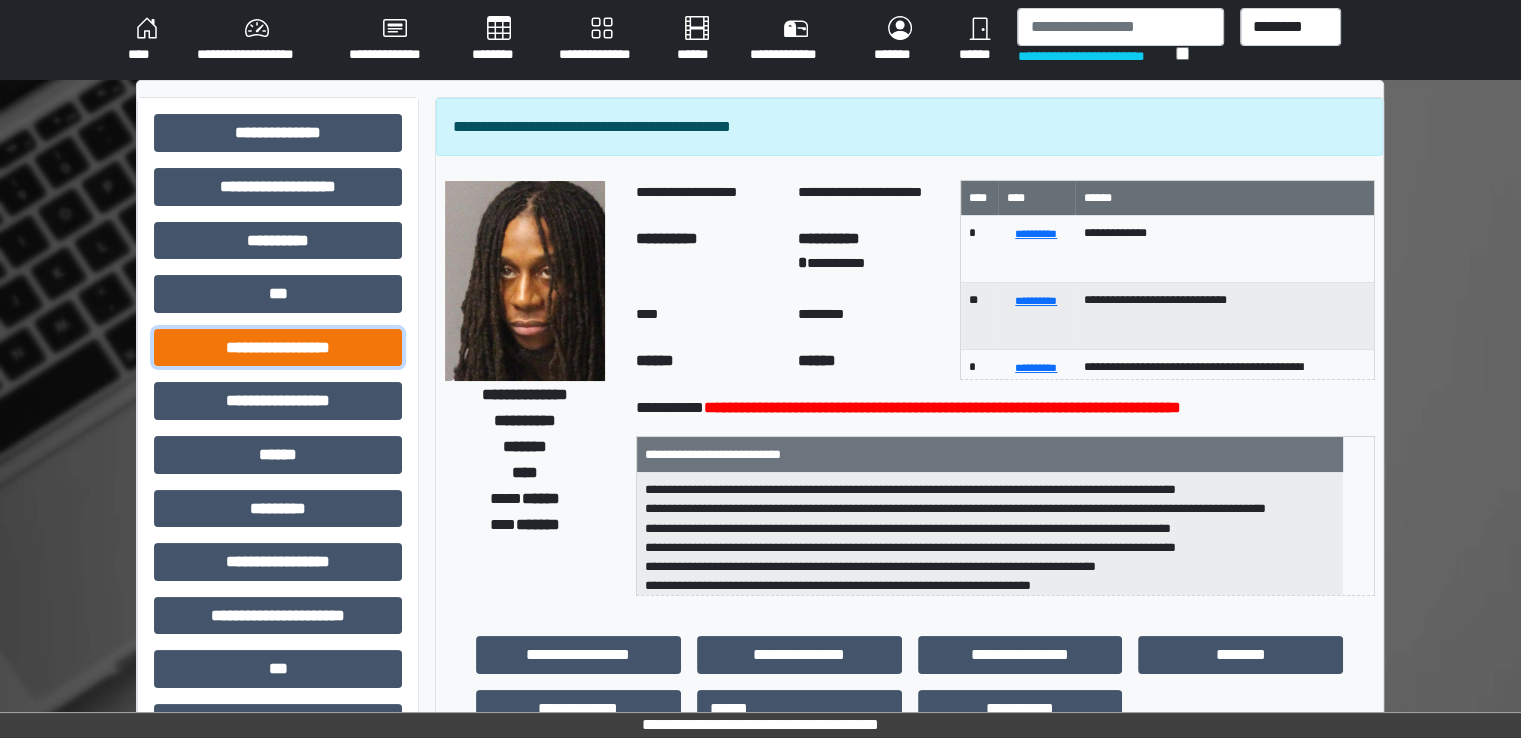 click on "**********" at bounding box center [278, 348] 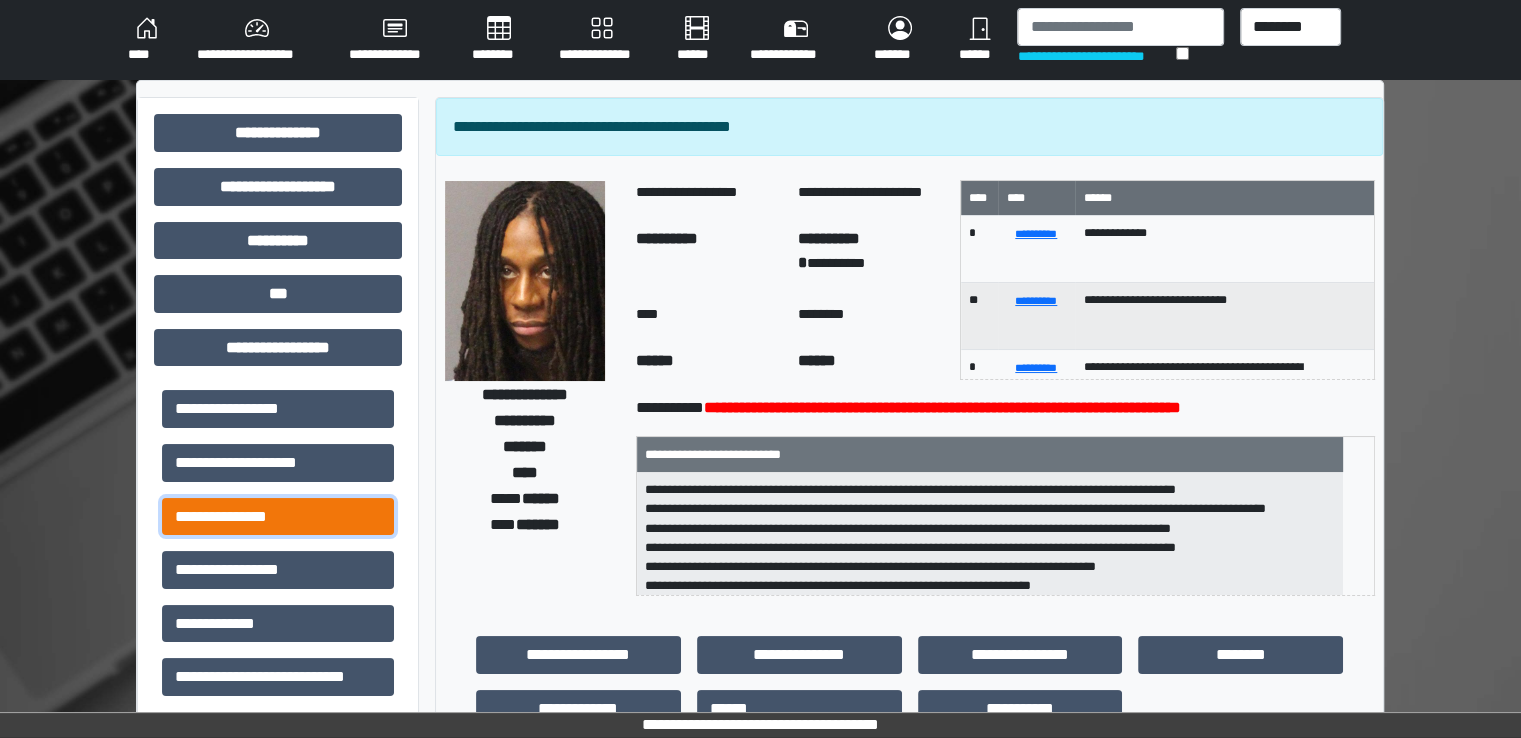 click on "**********" at bounding box center [278, 517] 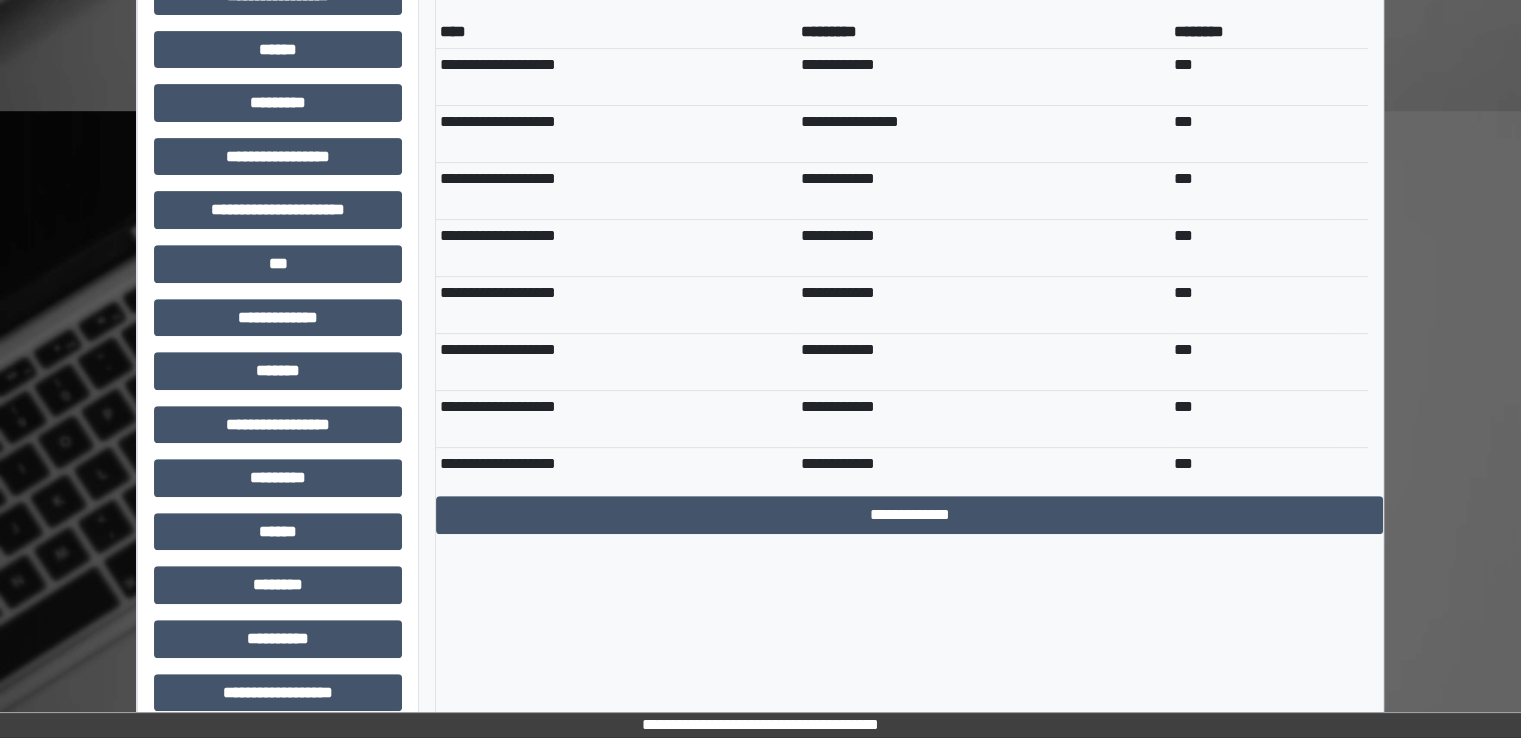 scroll, scrollTop: 766, scrollLeft: 0, axis: vertical 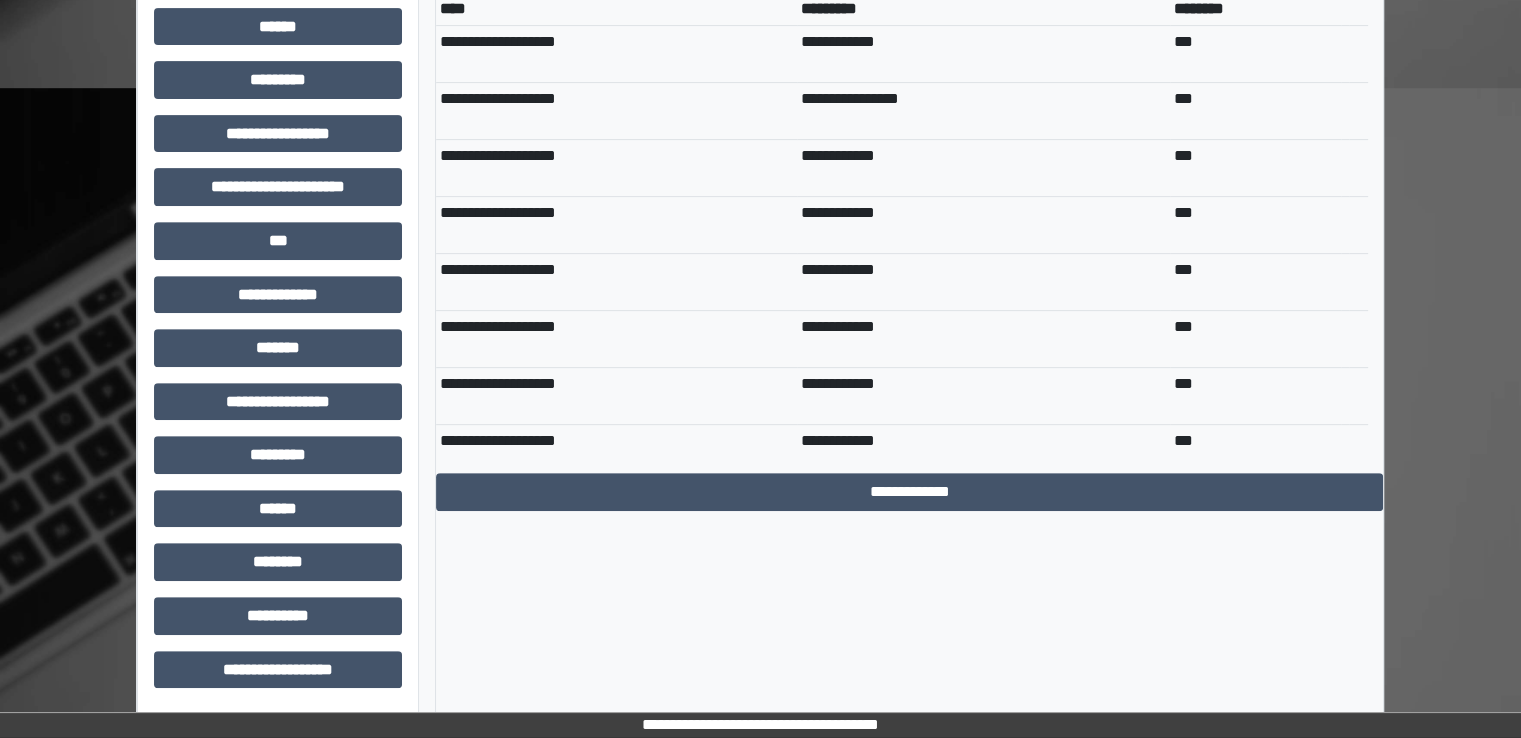 click on "**********" at bounding box center (278, 26) 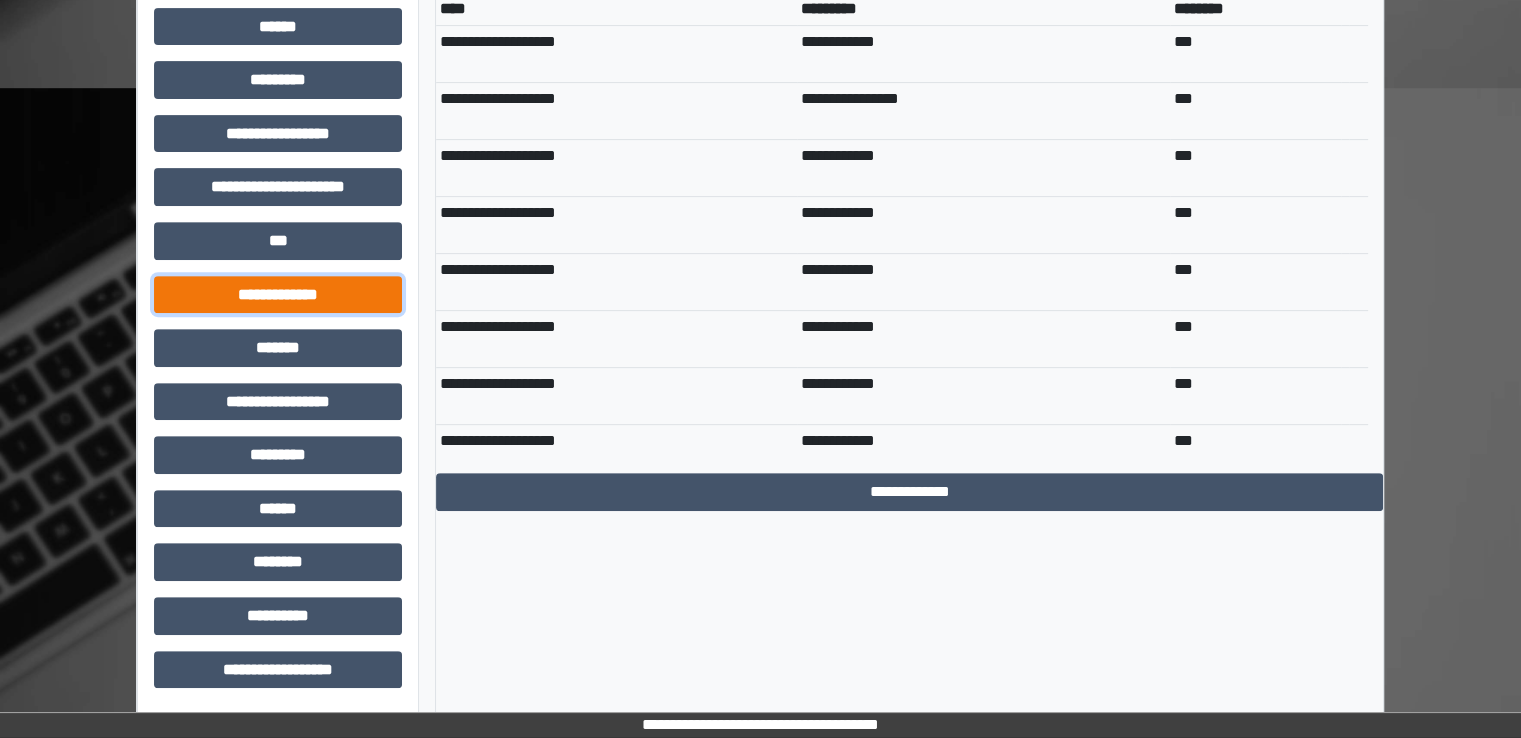 click on "**********" at bounding box center [278, 295] 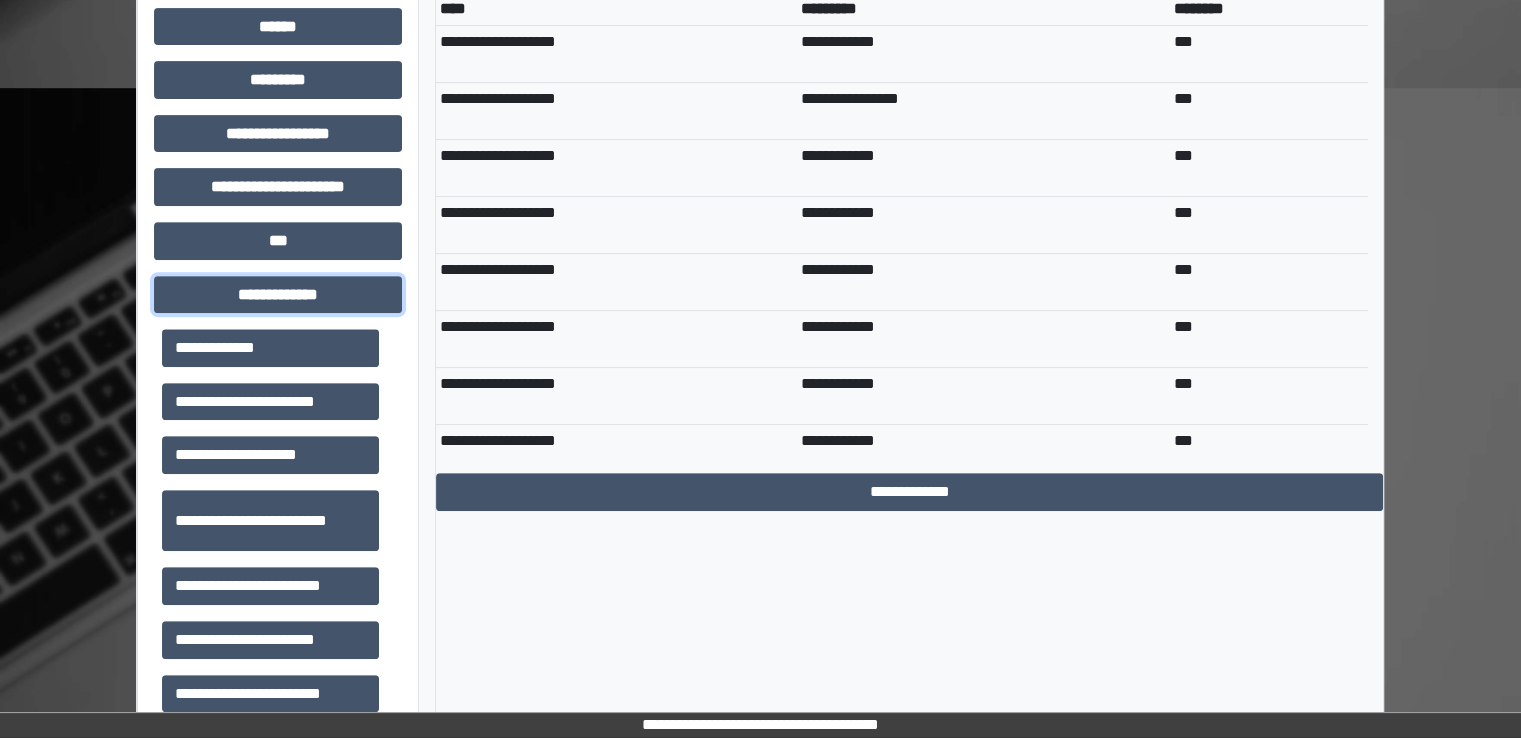 scroll, scrollTop: 600, scrollLeft: 0, axis: vertical 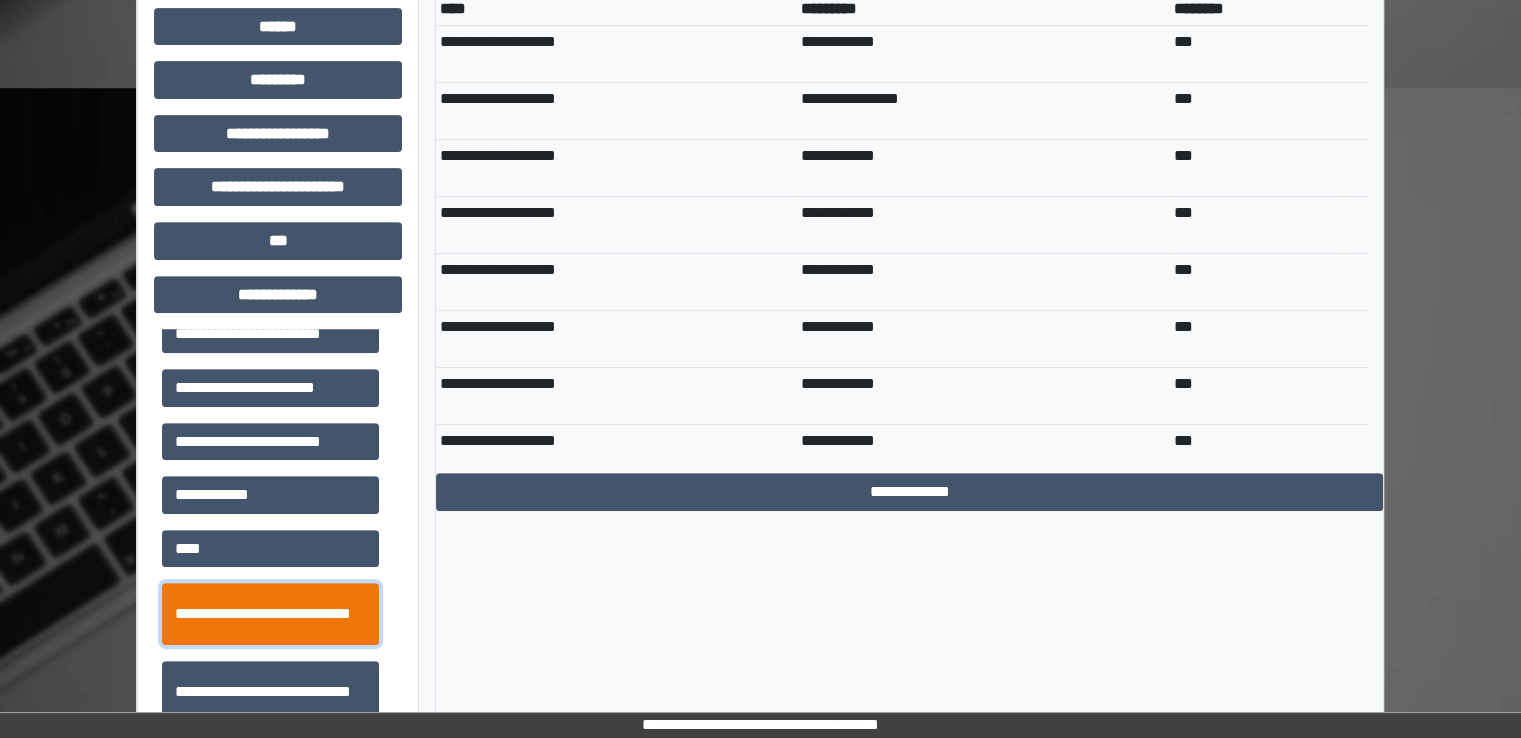 click on "**********" at bounding box center [270, 614] 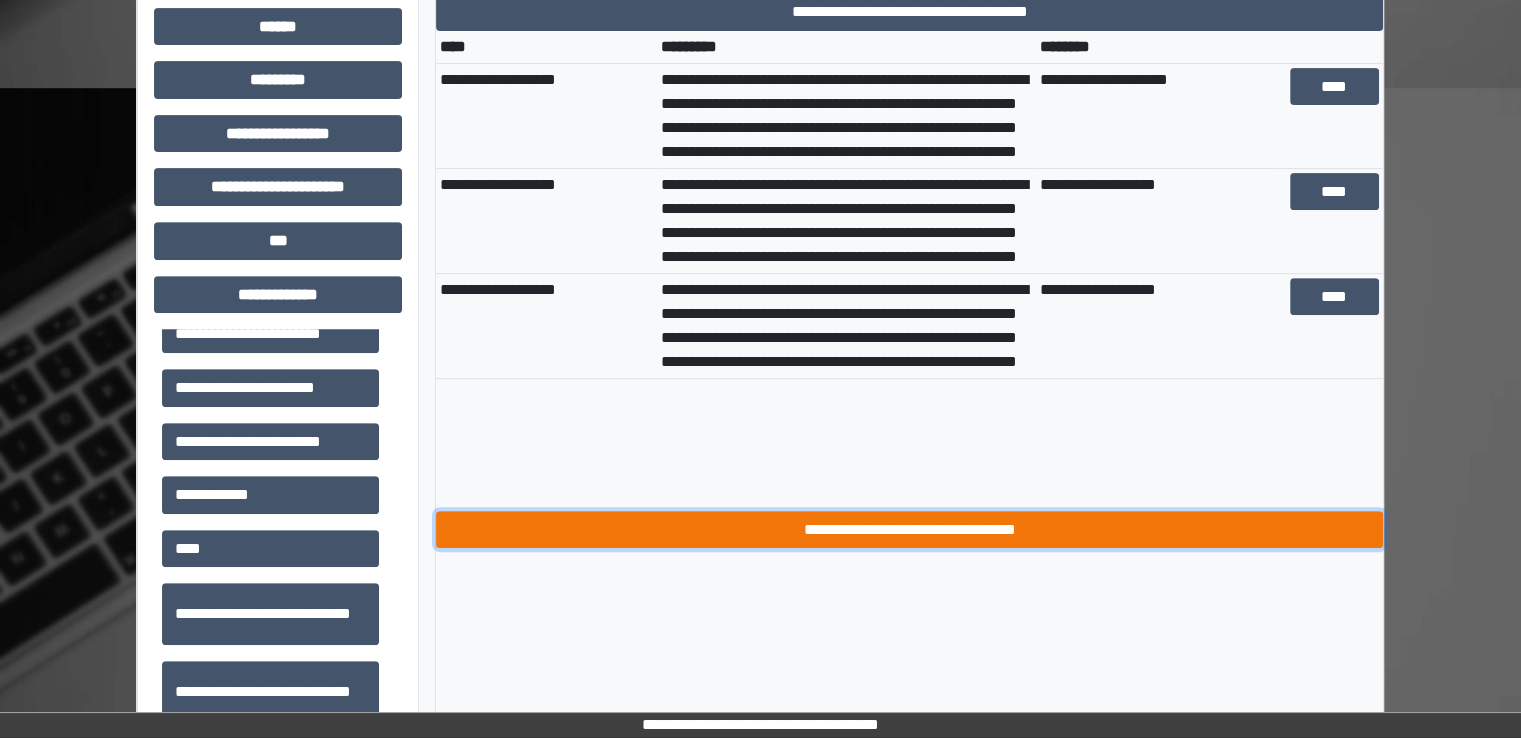 click on "**********" at bounding box center (909, 530) 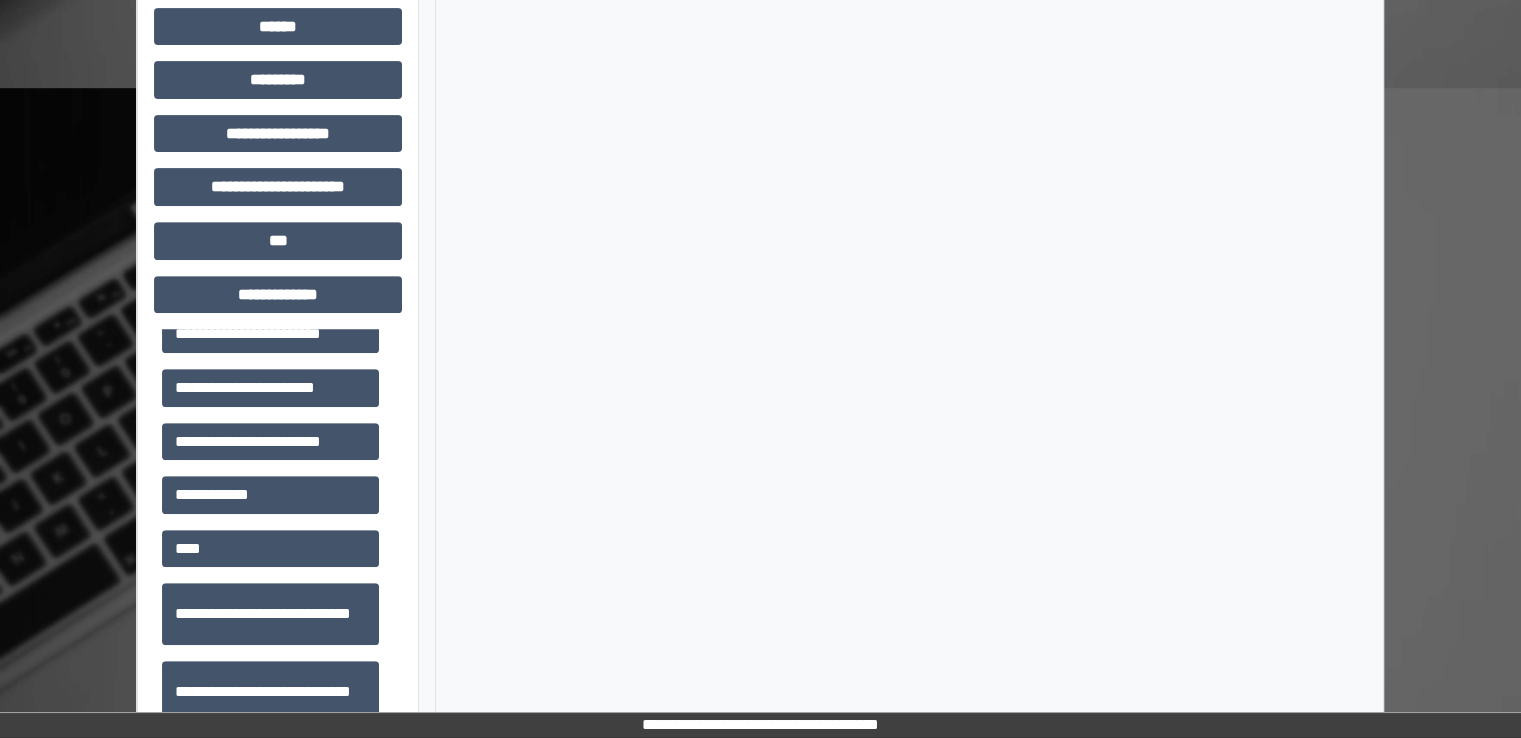 scroll, scrollTop: 66, scrollLeft: 0, axis: vertical 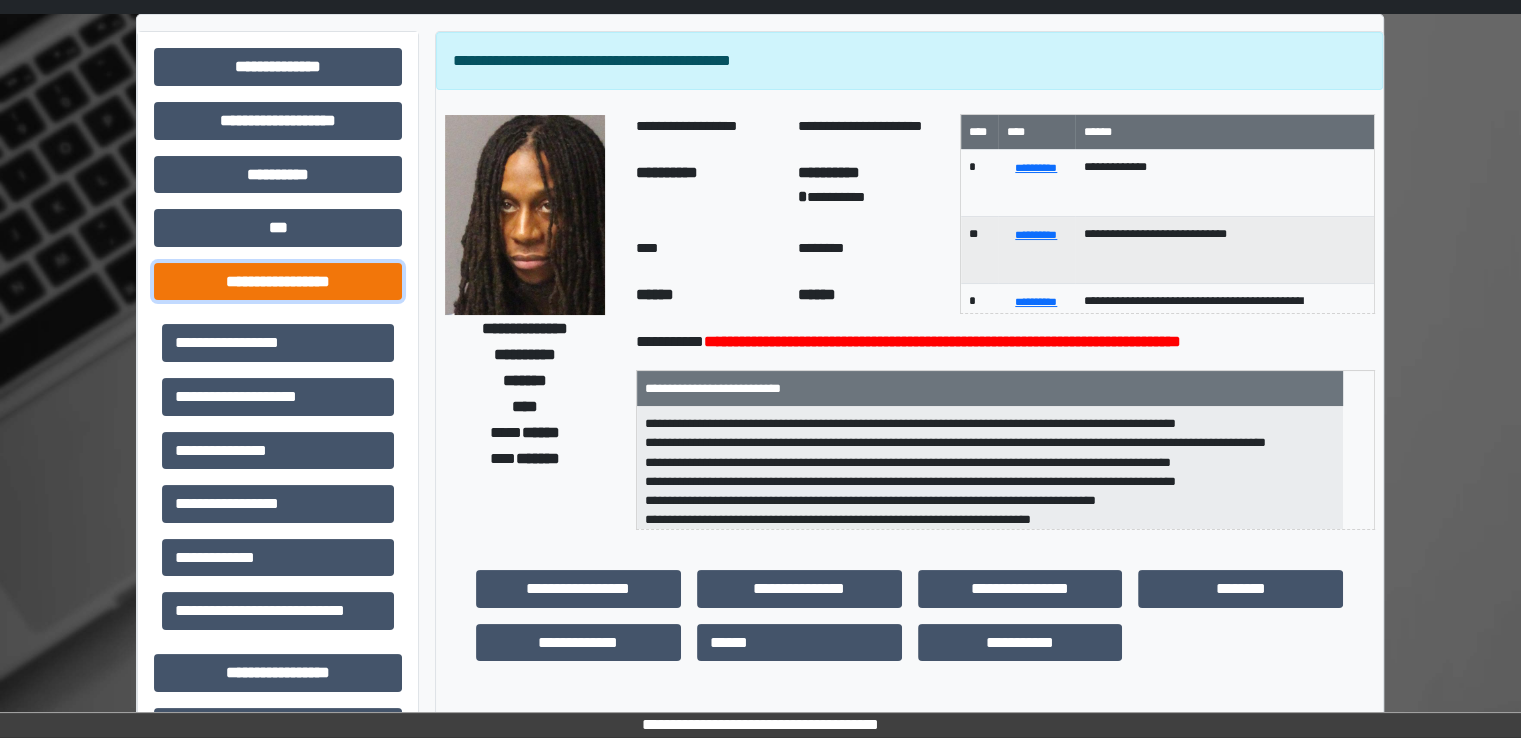click on "**********" at bounding box center [278, 282] 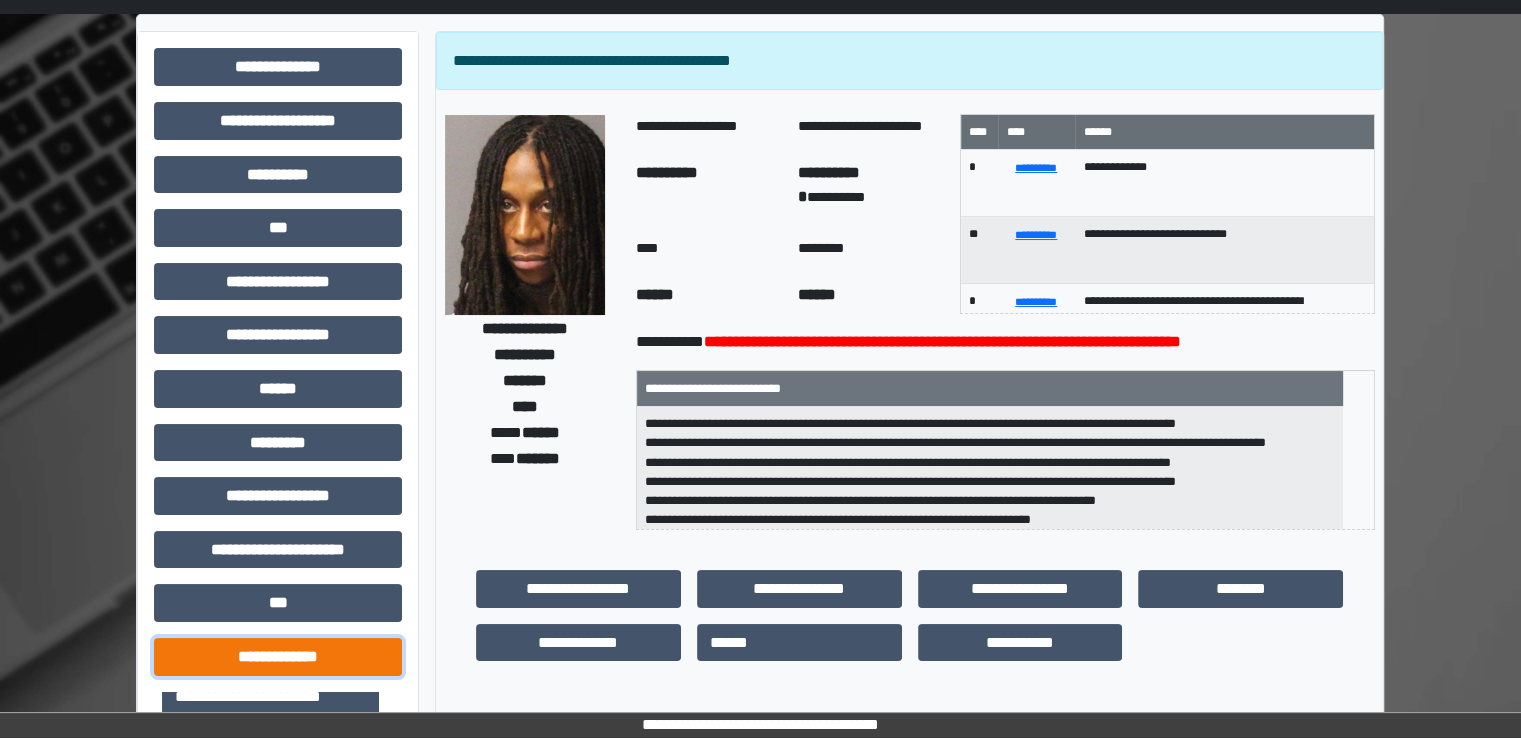 click on "**********" at bounding box center (278, 657) 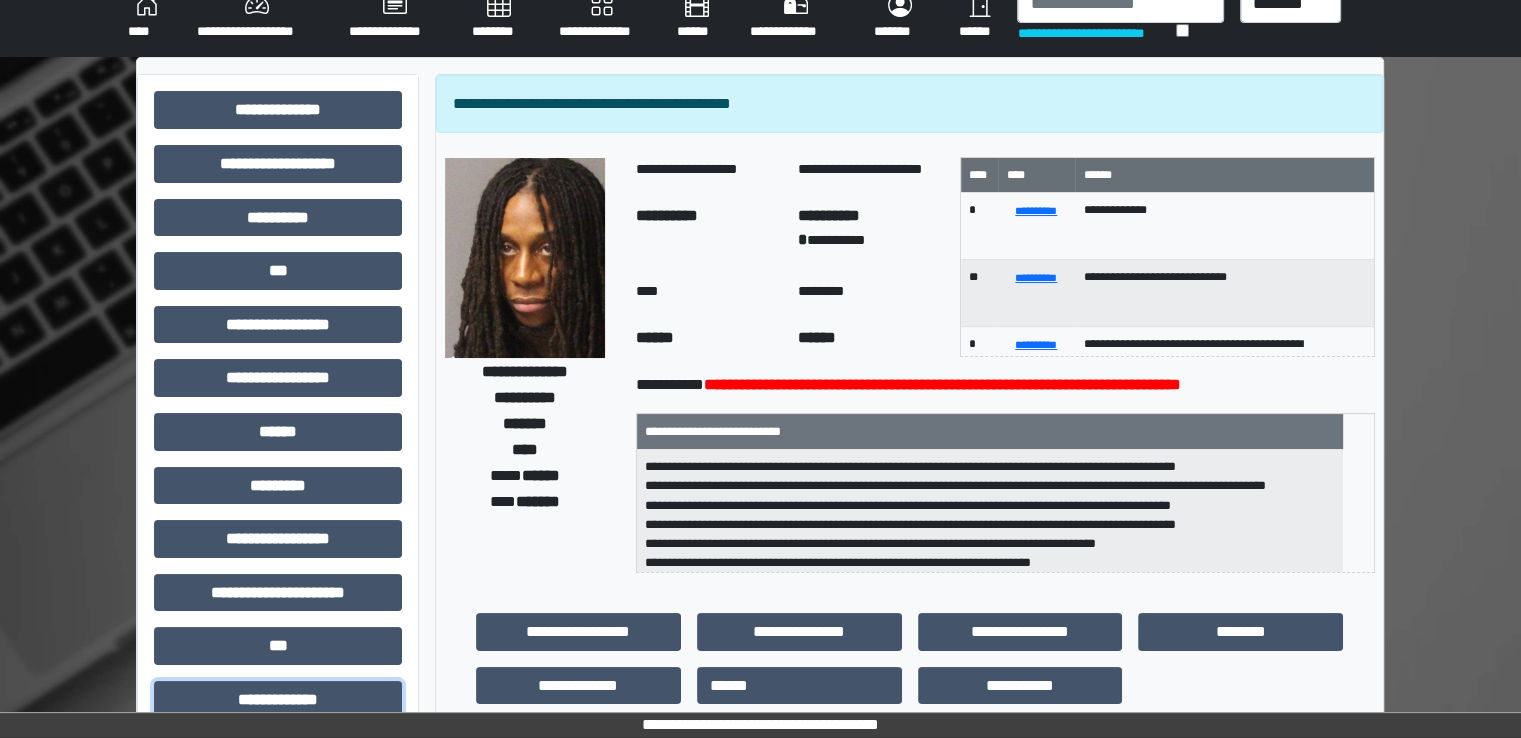 scroll, scrollTop: 0, scrollLeft: 0, axis: both 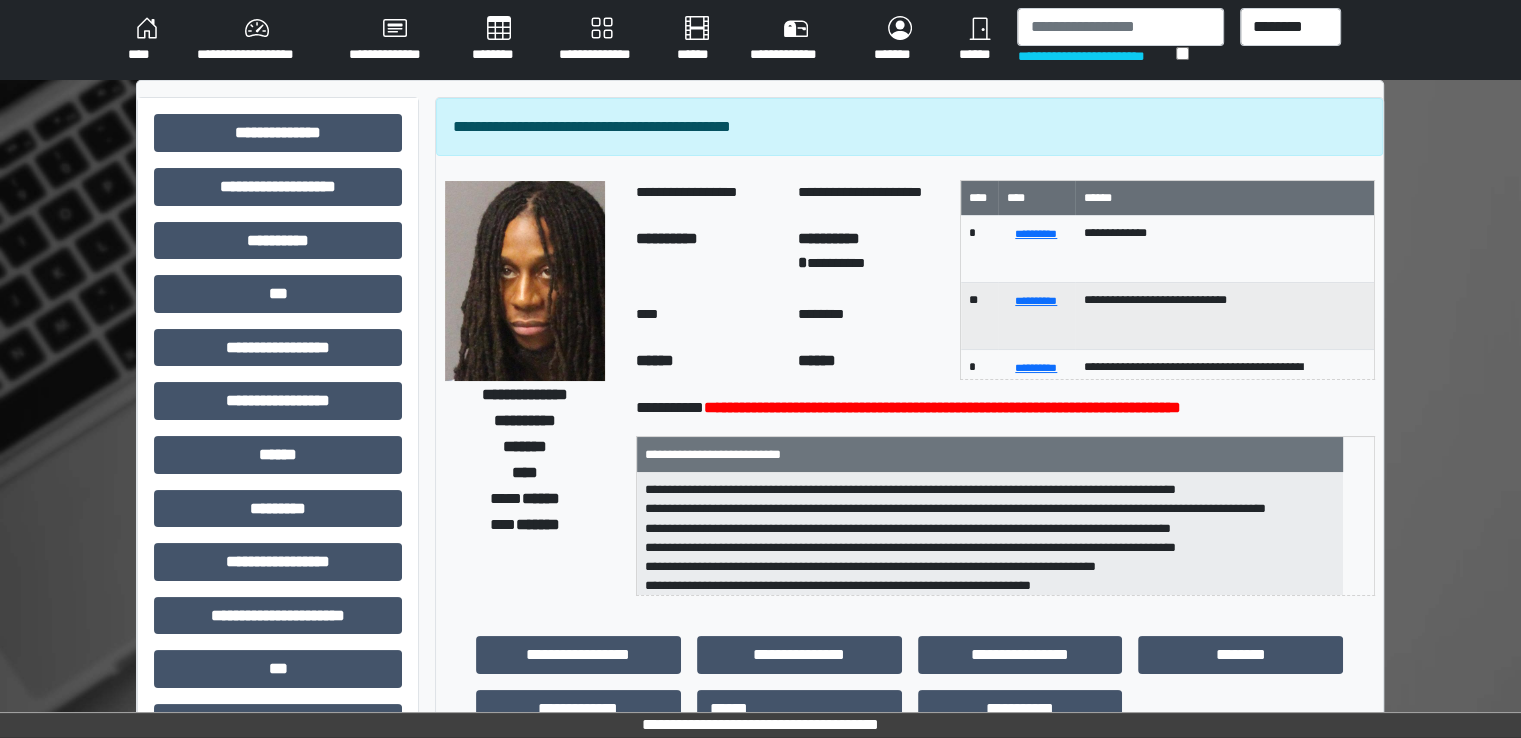 click on "********" at bounding box center [499, 40] 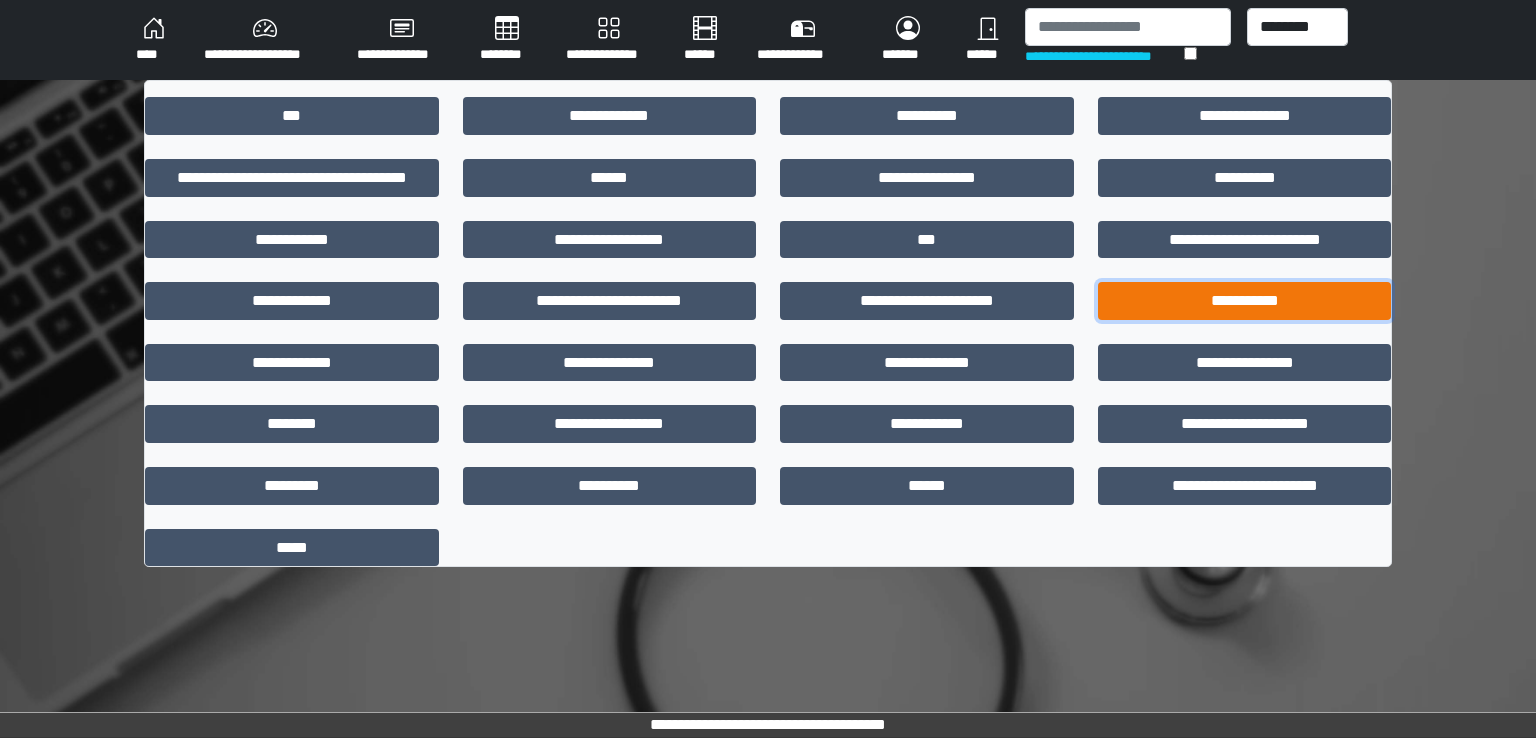 click on "**********" at bounding box center [1245, 301] 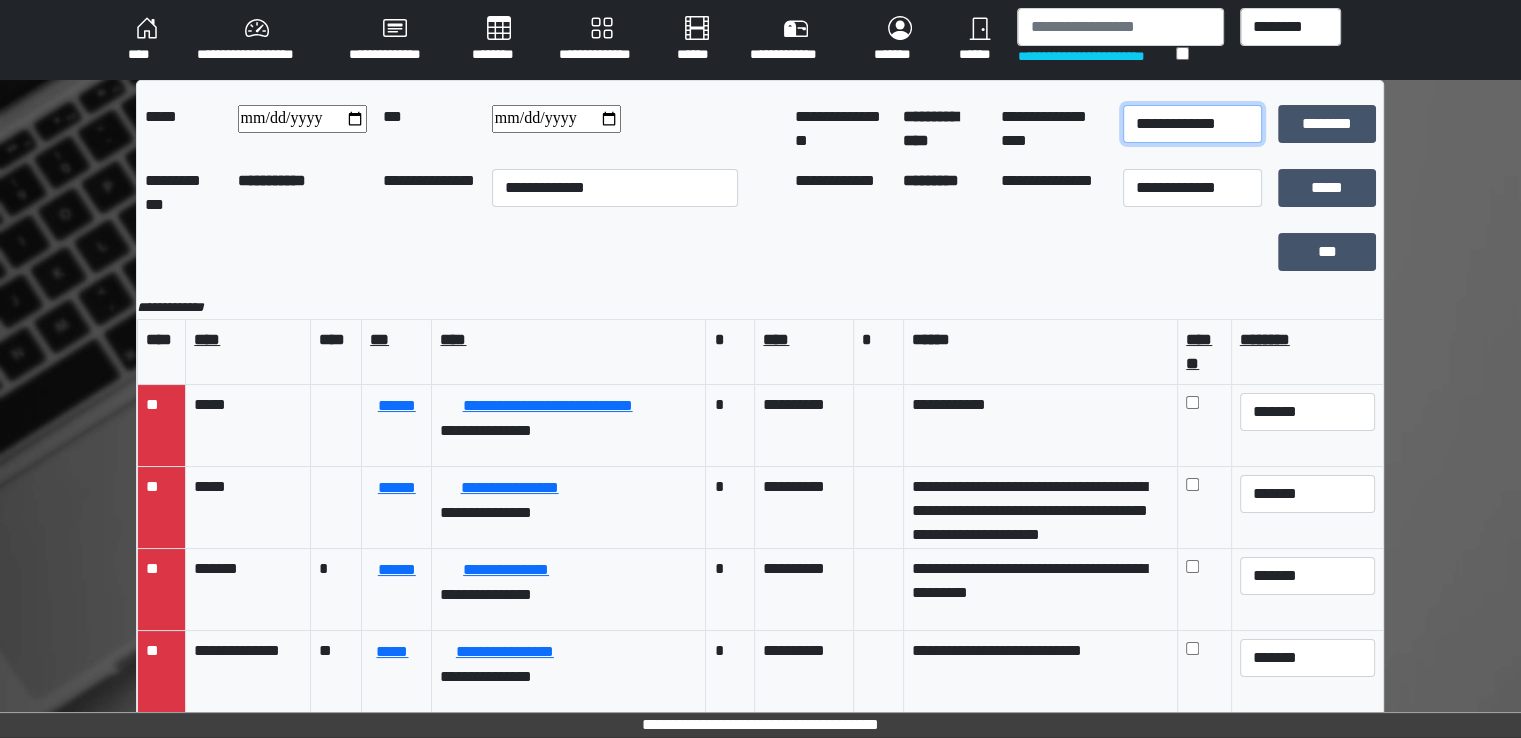 click on "**********" at bounding box center (1192, 124) 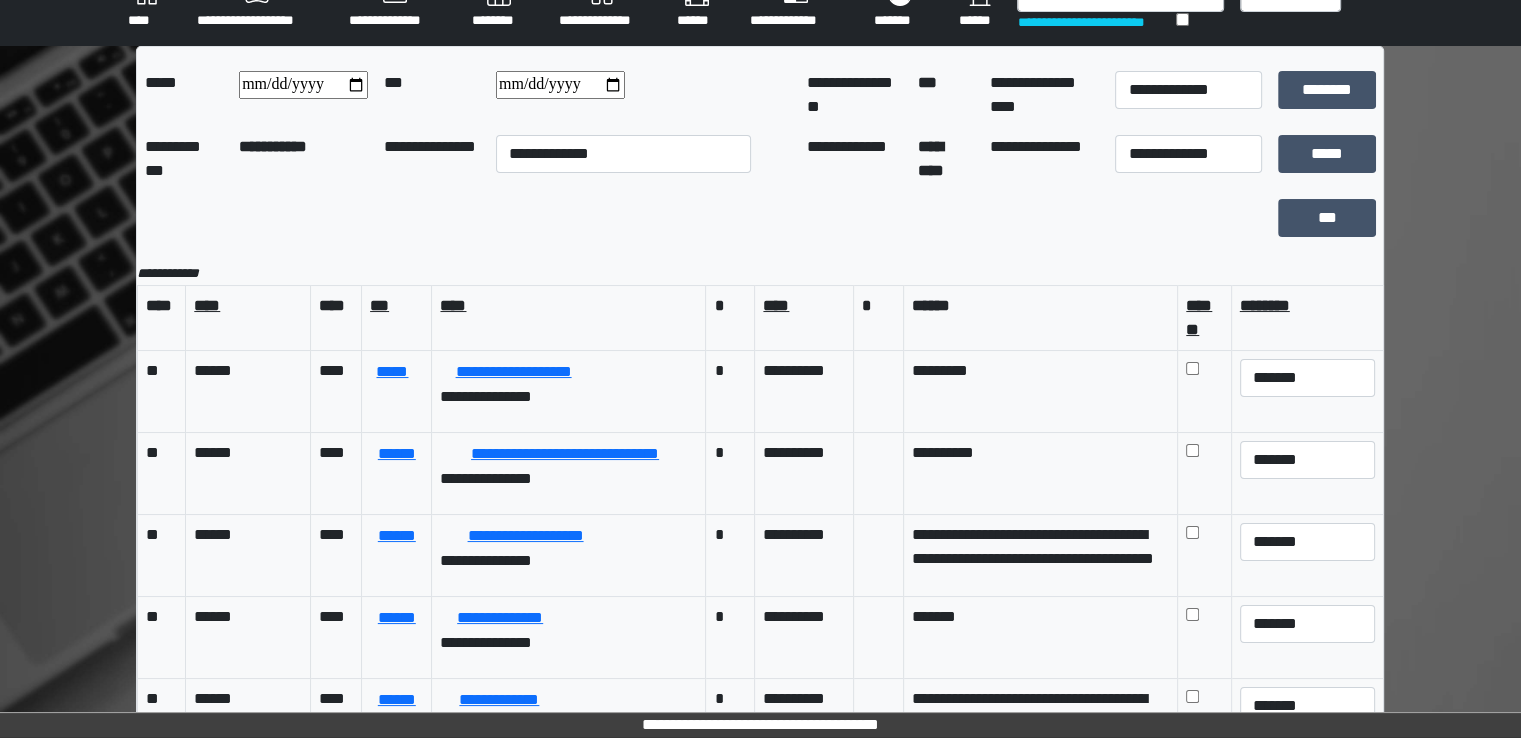 scroll, scrollTop: 0, scrollLeft: 0, axis: both 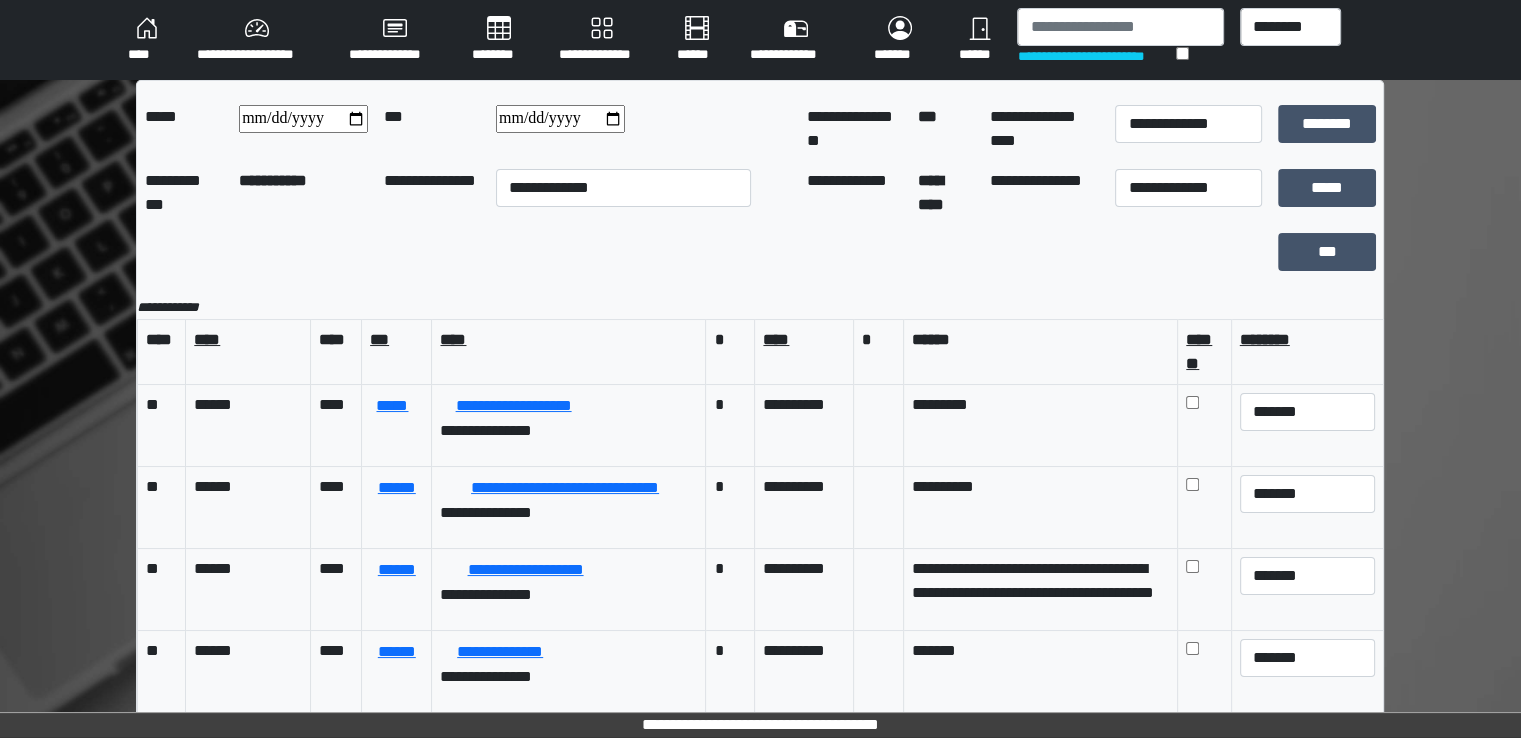 click on "********" at bounding box center (499, 40) 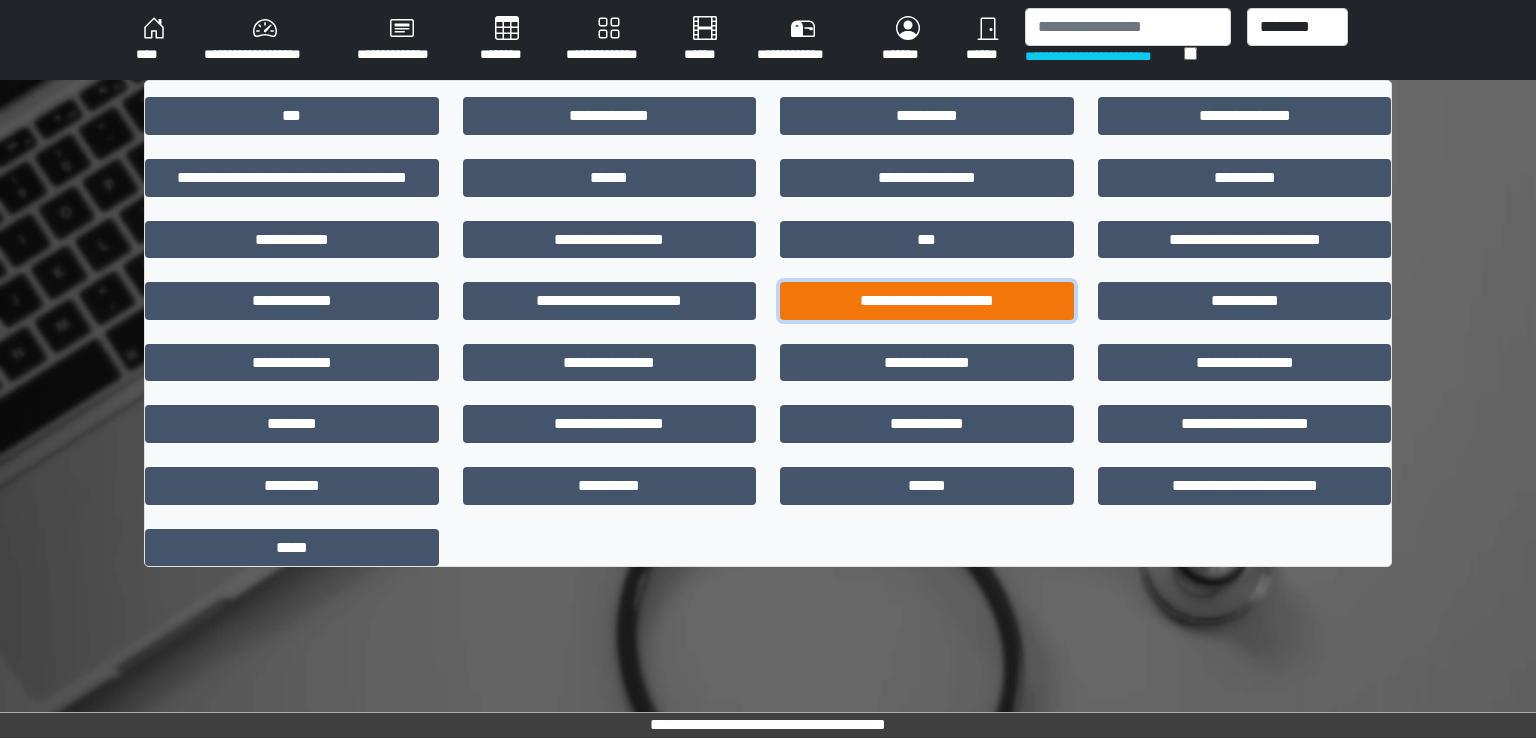 click on "**********" at bounding box center [927, 301] 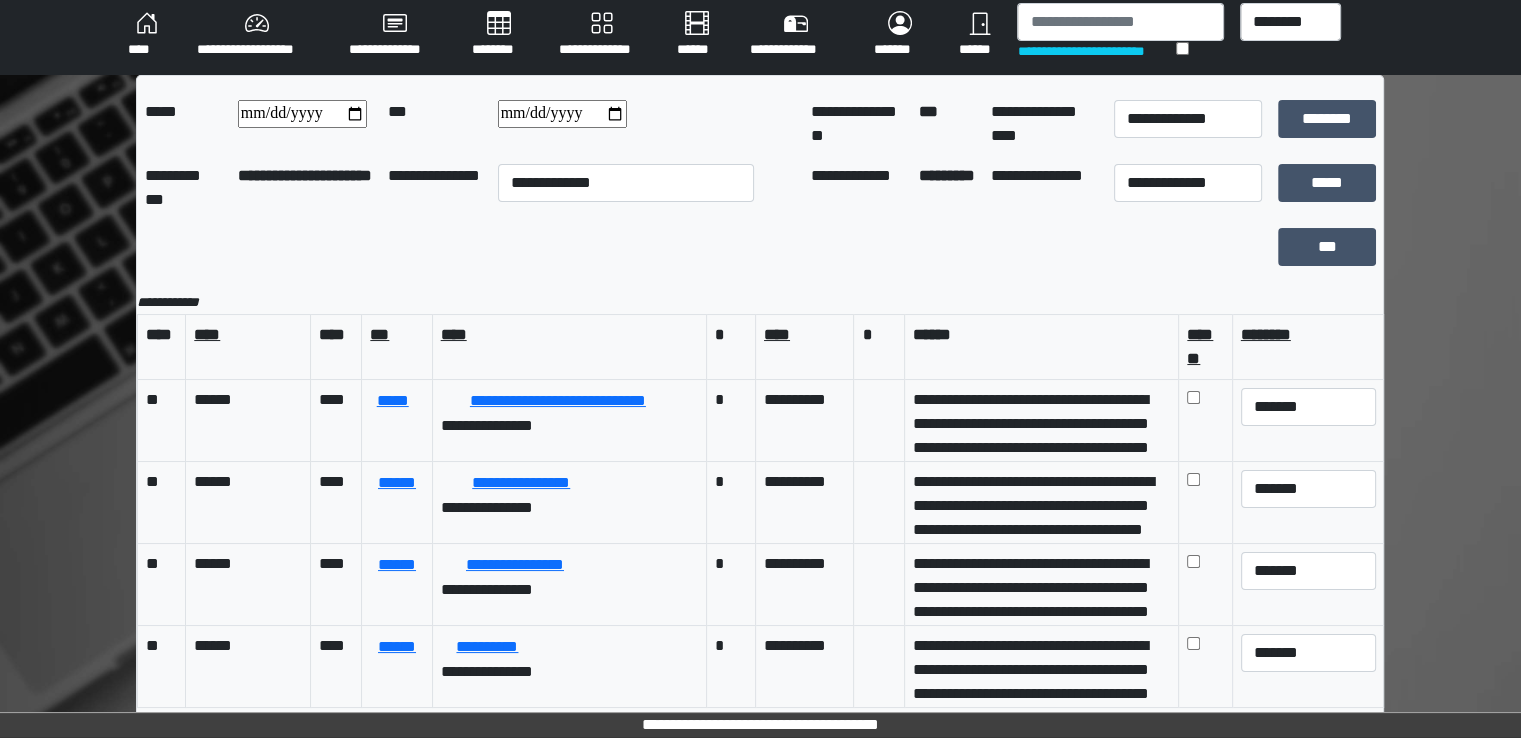 scroll, scrollTop: 7, scrollLeft: 0, axis: vertical 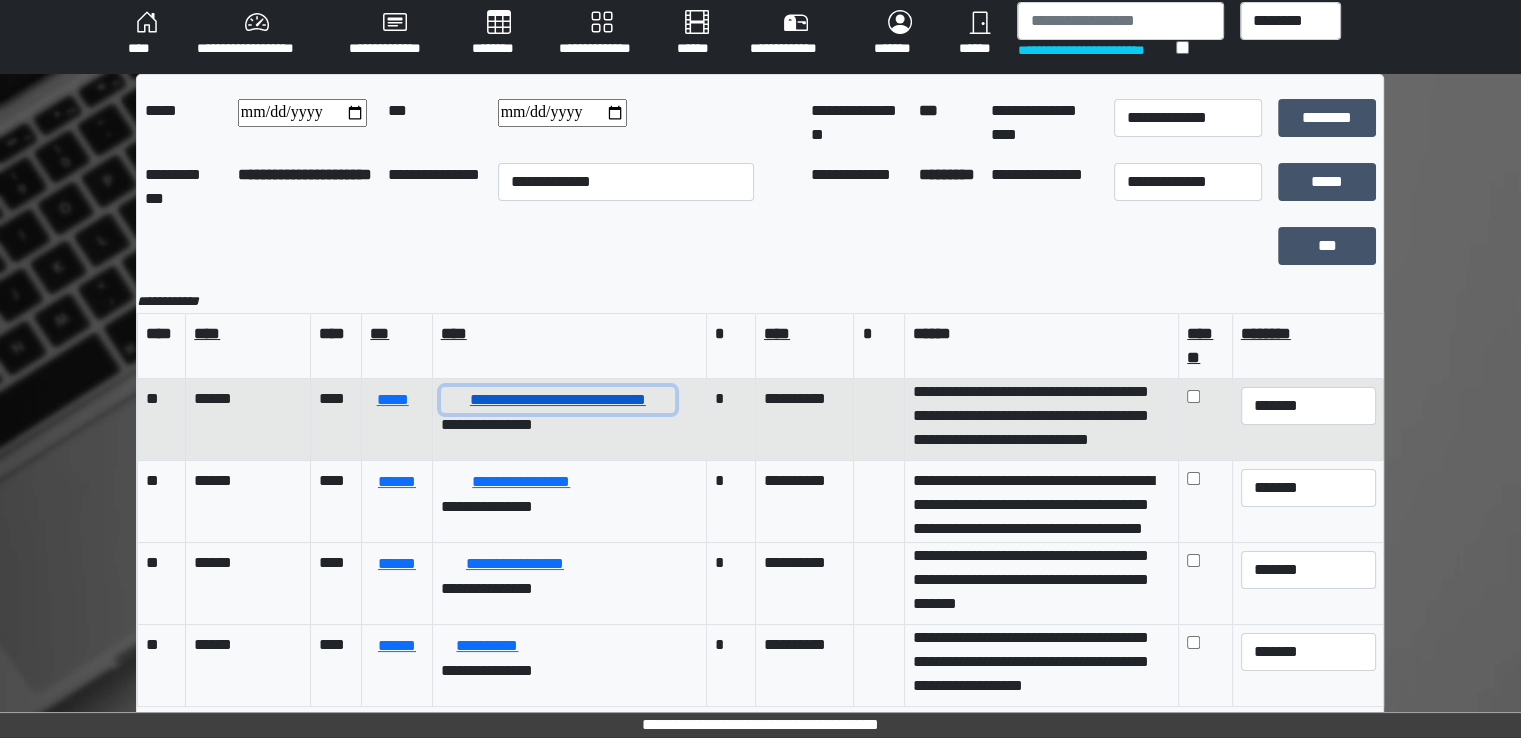 click on "**********" at bounding box center [558, 400] 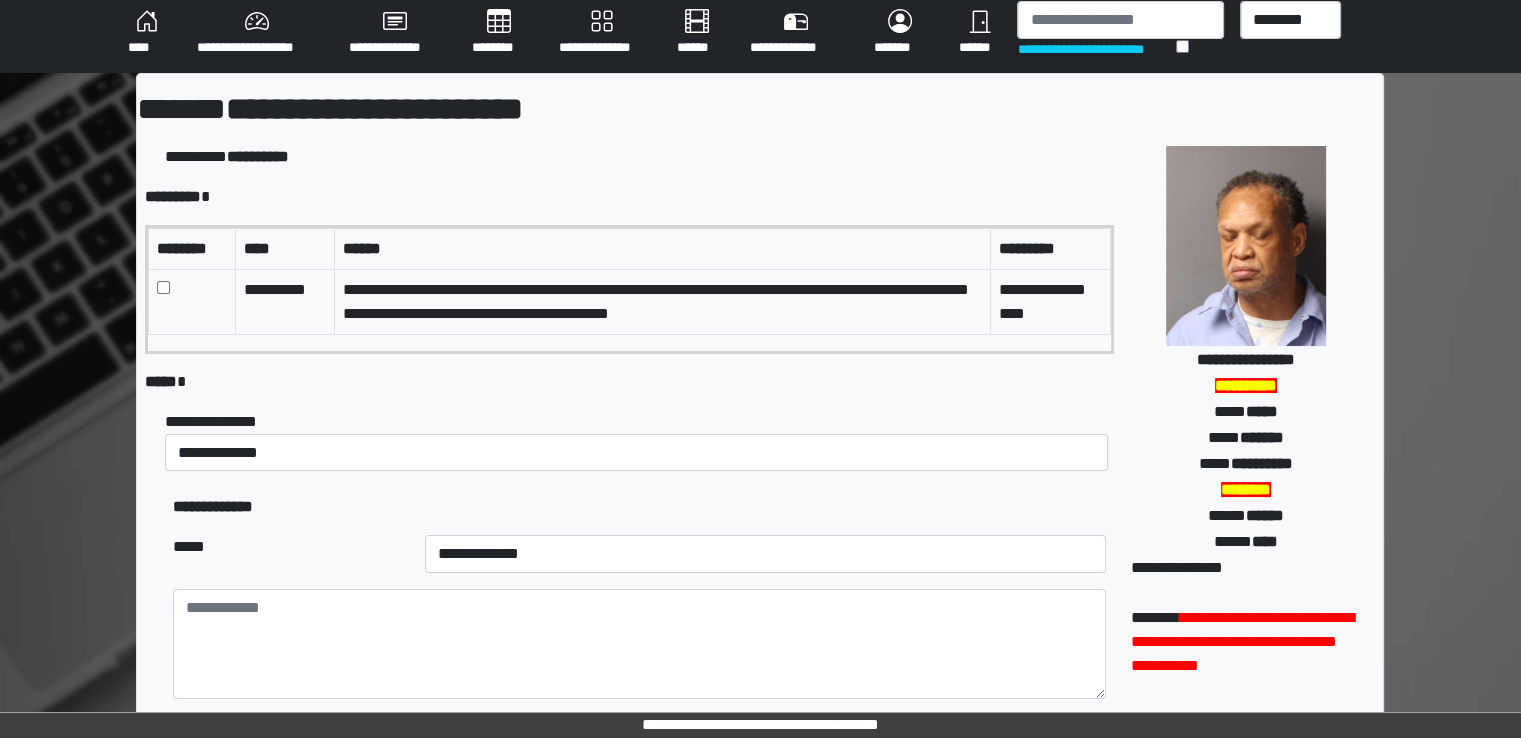 scroll, scrollTop: 491, scrollLeft: 0, axis: vertical 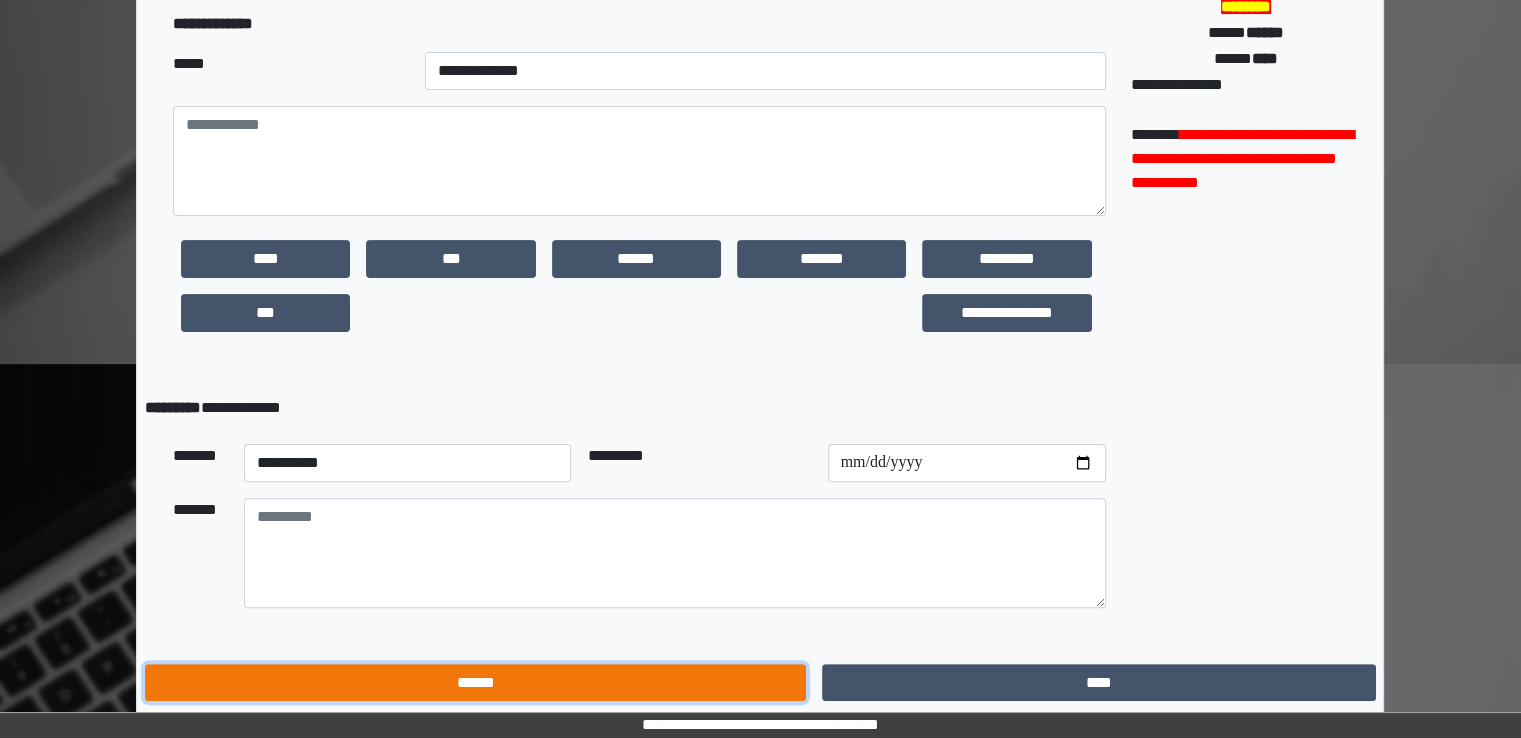 click on "******" at bounding box center [475, 683] 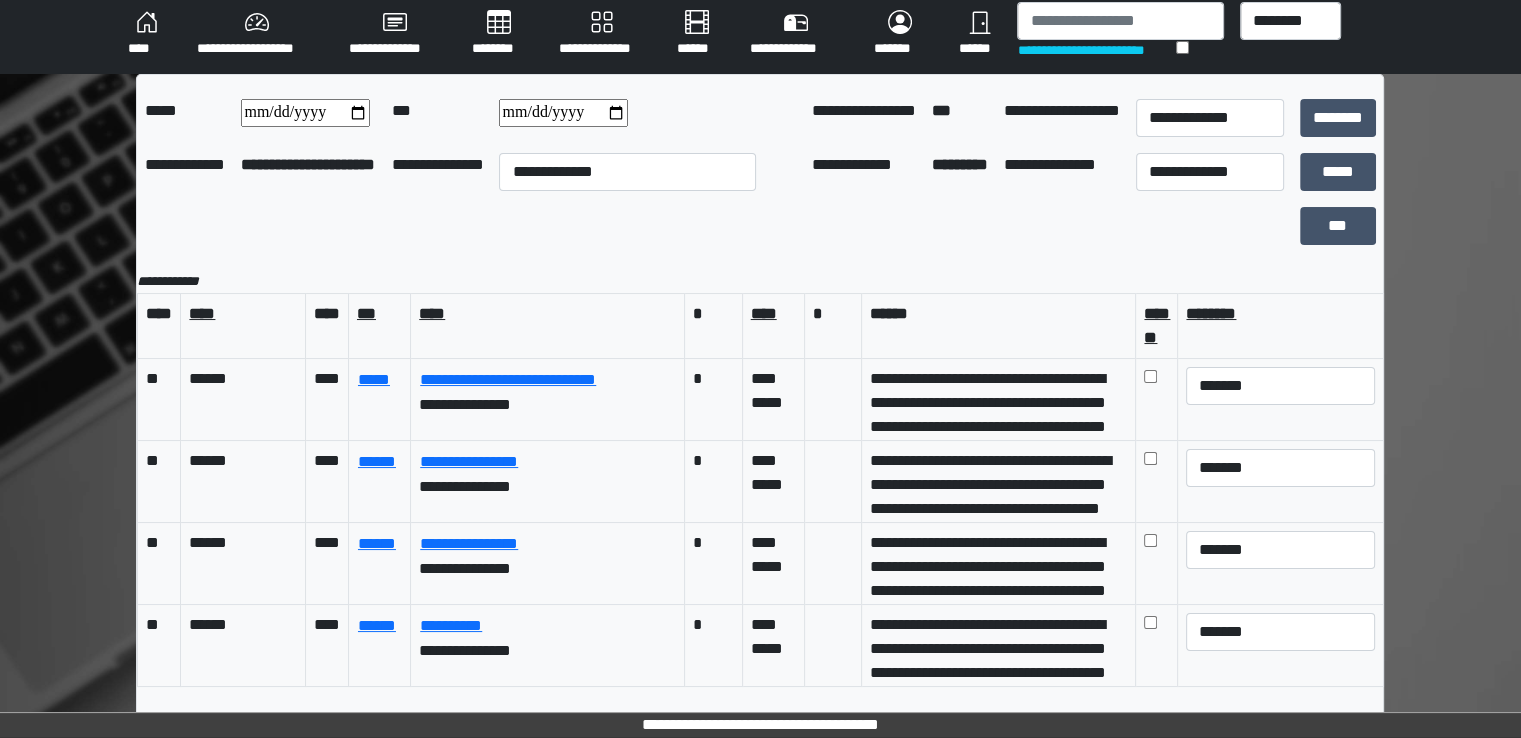 scroll, scrollTop: 7, scrollLeft: 0, axis: vertical 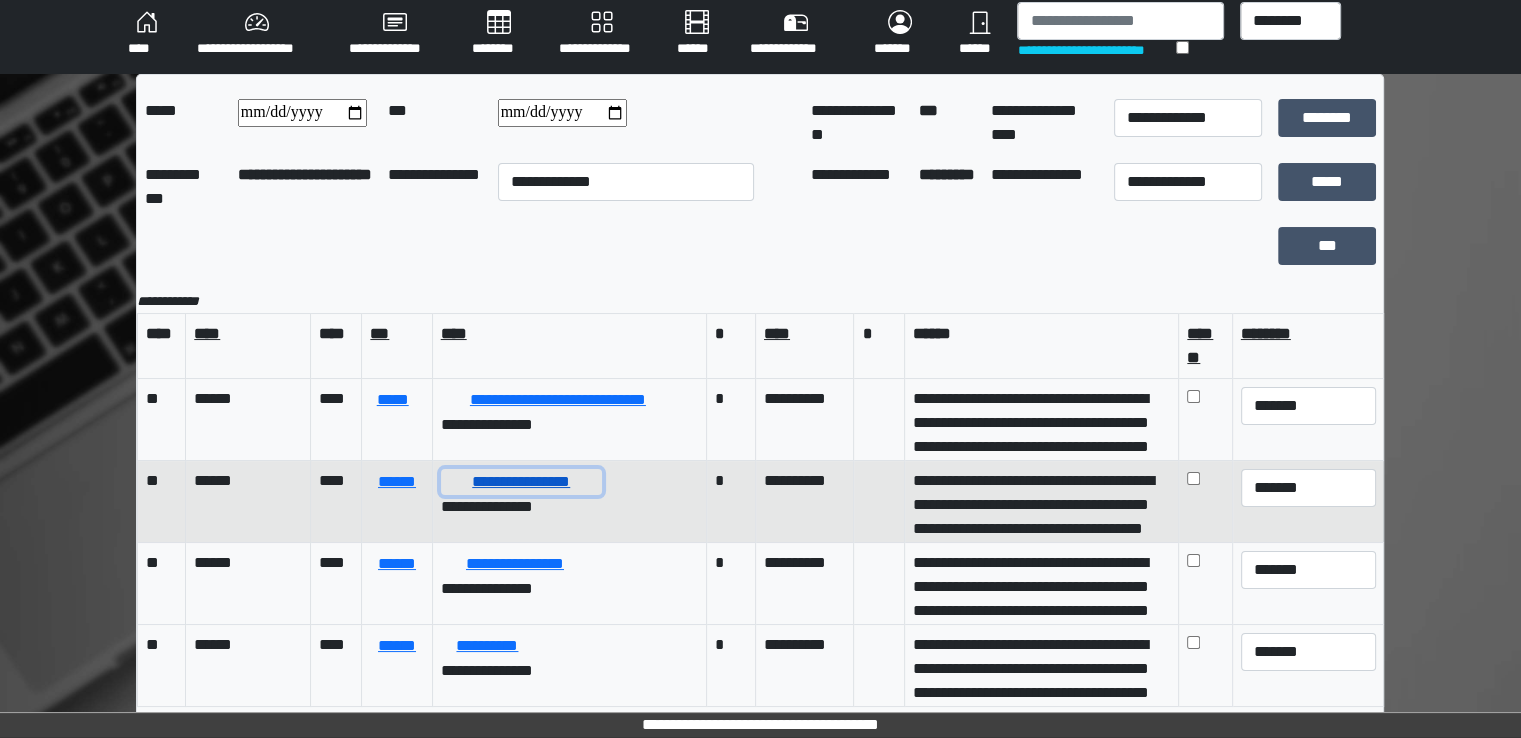 click on "**********" at bounding box center [521, 482] 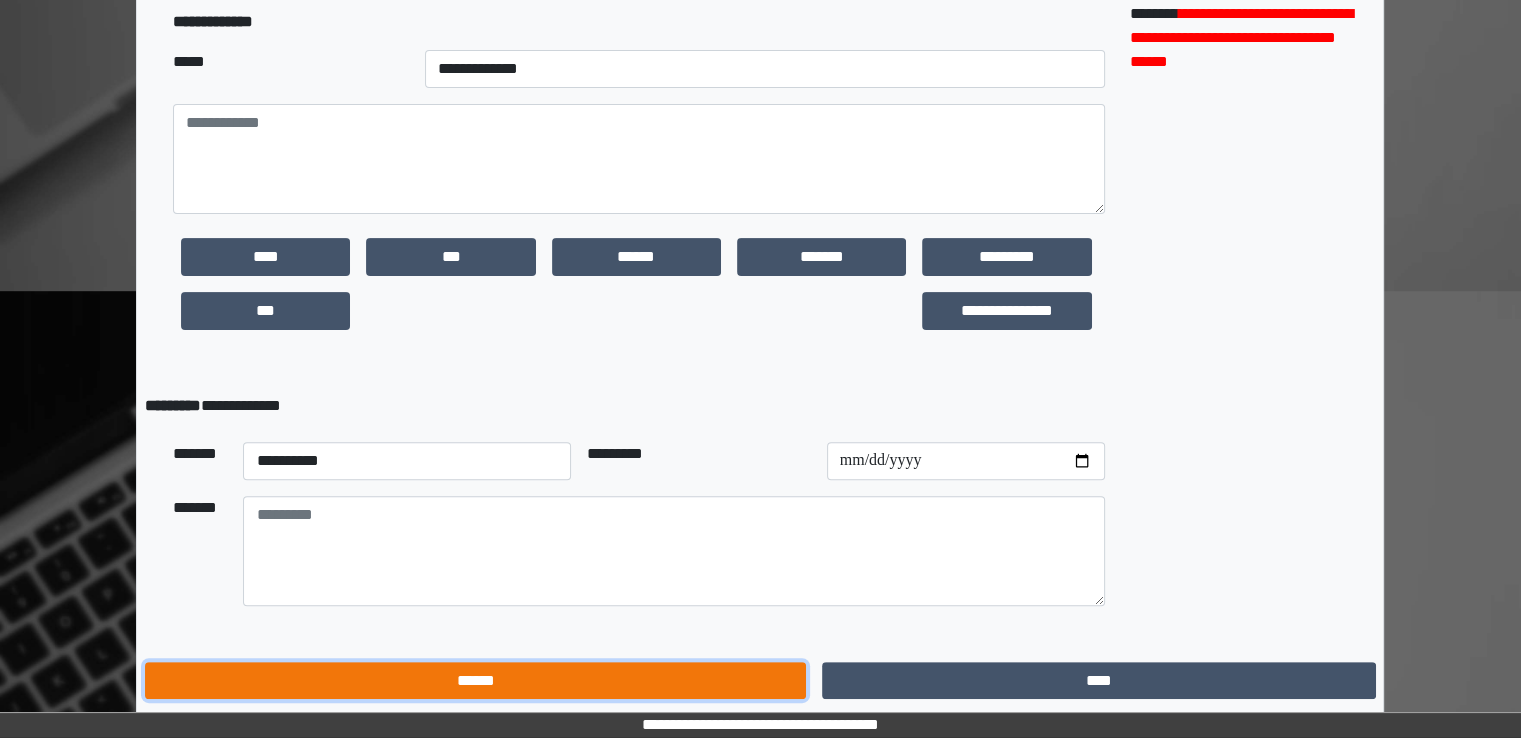 click on "******" at bounding box center (475, 681) 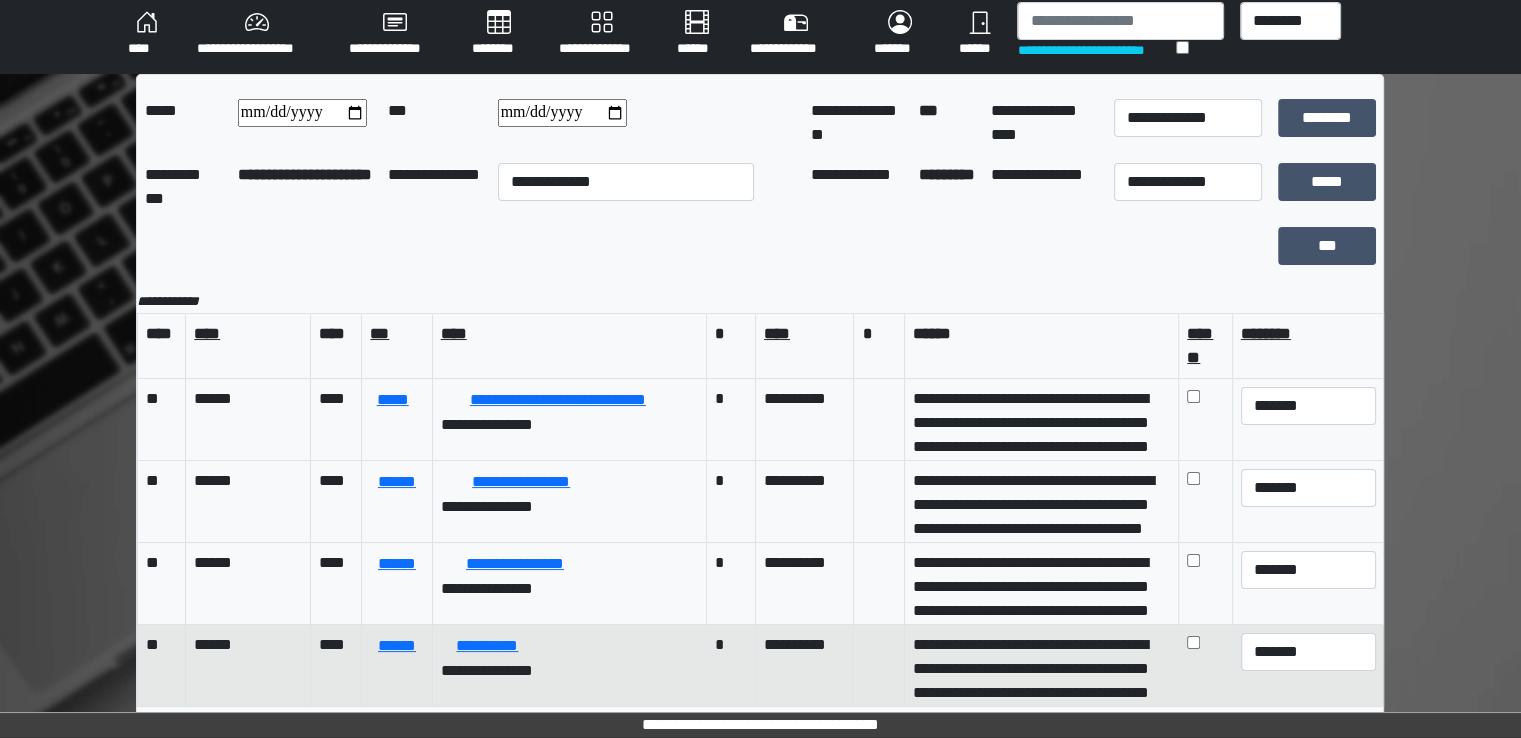 scroll, scrollTop: 7, scrollLeft: 0, axis: vertical 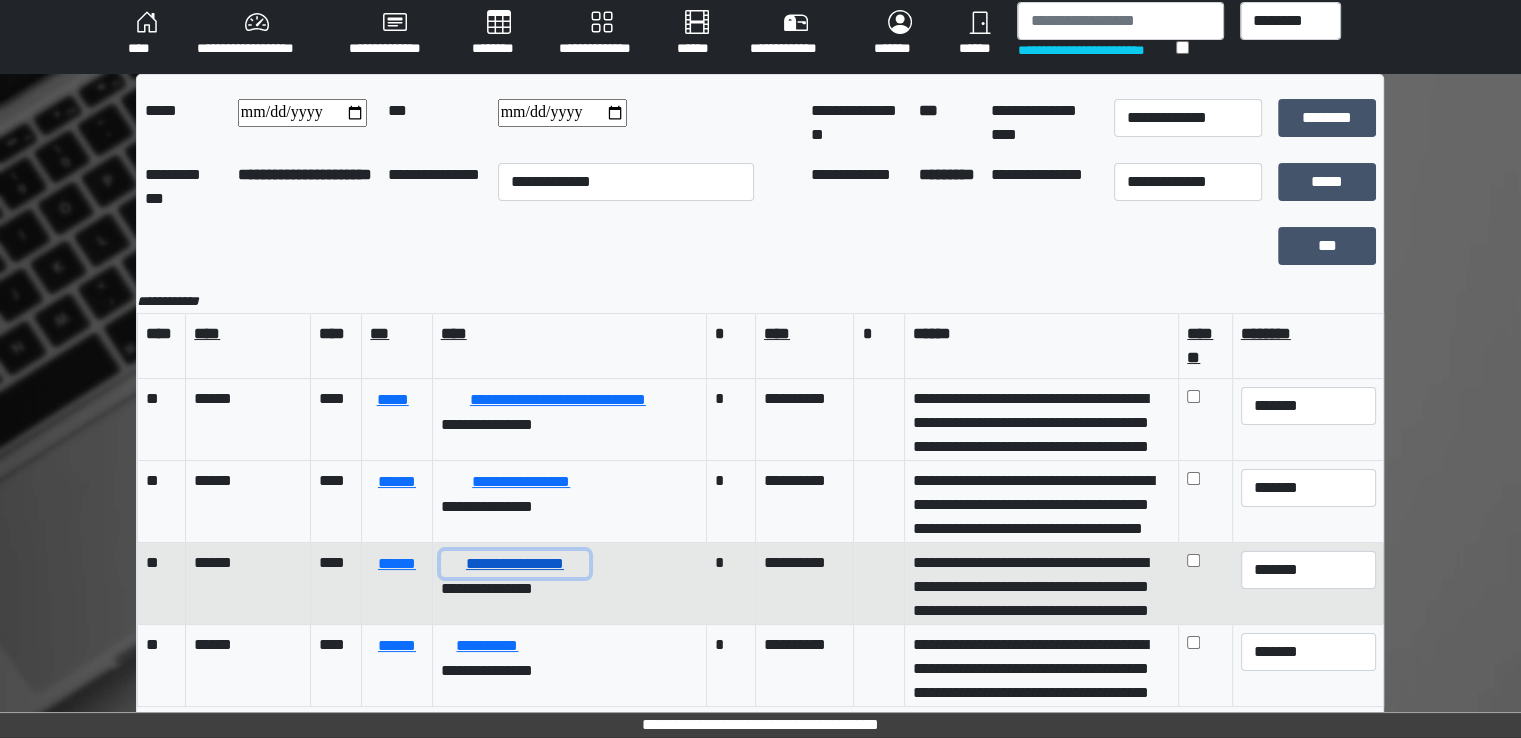 click on "**********" at bounding box center (515, 564) 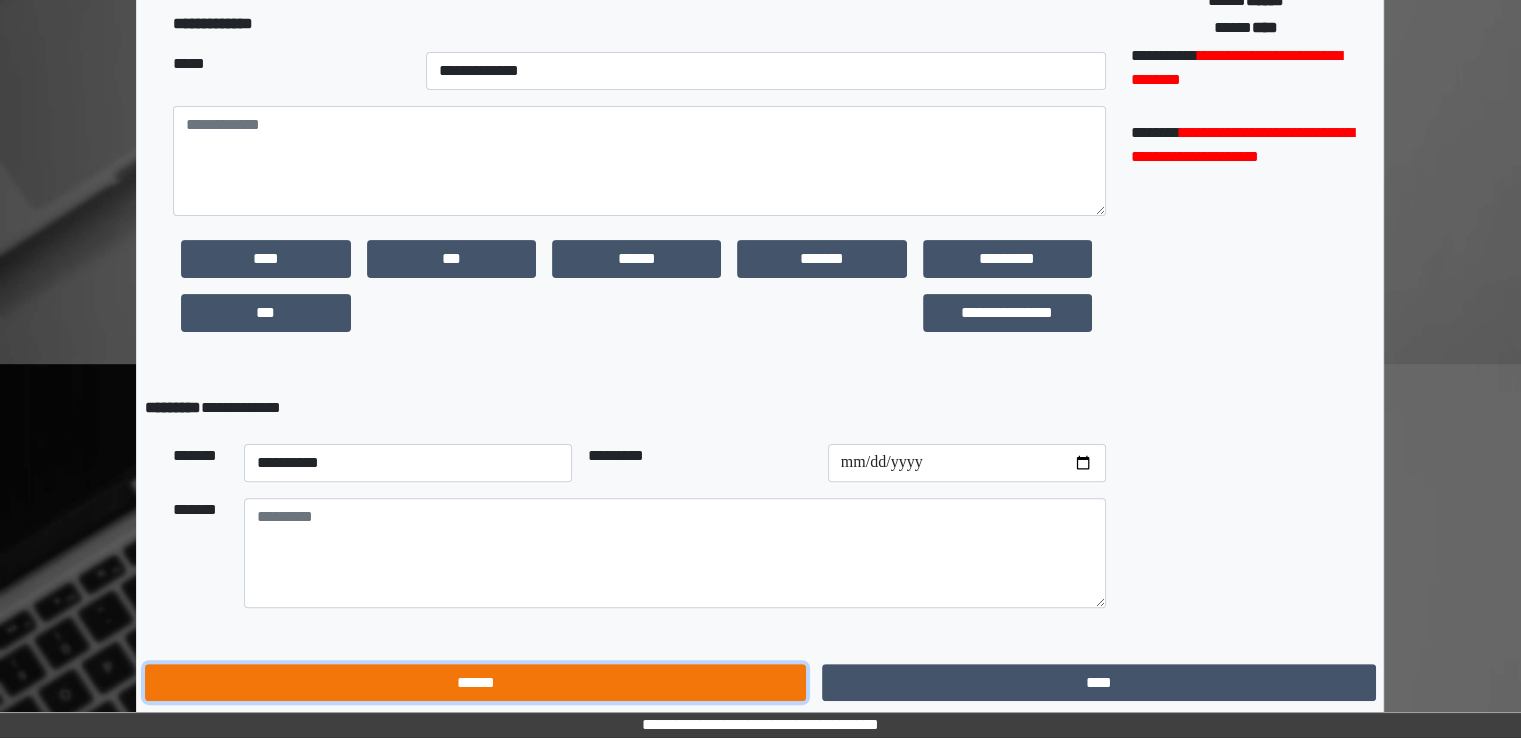 click on "******" at bounding box center [475, 683] 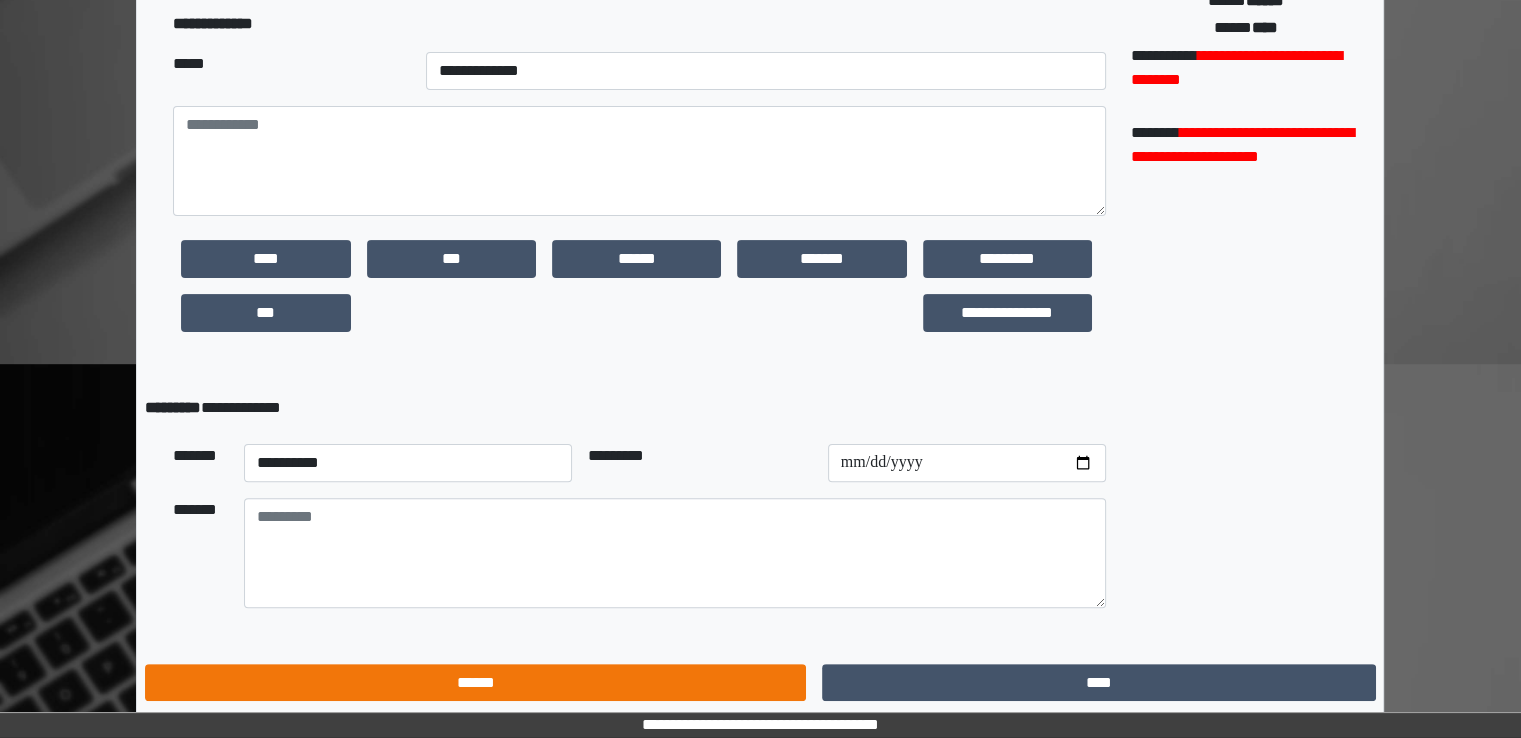 scroll, scrollTop: 7, scrollLeft: 0, axis: vertical 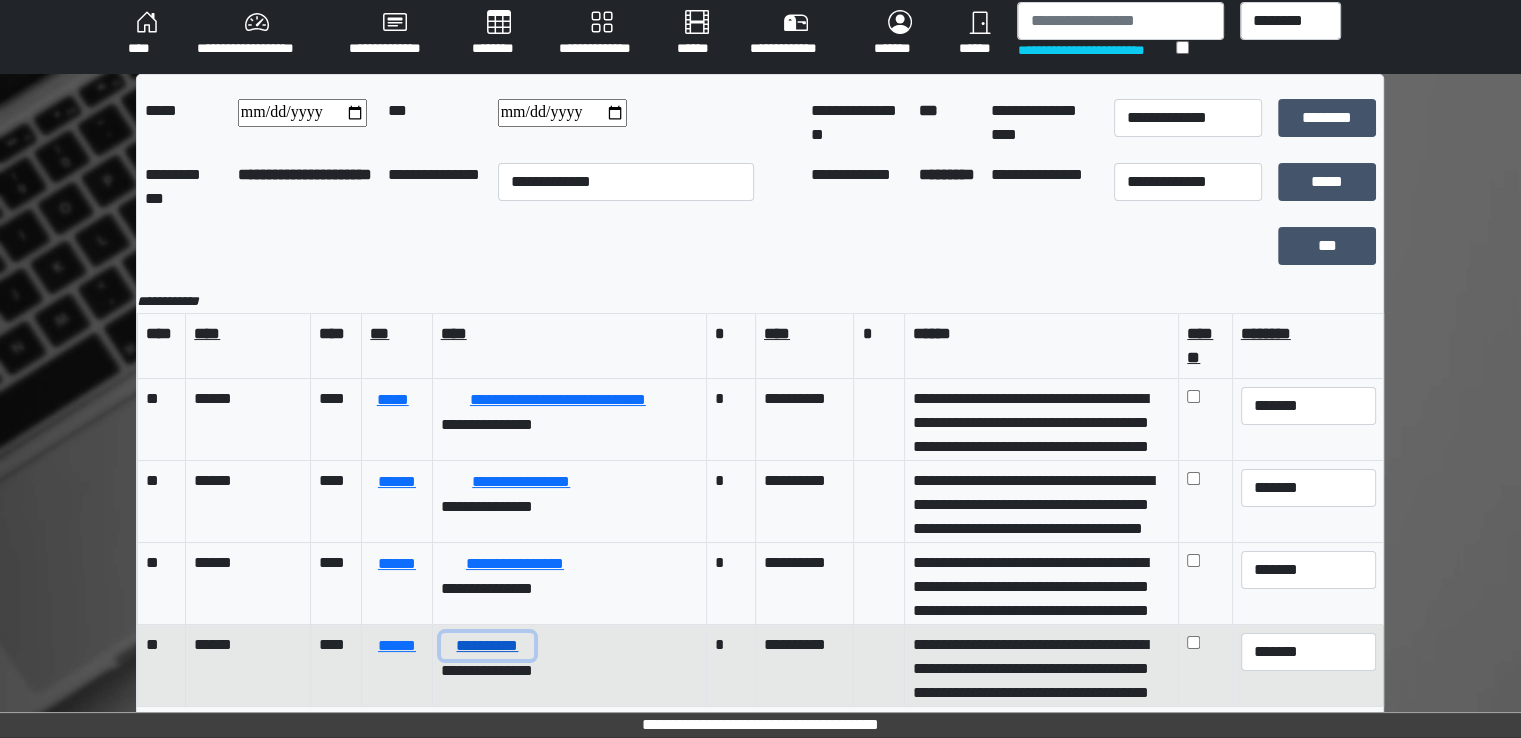 click on "**********" at bounding box center (488, 646) 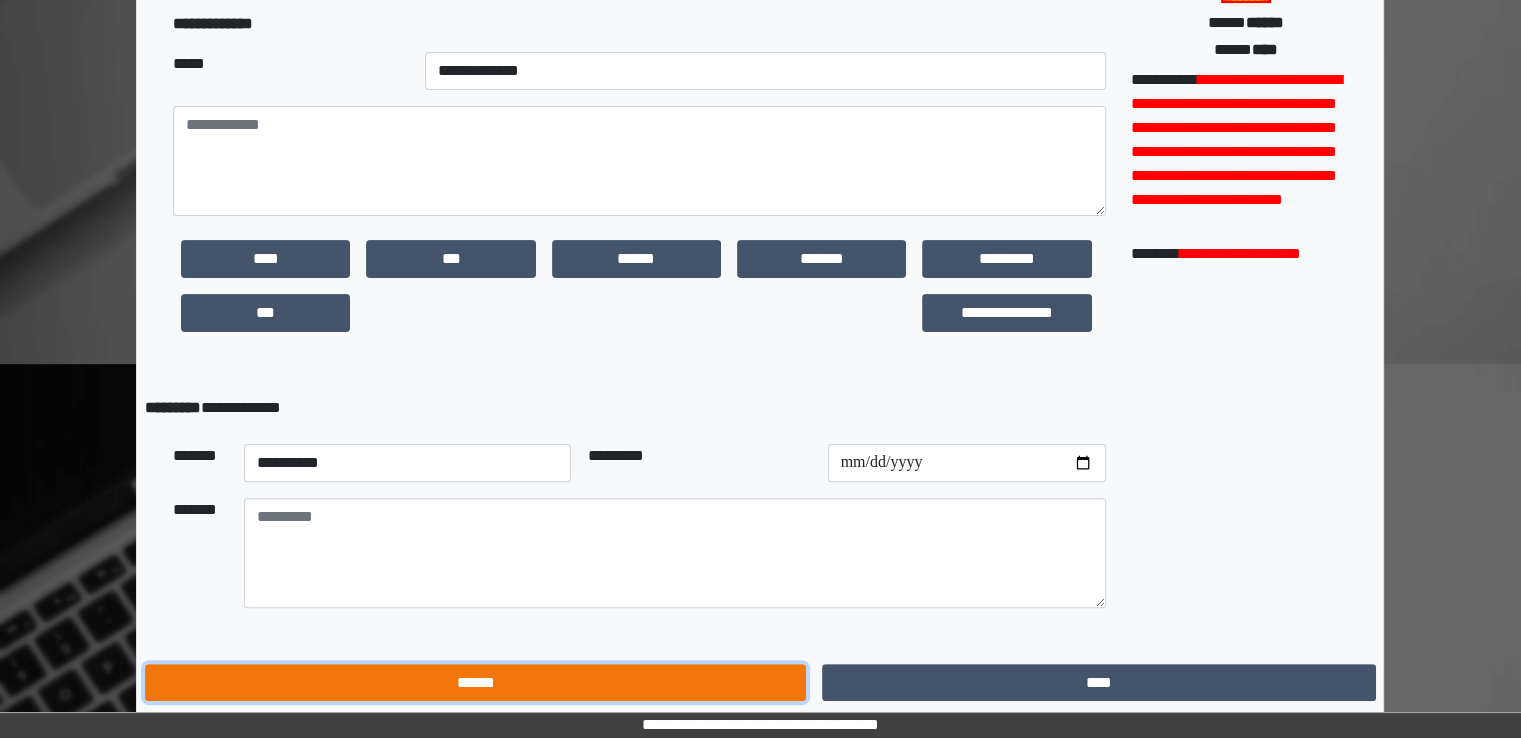 click on "******" at bounding box center [475, 683] 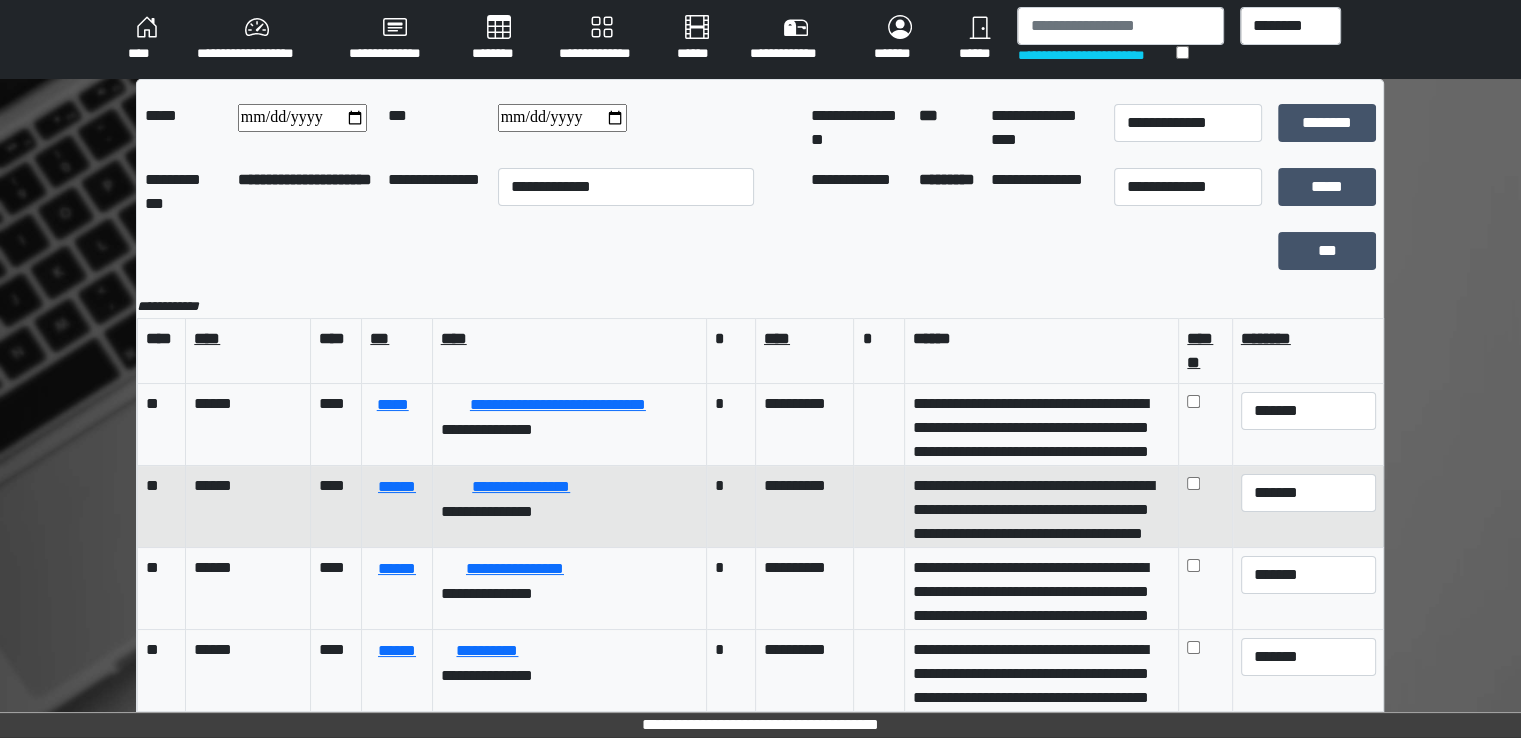 scroll, scrollTop: 0, scrollLeft: 0, axis: both 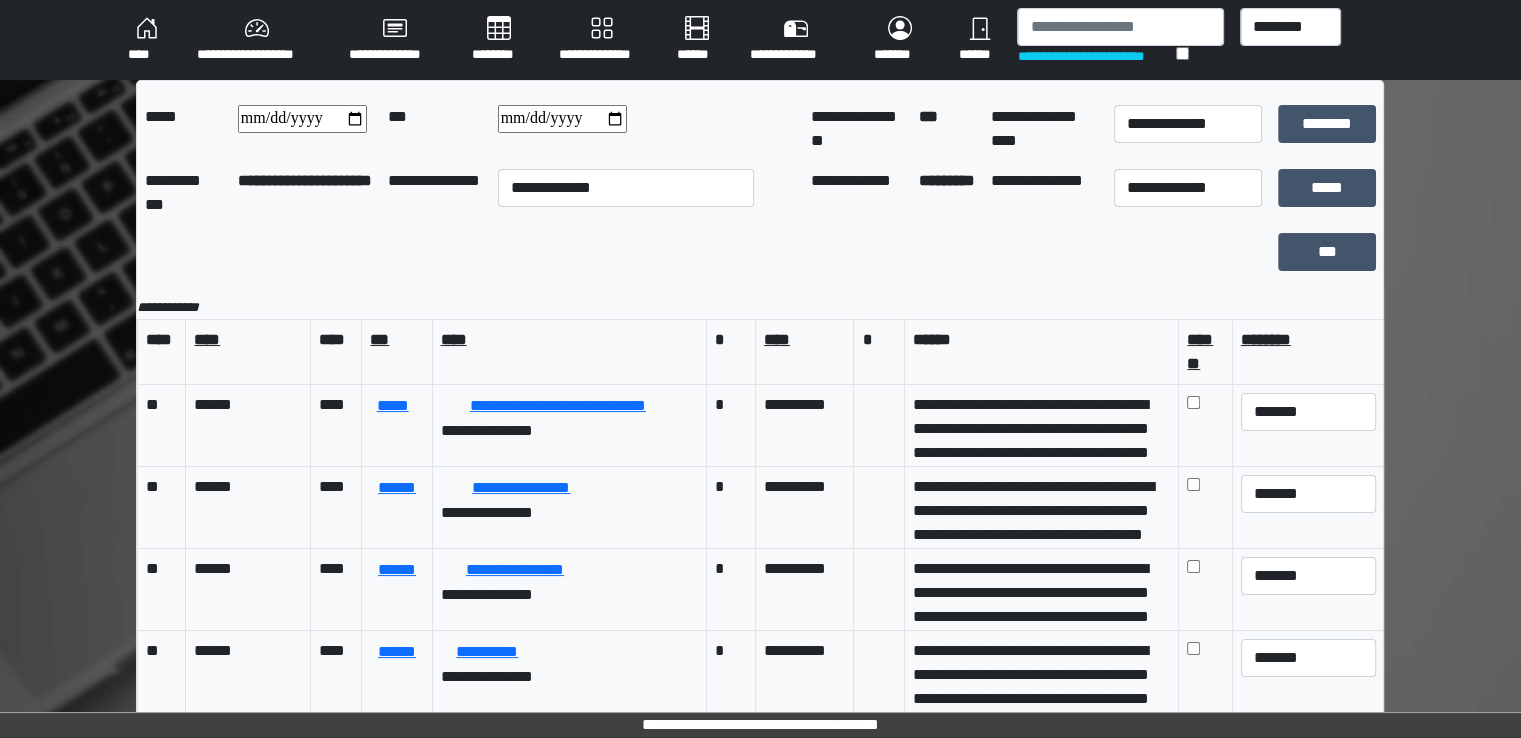 click on "****" at bounding box center [146, 40] 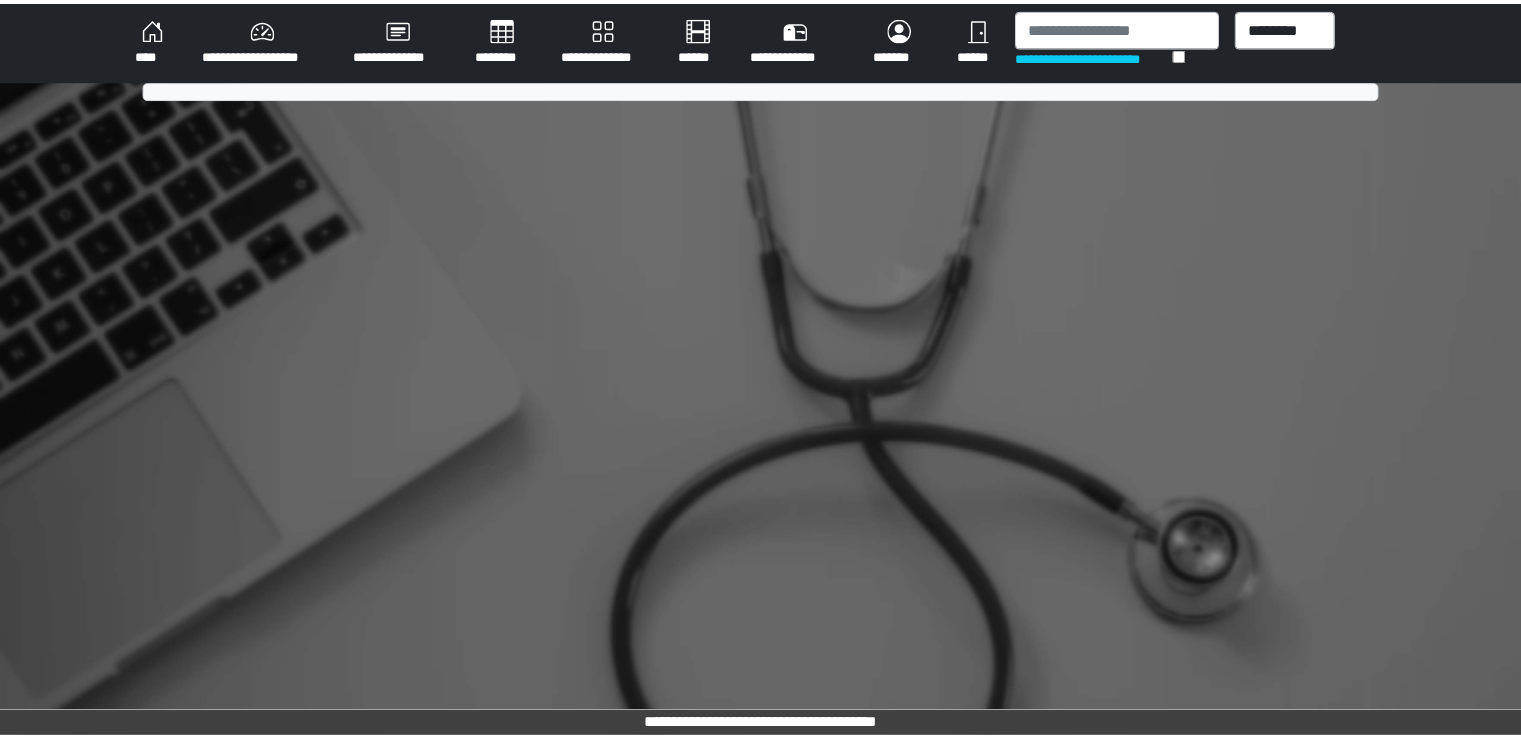 scroll, scrollTop: 0, scrollLeft: 0, axis: both 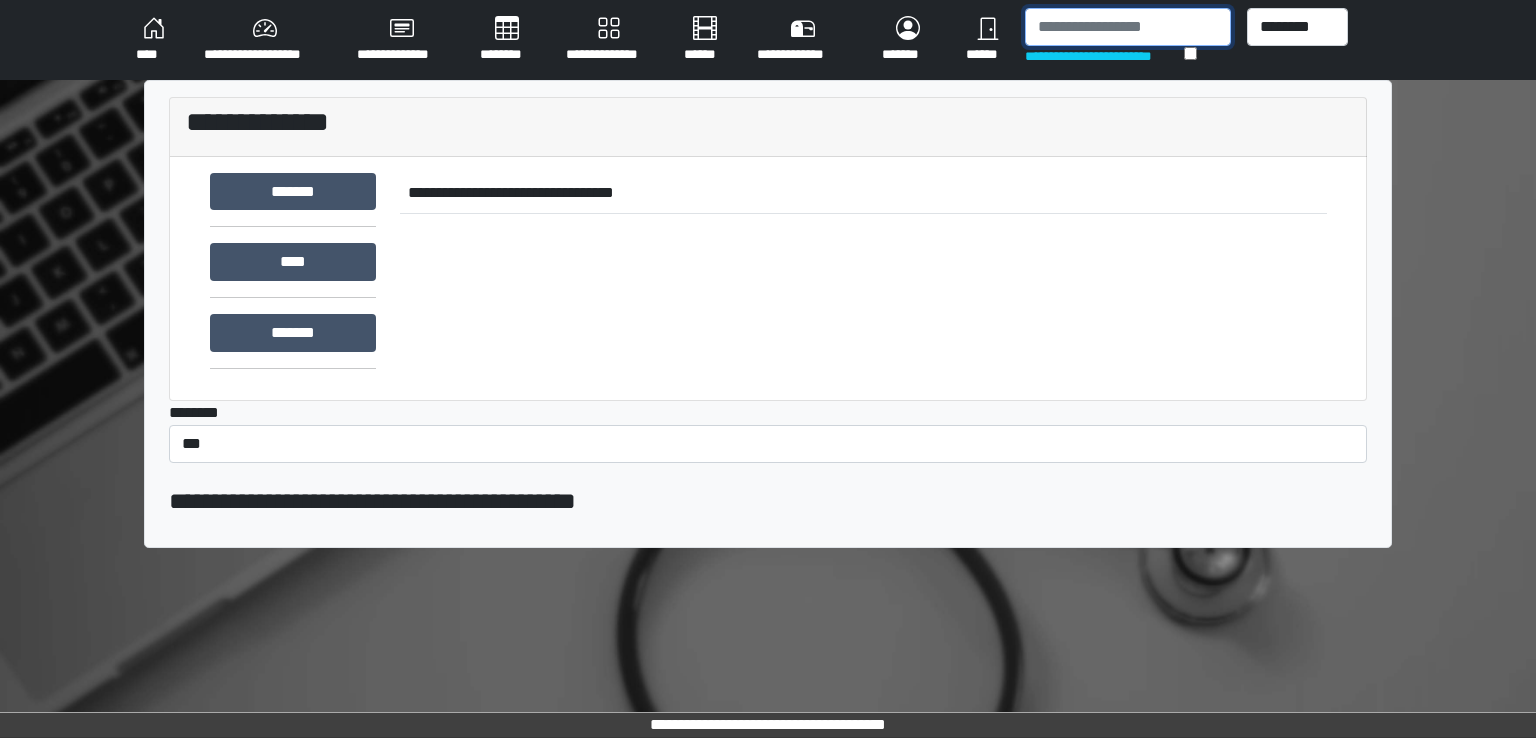click at bounding box center (1128, 27) 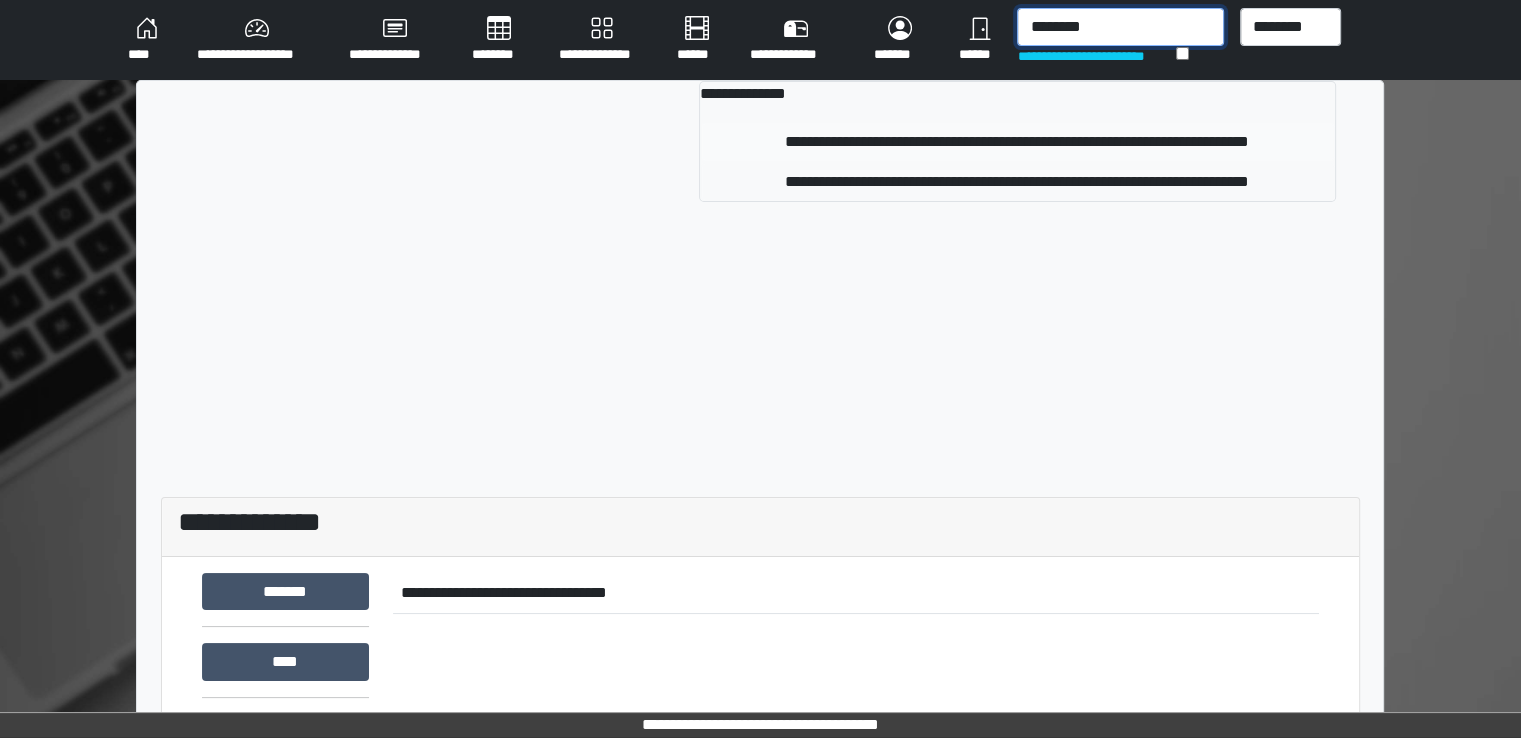 type on "********" 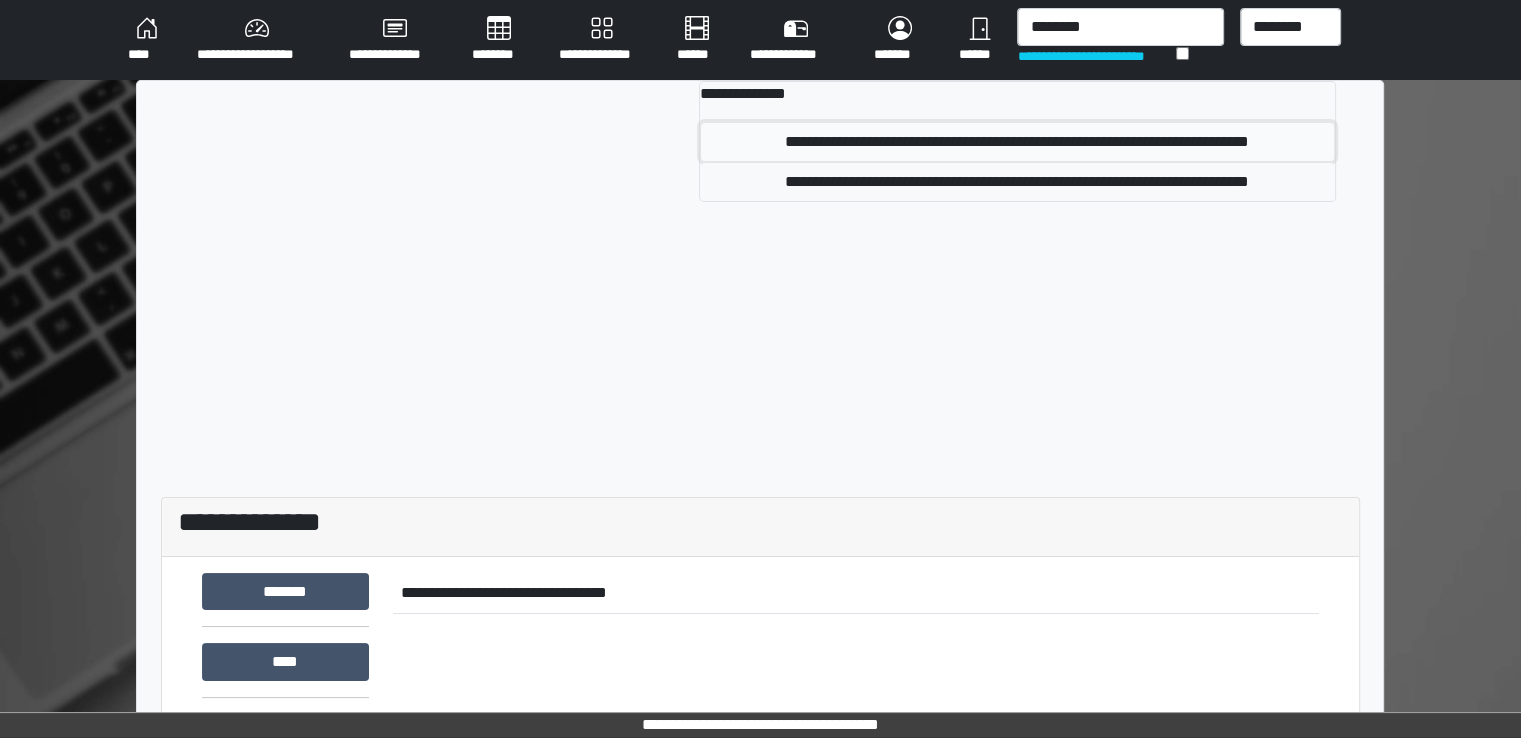 click on "**********" at bounding box center (1017, 142) 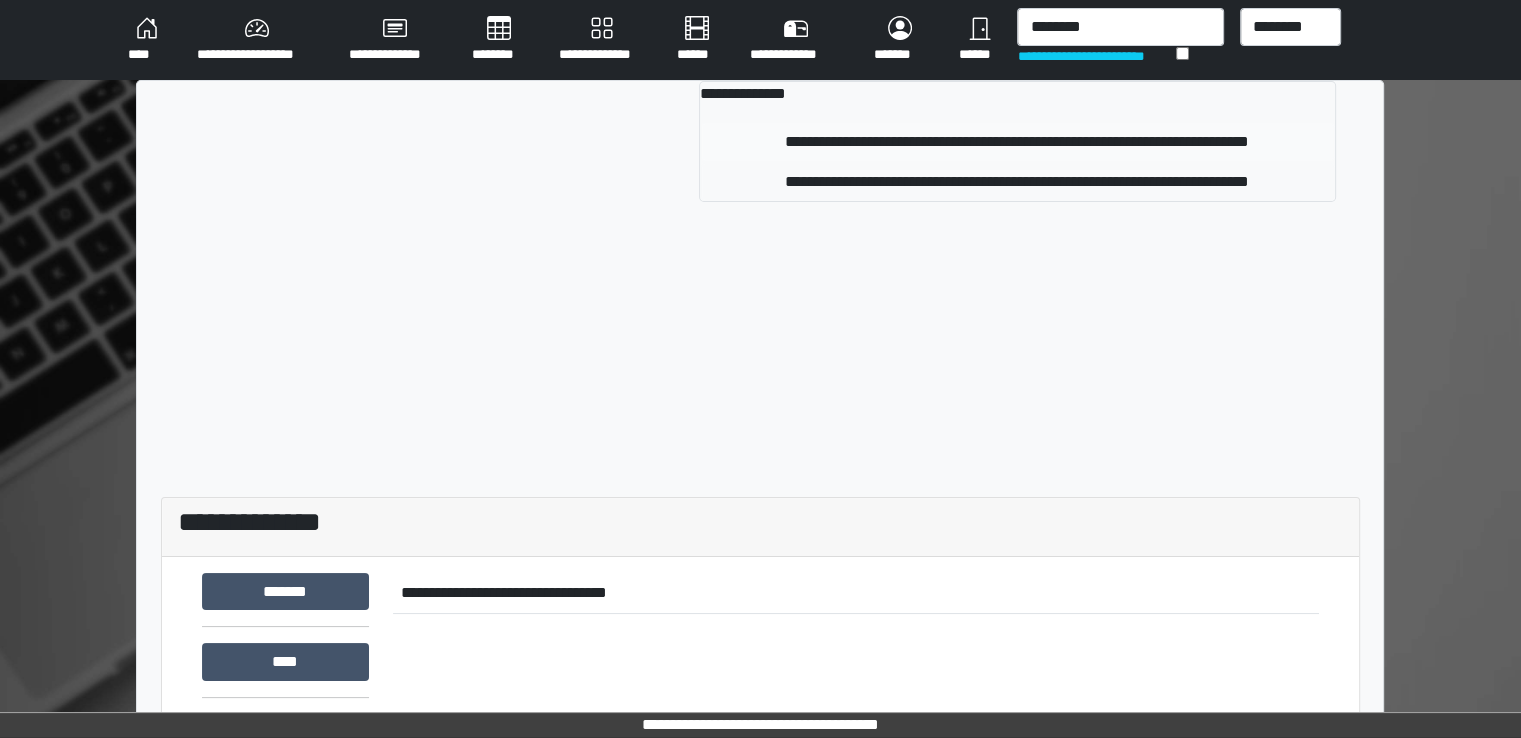 type 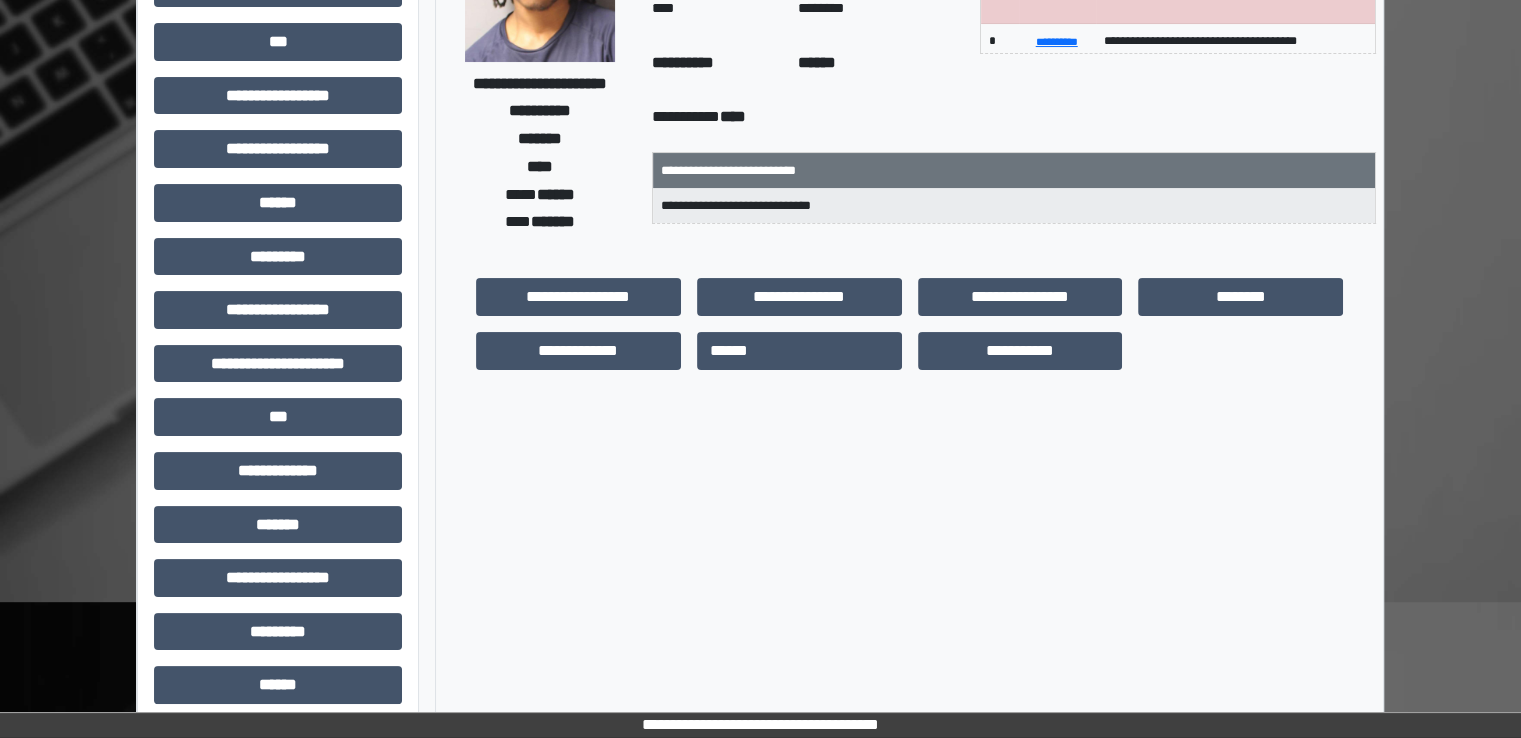 scroll, scrollTop: 428, scrollLeft: 0, axis: vertical 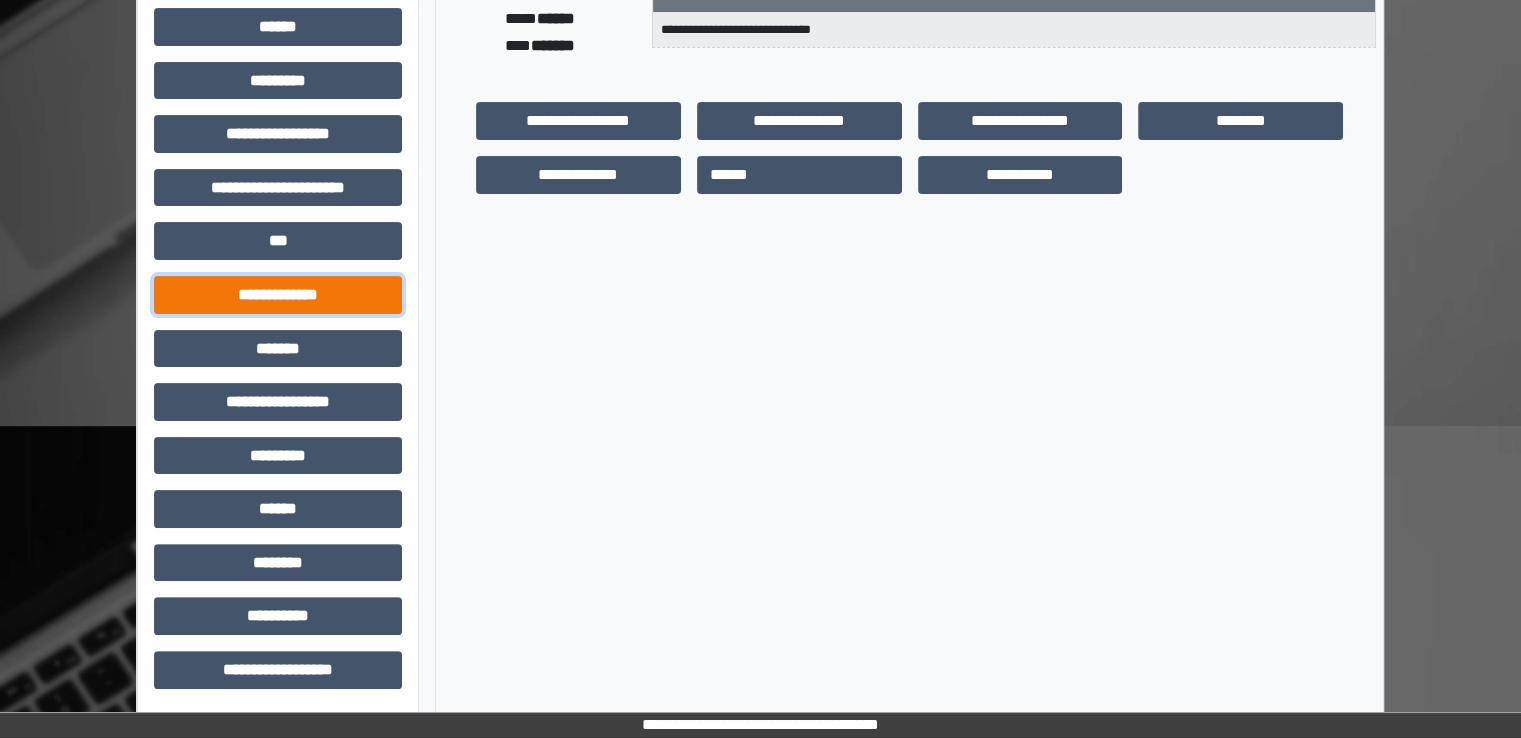 click on "**********" at bounding box center (278, 295) 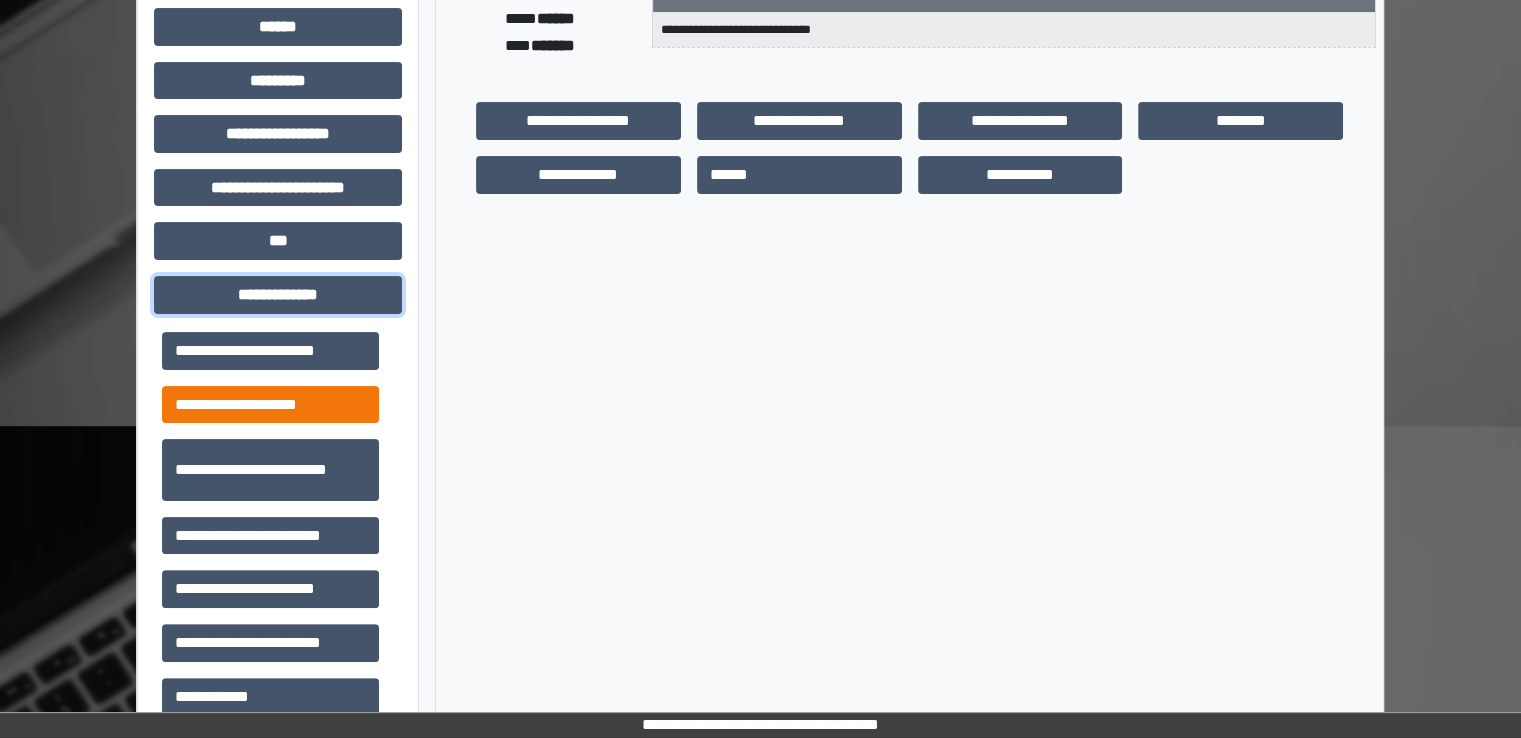 scroll, scrollTop: 400, scrollLeft: 0, axis: vertical 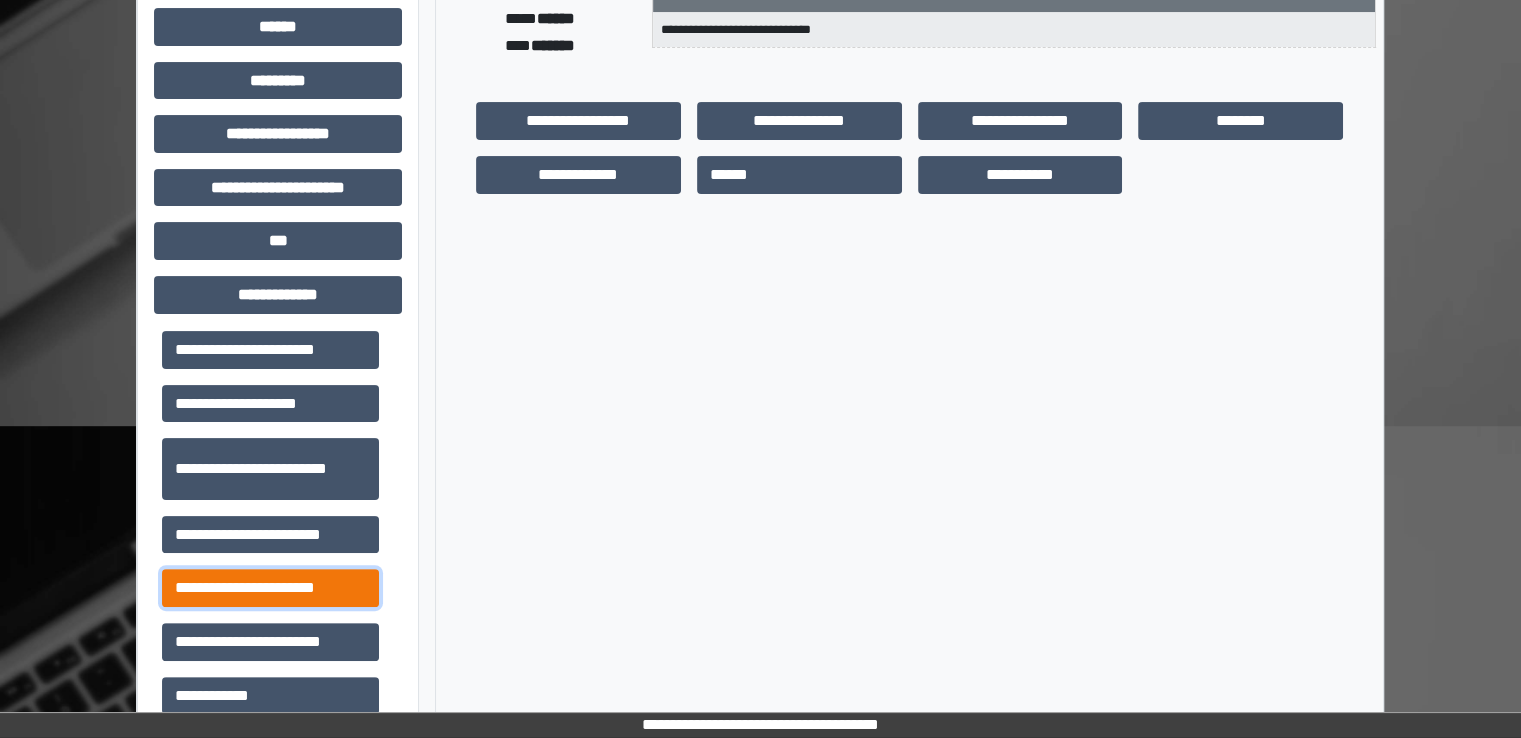 click on "**********" at bounding box center (270, 588) 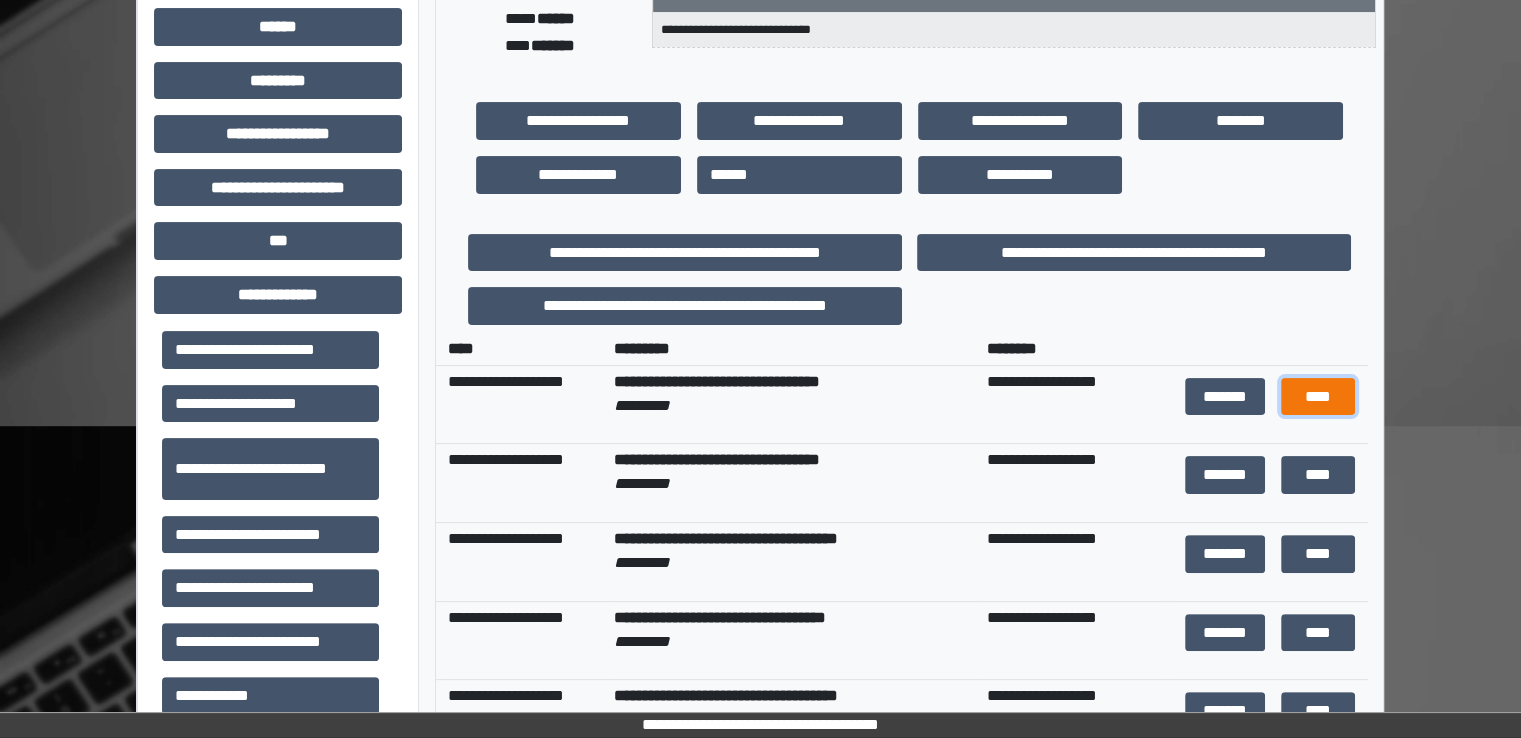 click on "****" at bounding box center [1318, 397] 